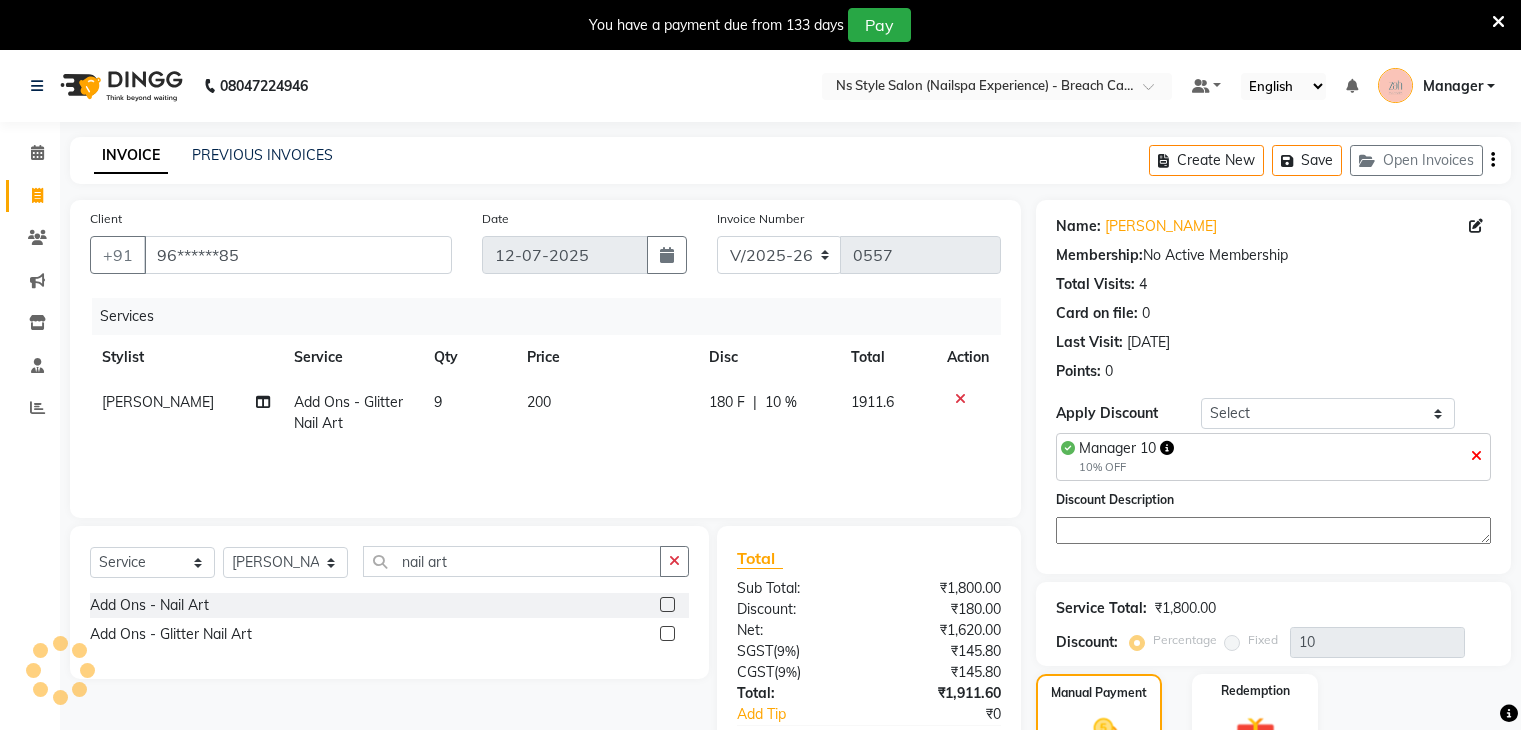 select on "5621" 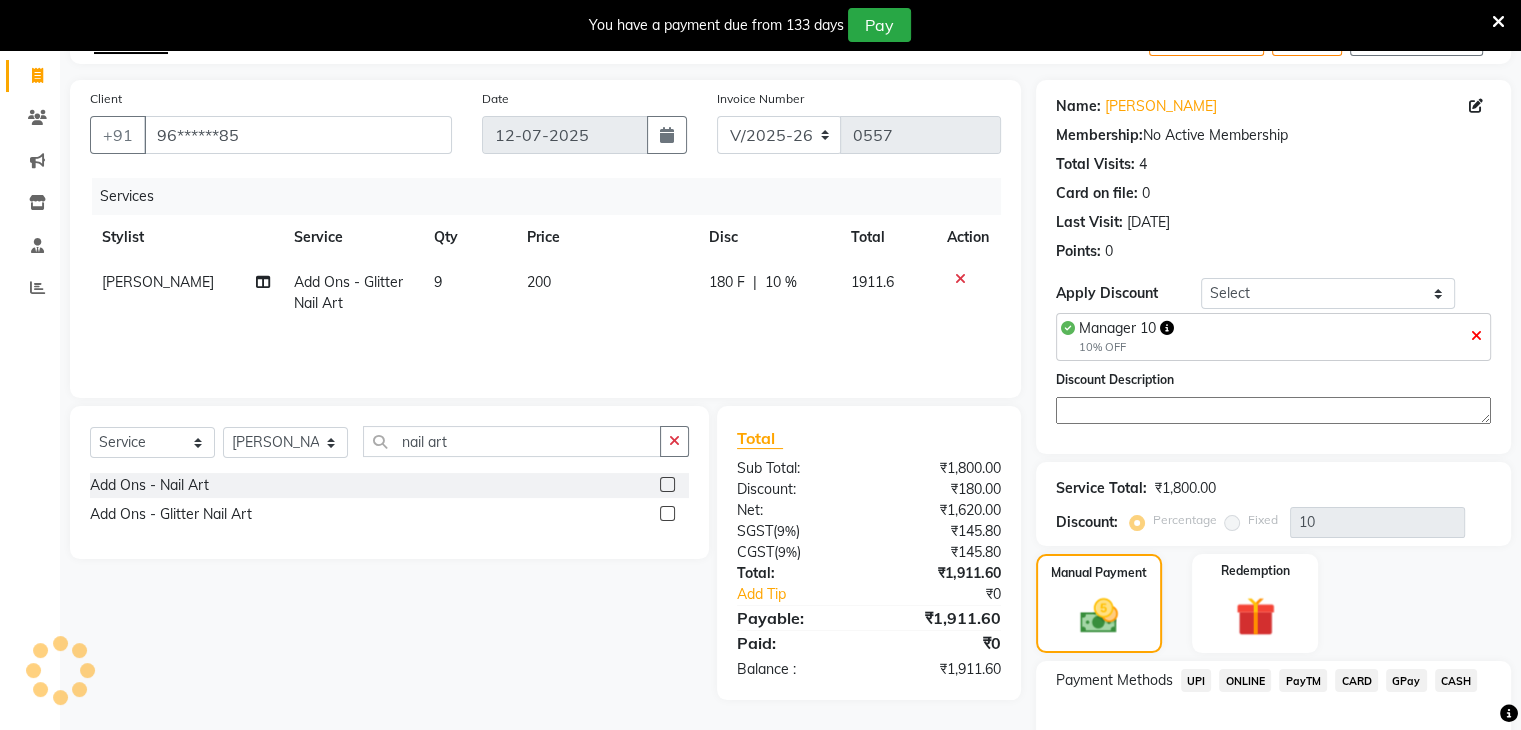 scroll, scrollTop: 0, scrollLeft: 0, axis: both 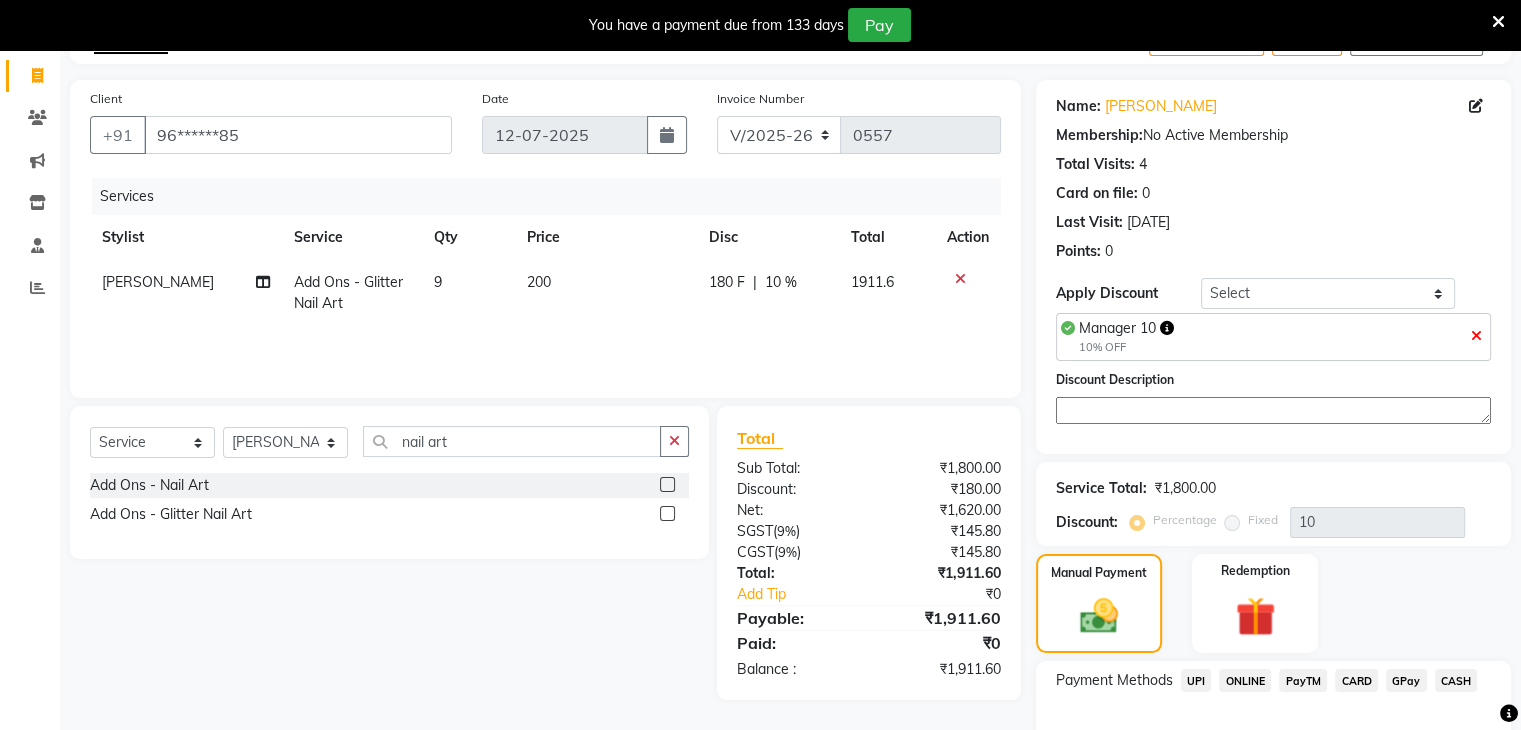click on "GPay" 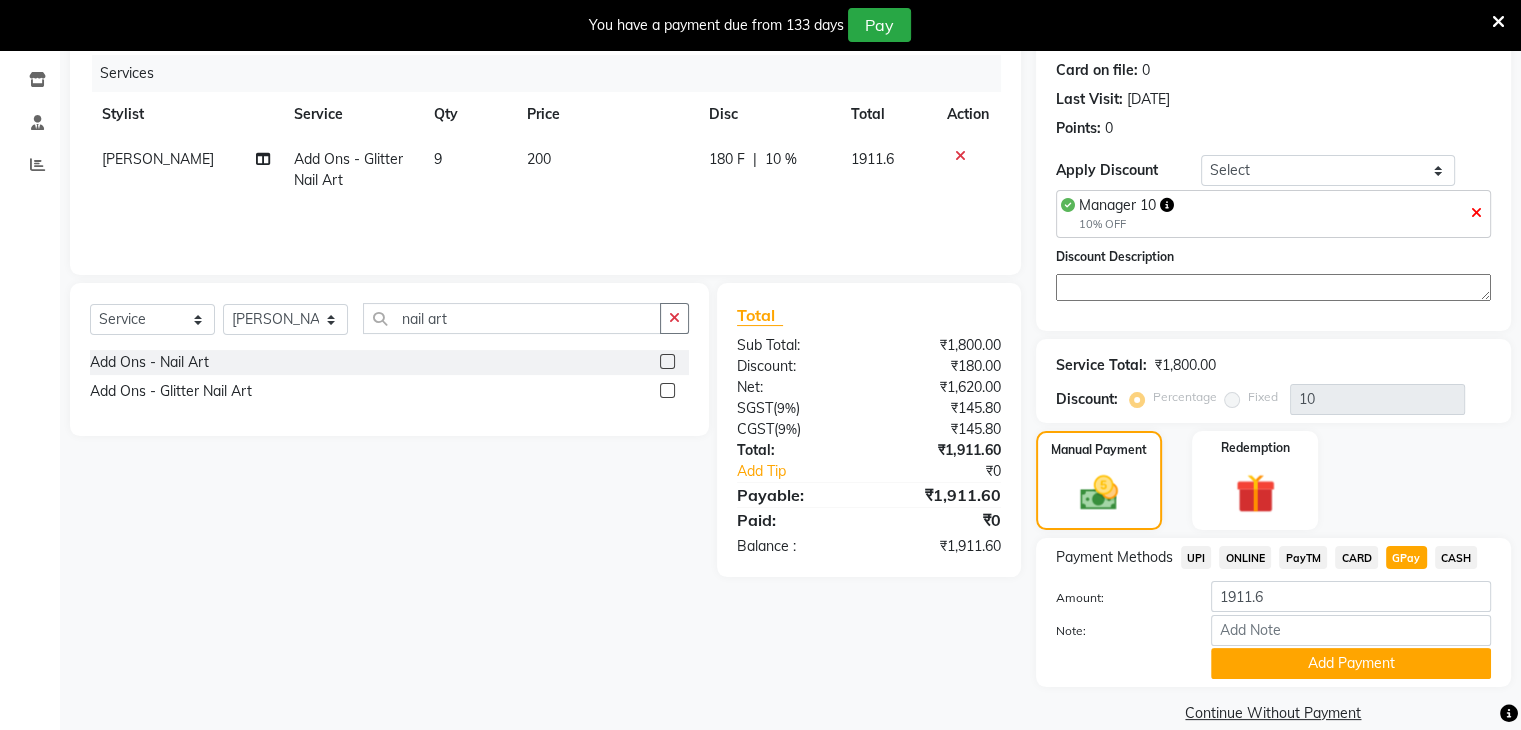 scroll, scrollTop: 256, scrollLeft: 0, axis: vertical 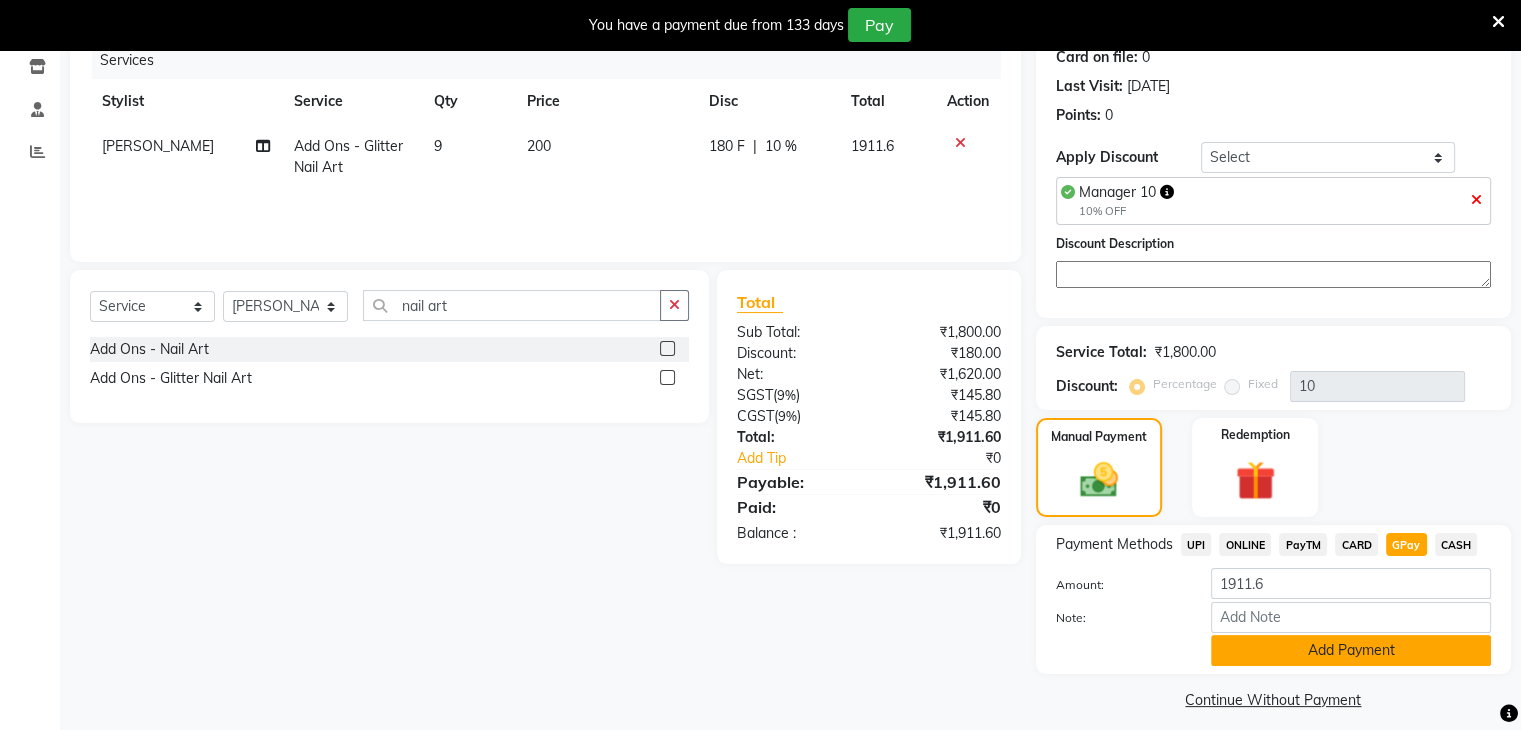 click on "Add Payment" 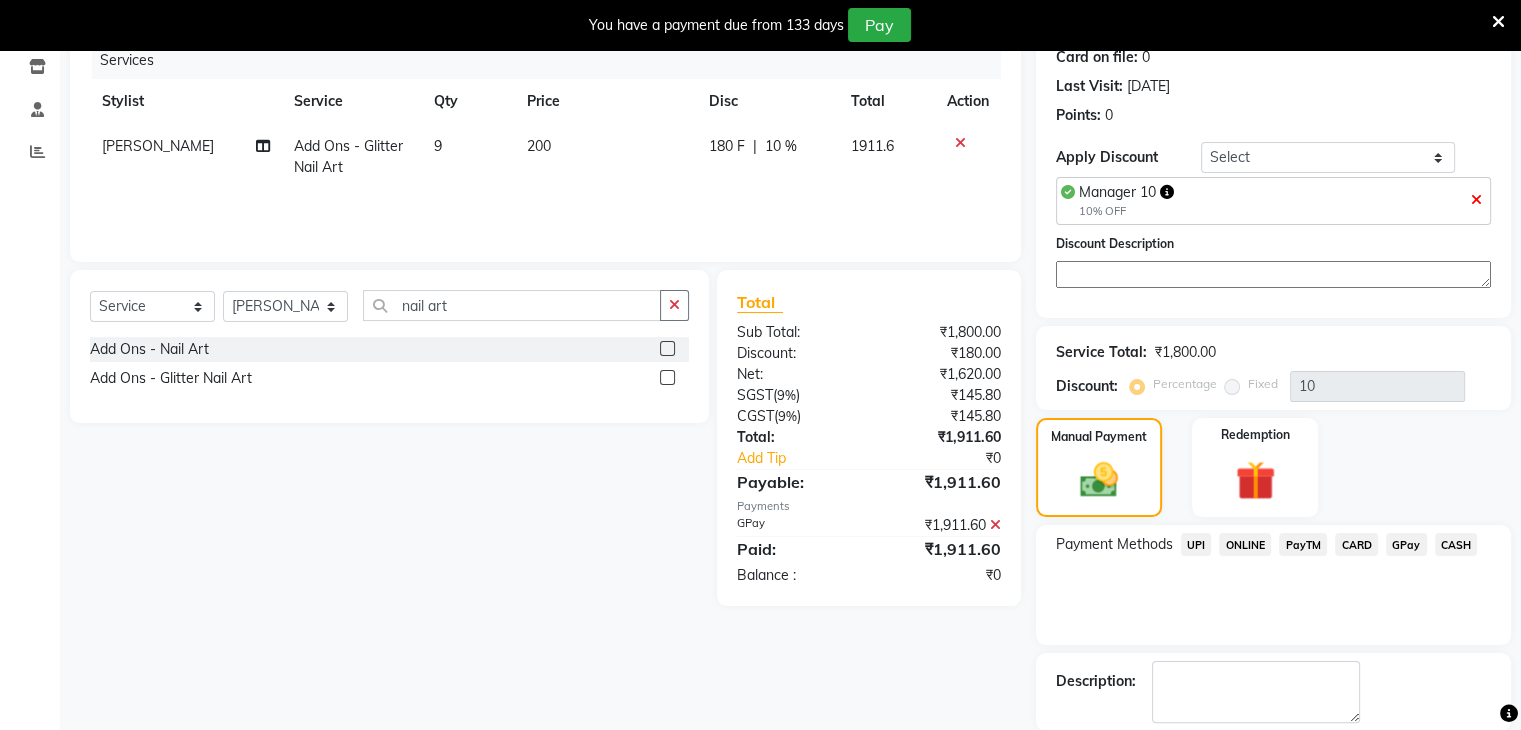 scroll, scrollTop: 353, scrollLeft: 0, axis: vertical 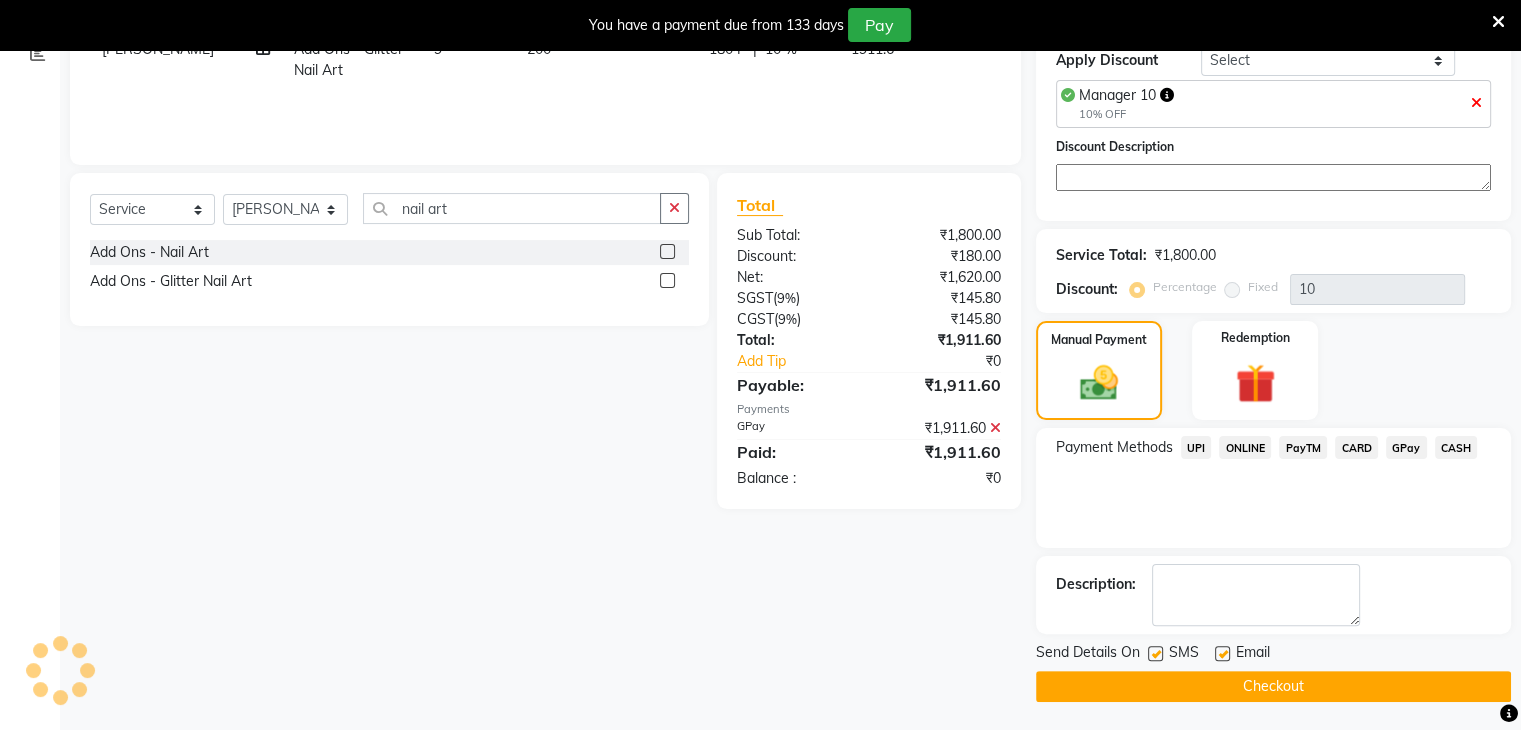 click on "Checkout" 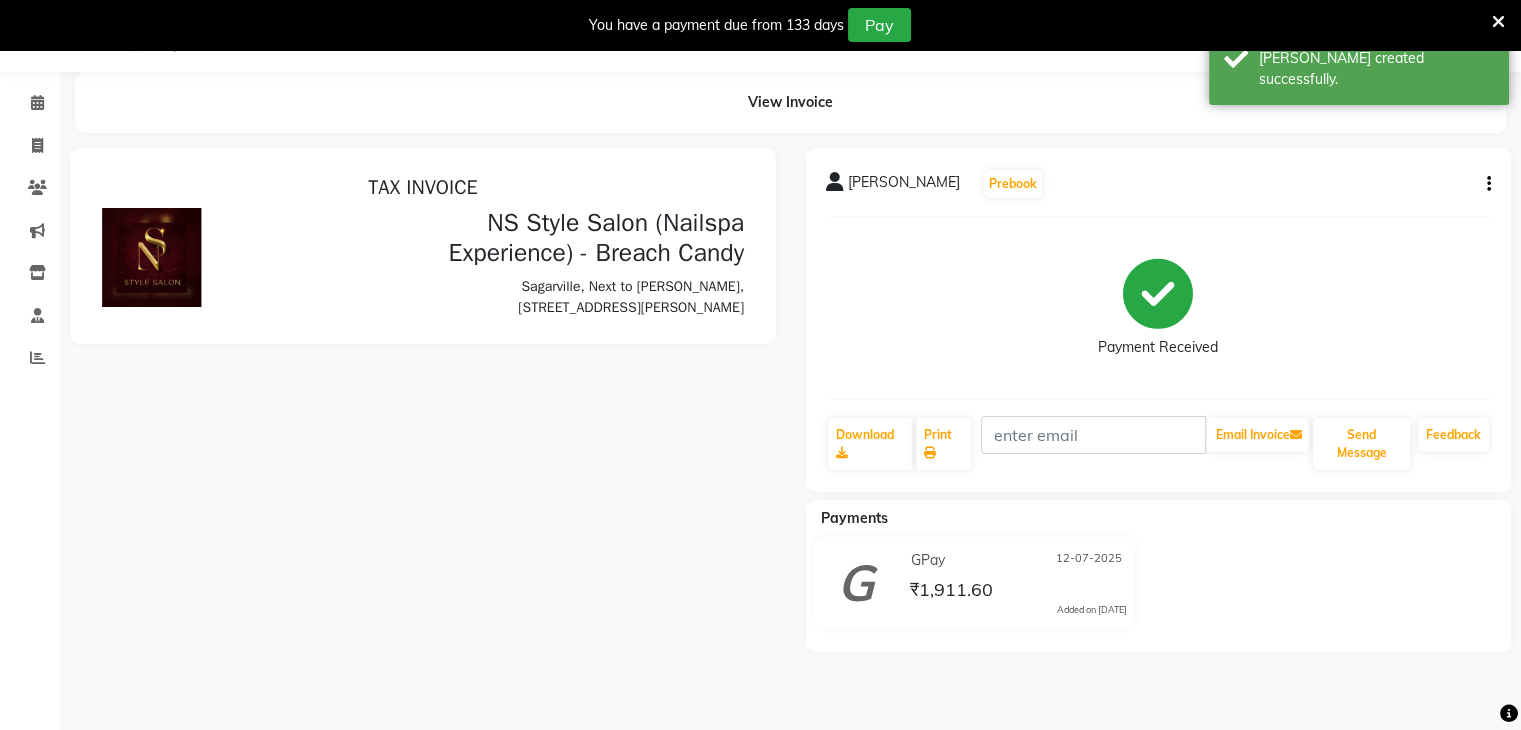 scroll, scrollTop: 0, scrollLeft: 0, axis: both 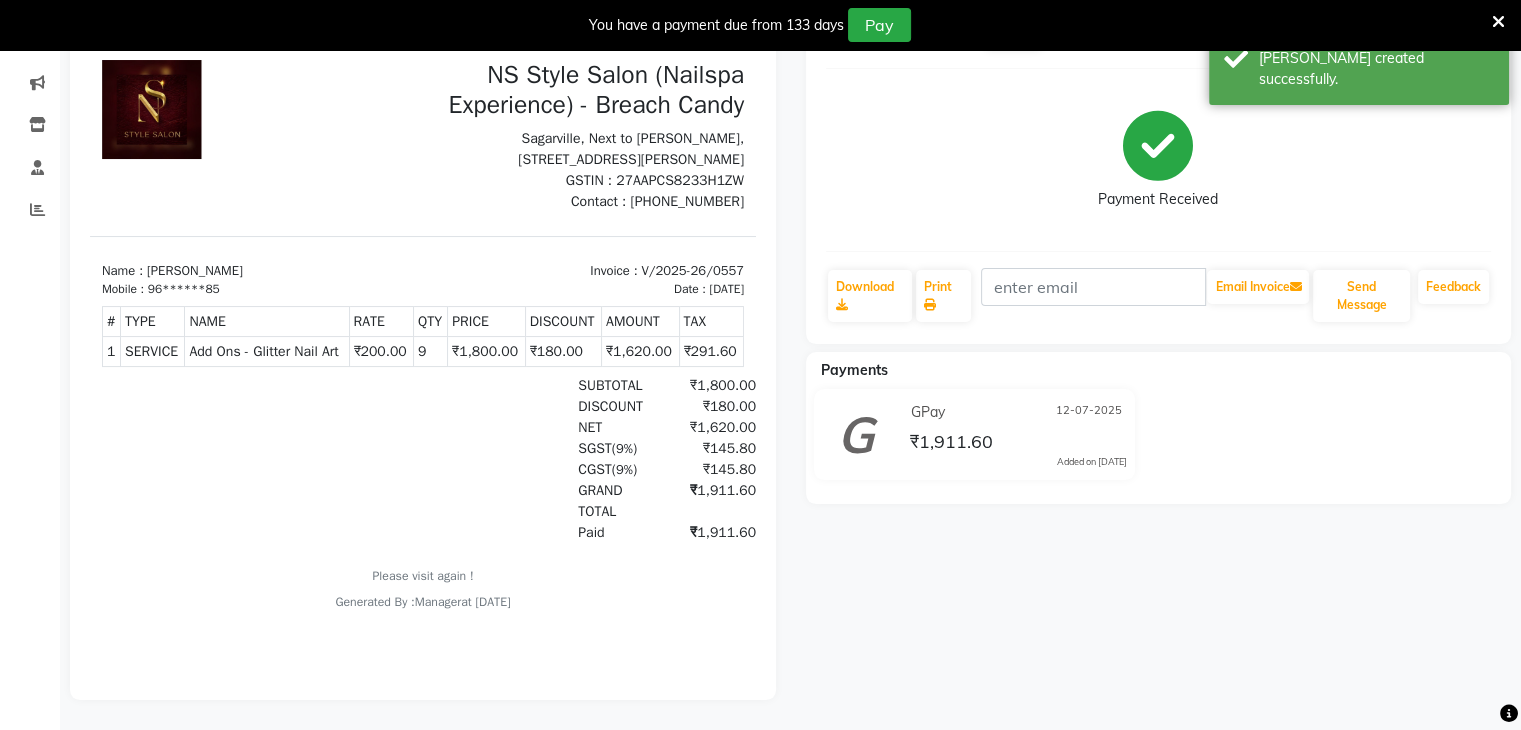 select on "service" 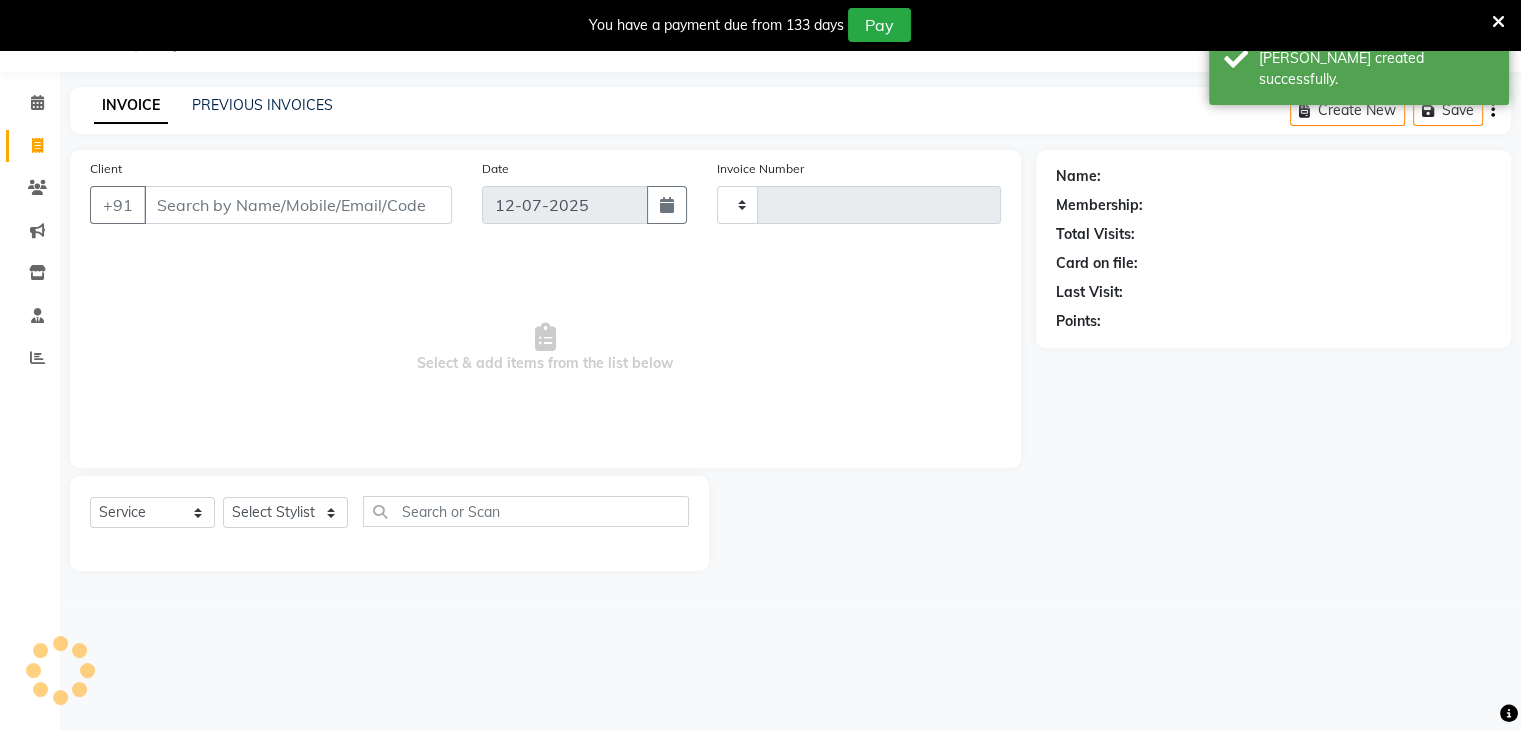 scroll, scrollTop: 50, scrollLeft: 0, axis: vertical 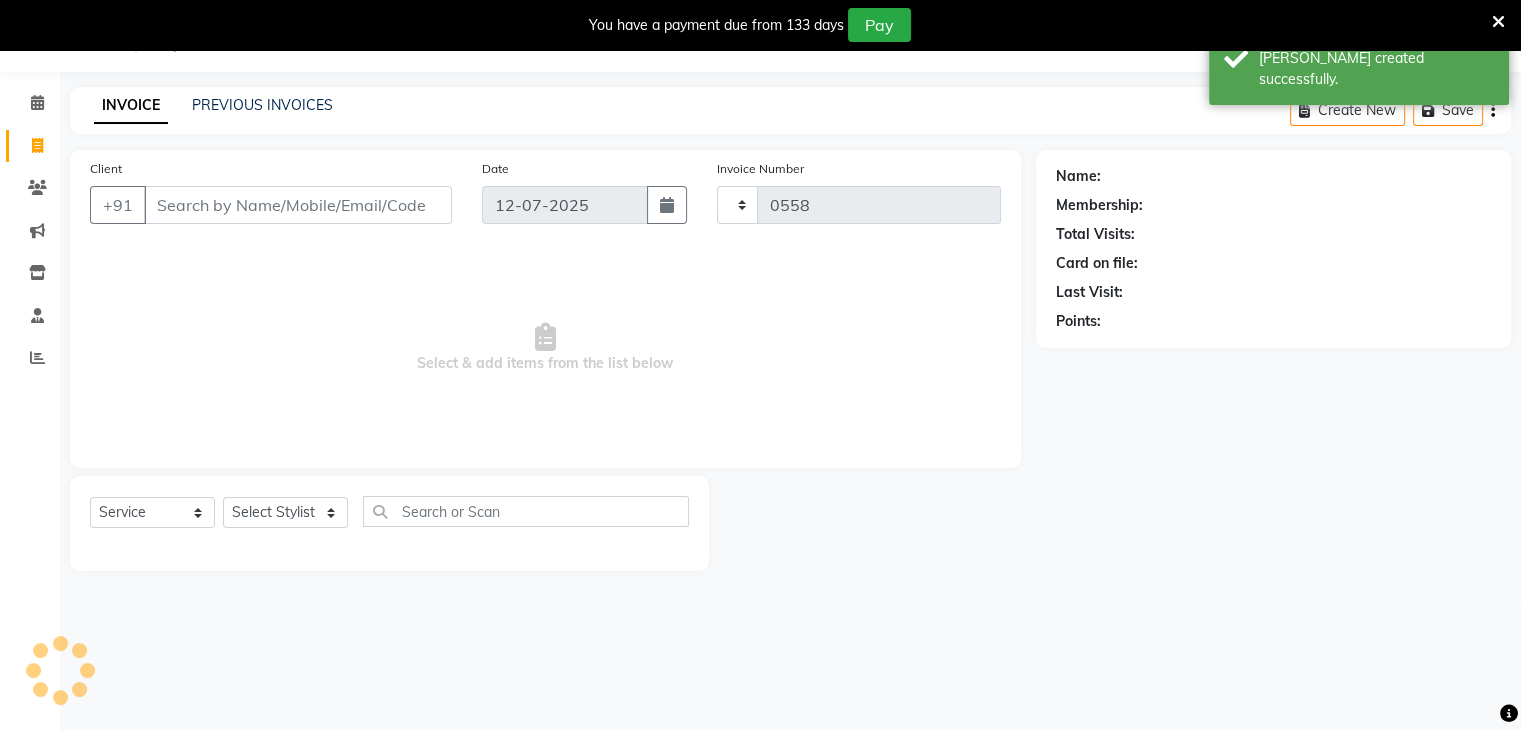 select on "5621" 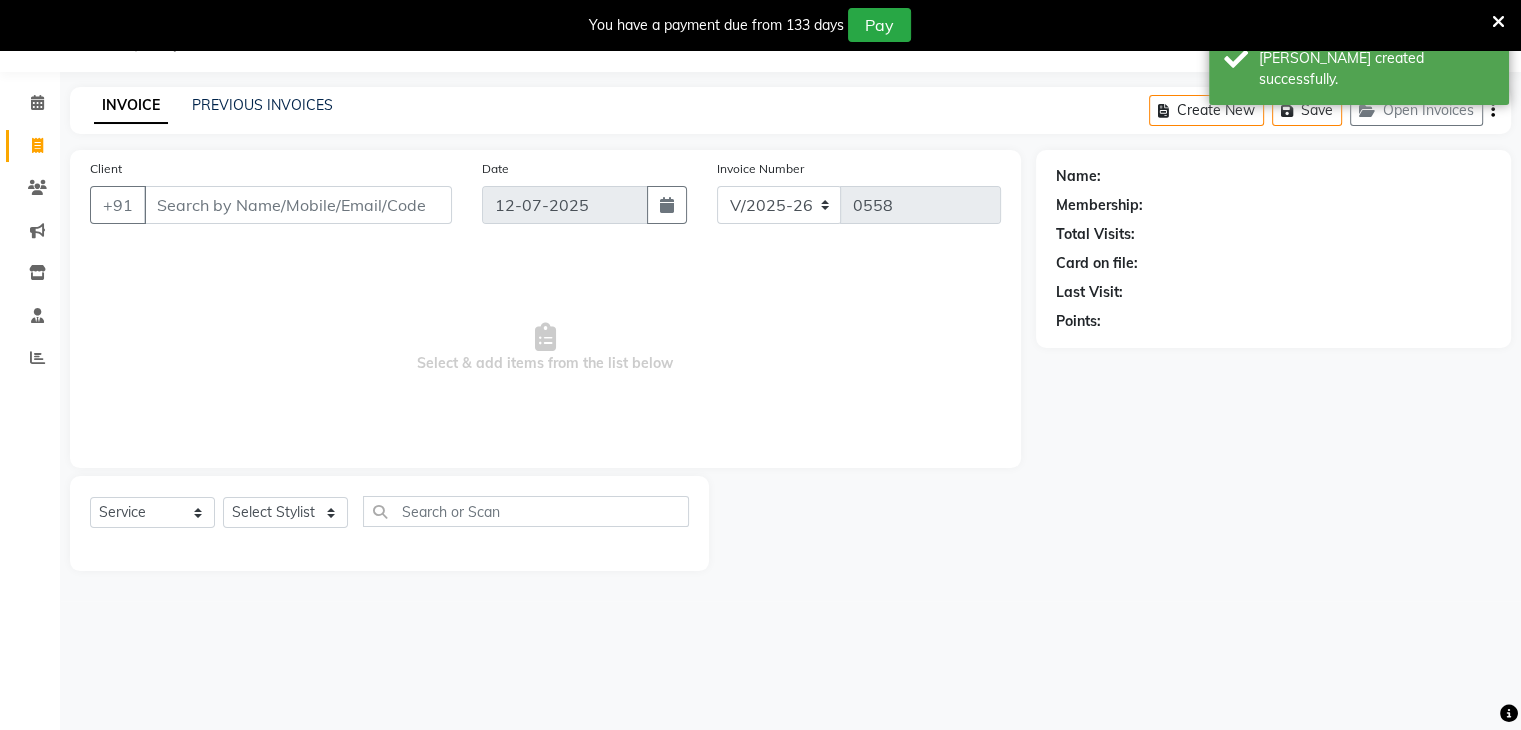 click on "Client" at bounding box center [298, 205] 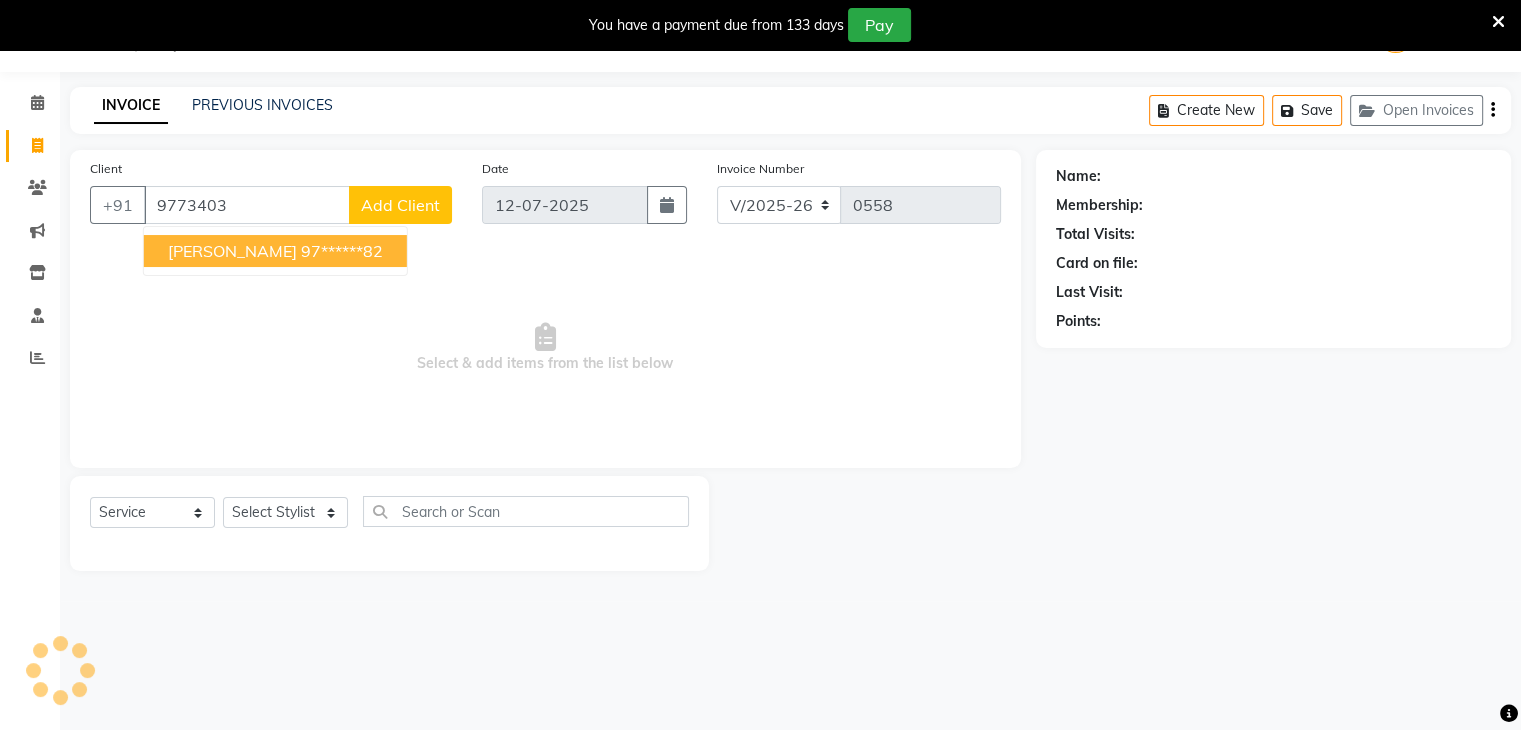 click on "[PERSON_NAME]" at bounding box center [232, 251] 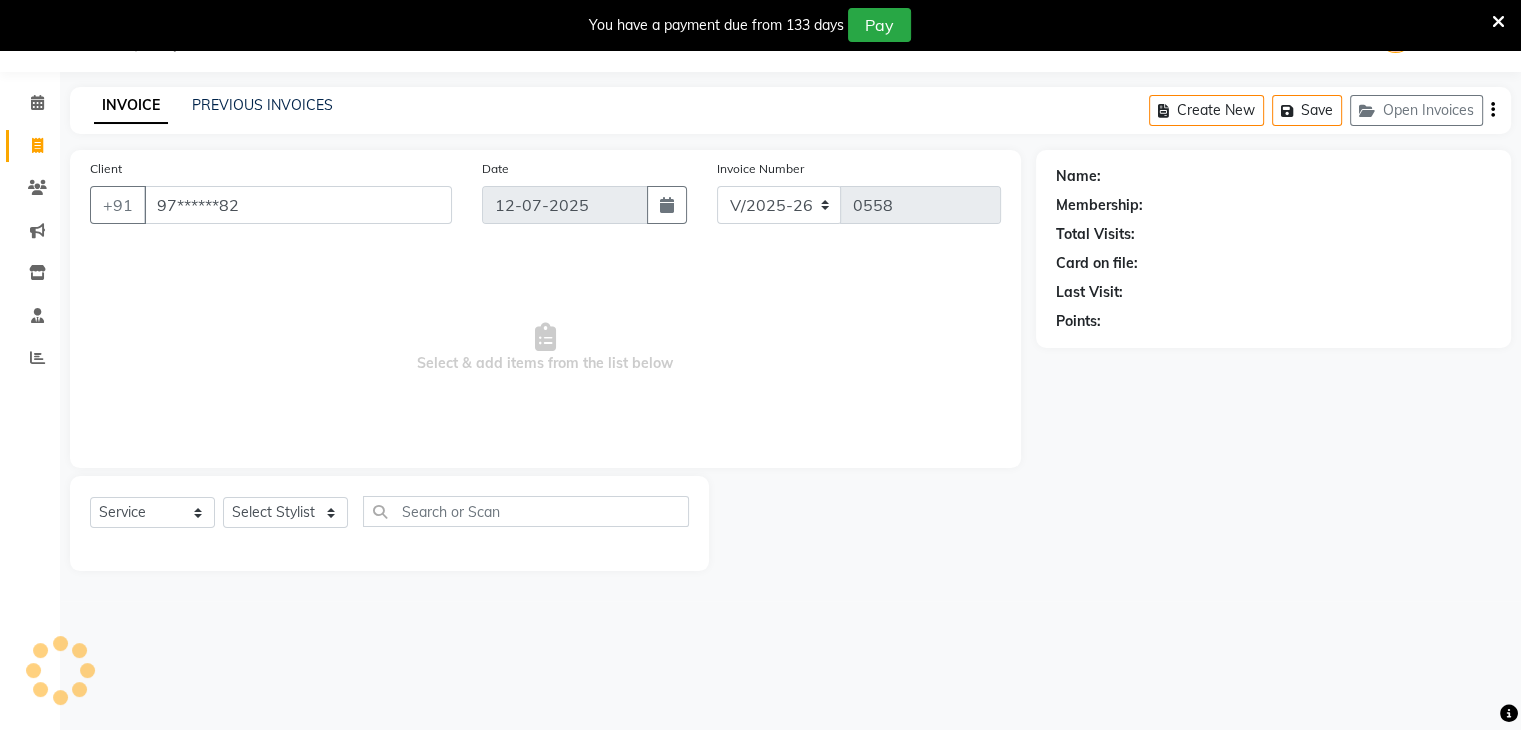 type on "97******82" 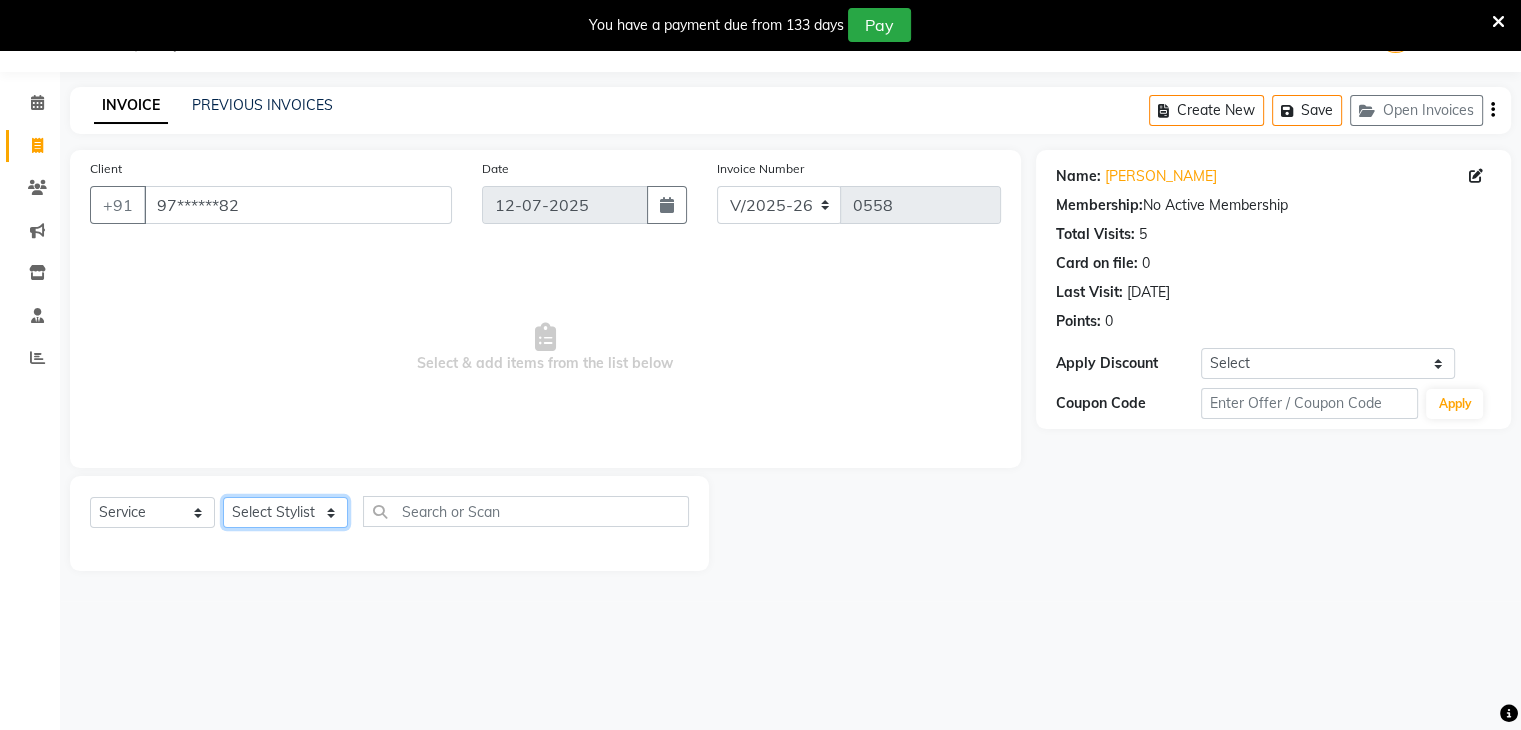 click on "Select Stylist [PERSON_NAME] Manager [PERSON_NAME] [PERSON_NAME] [PERSON_NAME] Sankat [PERSON_NAME]" 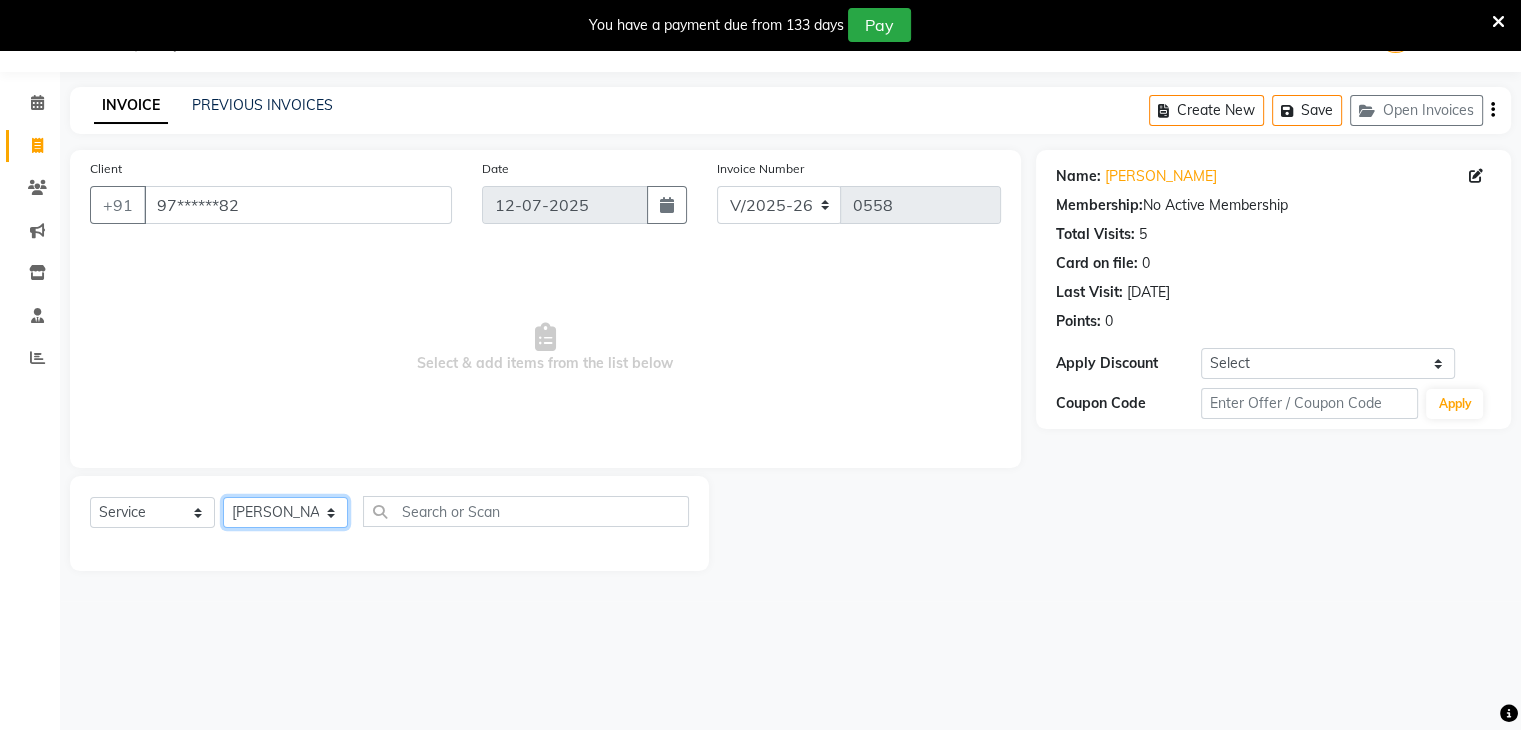 click on "Select Stylist [PERSON_NAME] Manager [PERSON_NAME] [PERSON_NAME] [PERSON_NAME] Sankat [PERSON_NAME]" 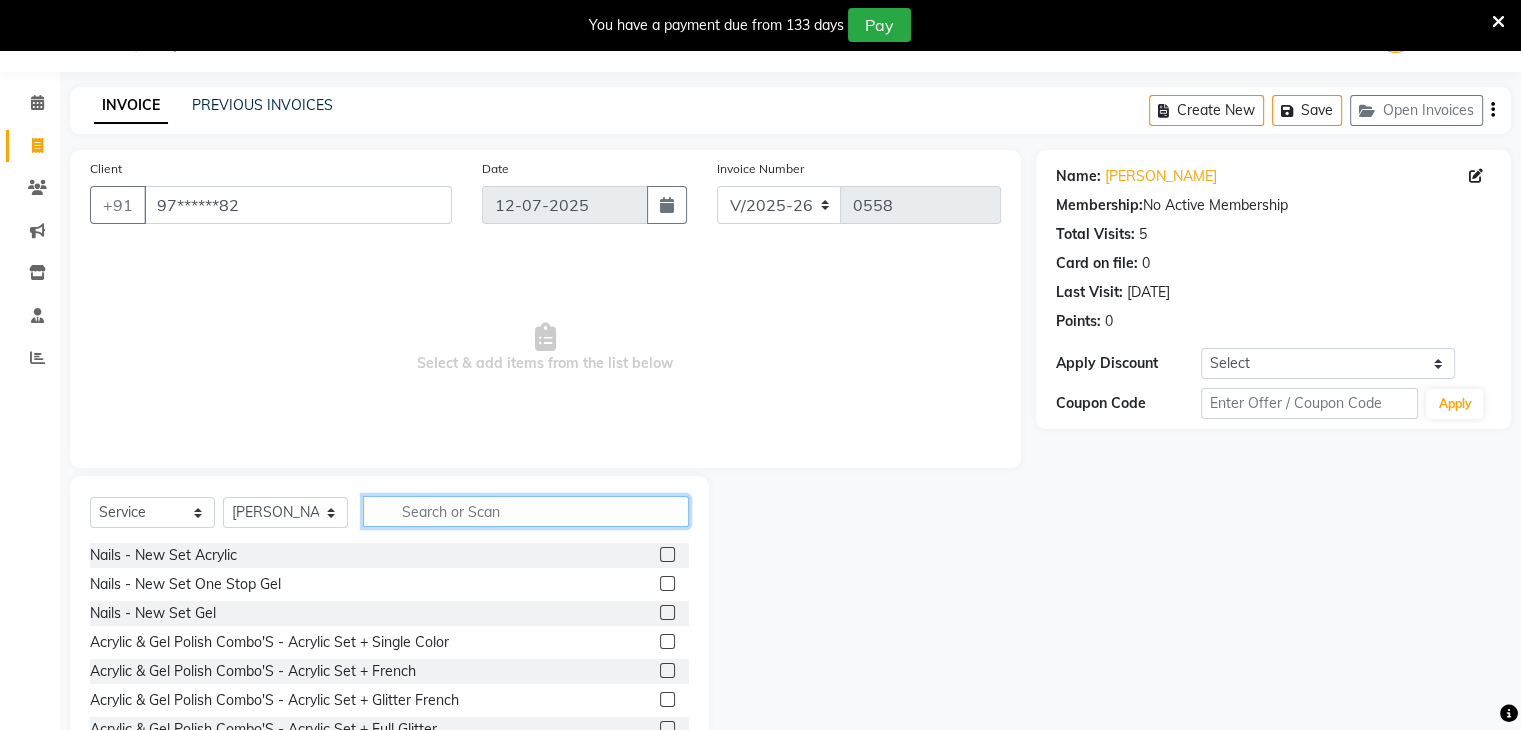 click 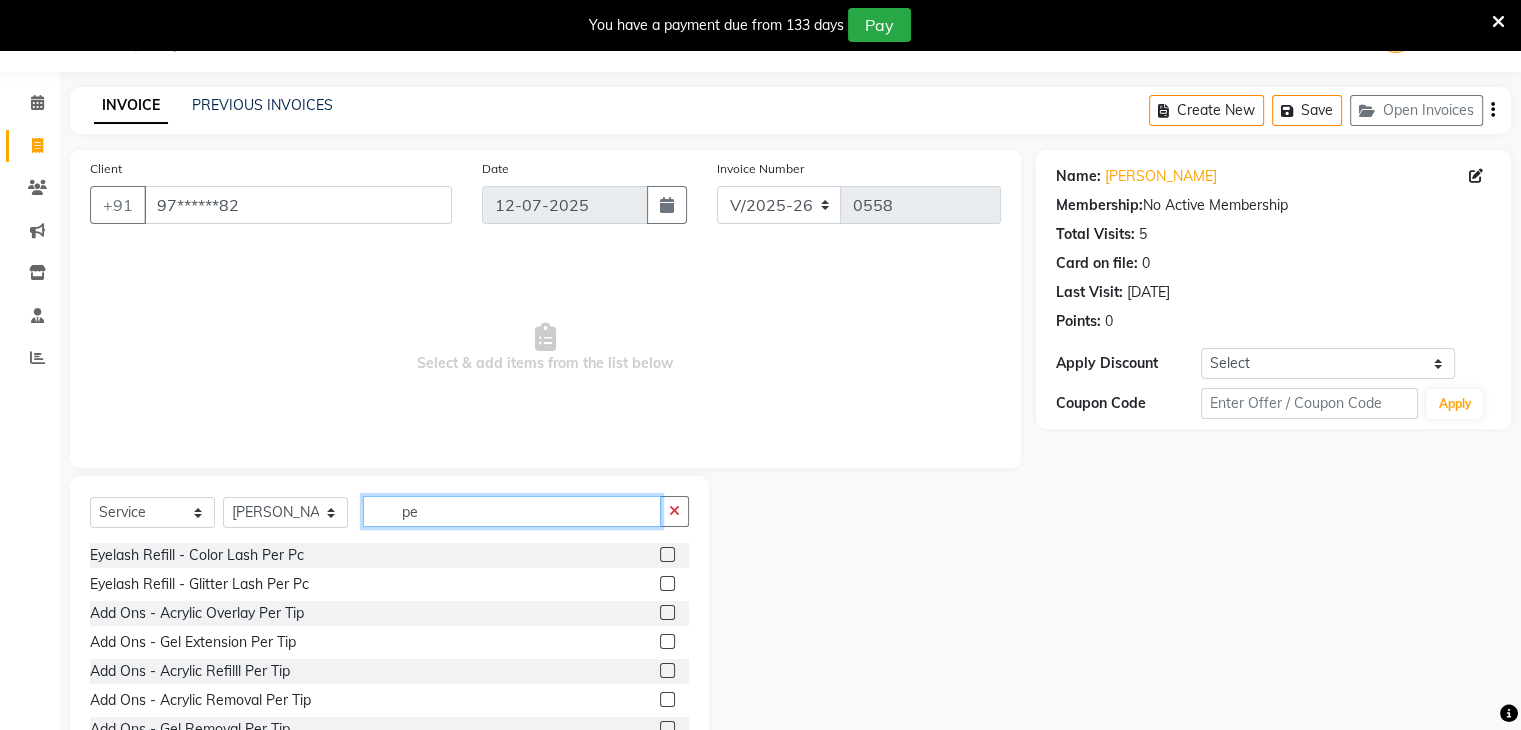type on "p" 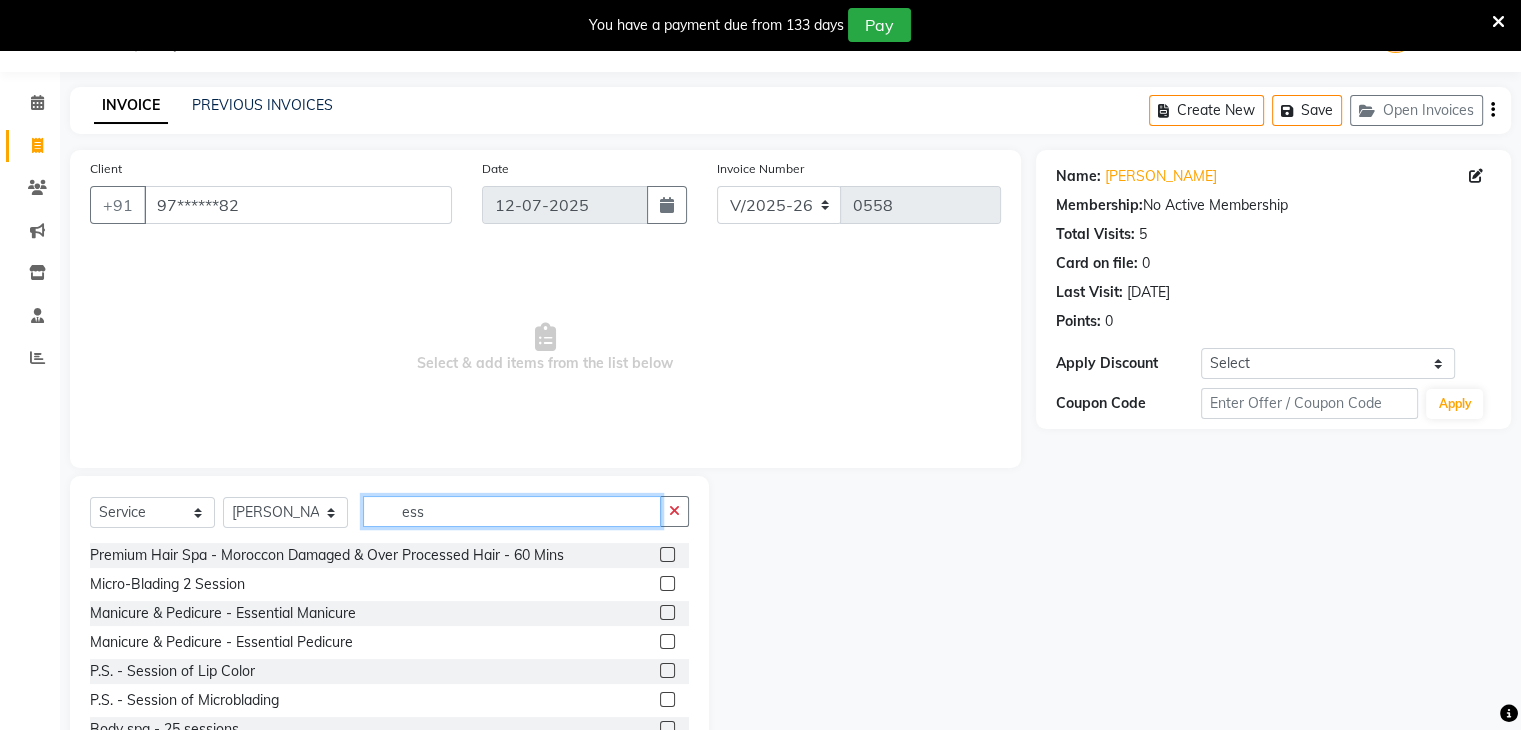 type on "ess" 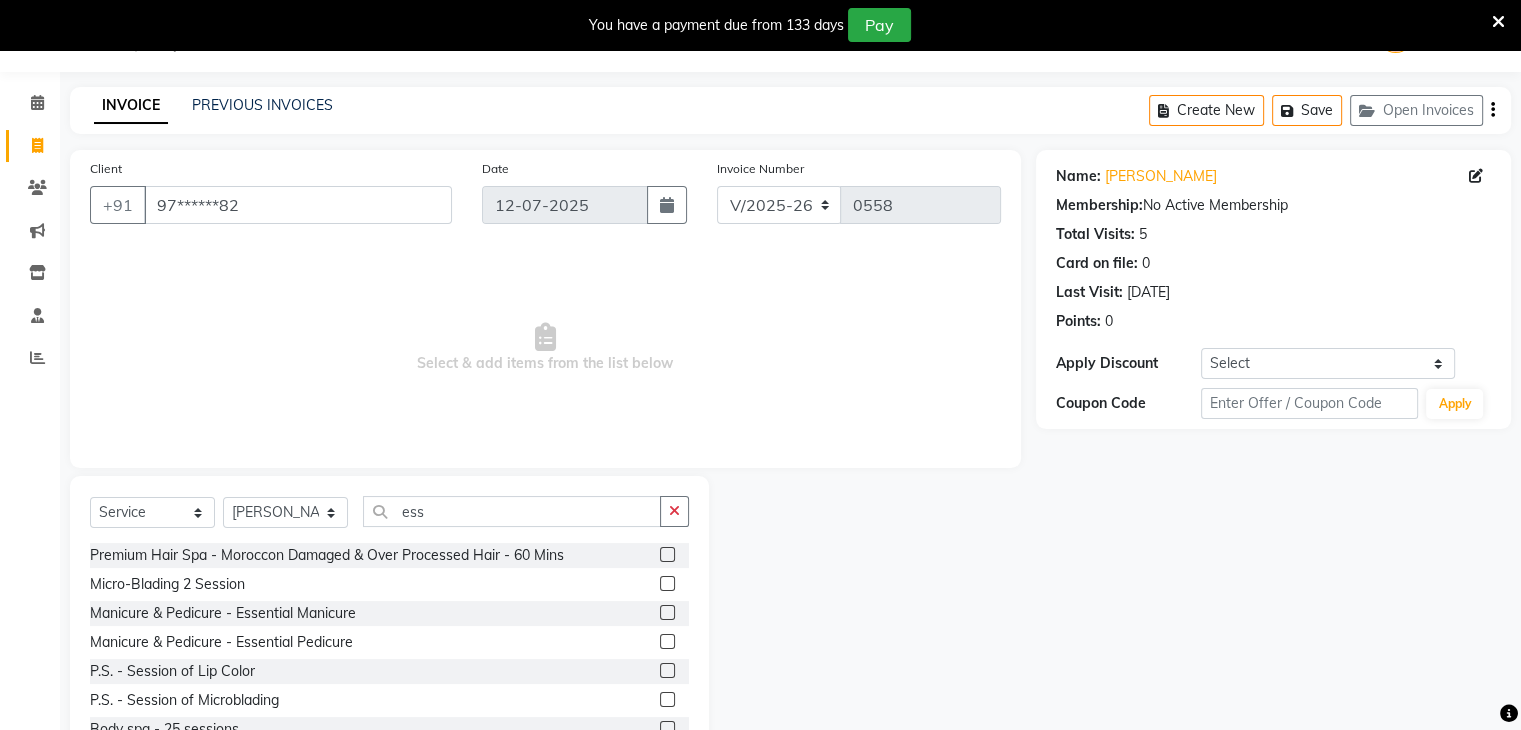 click 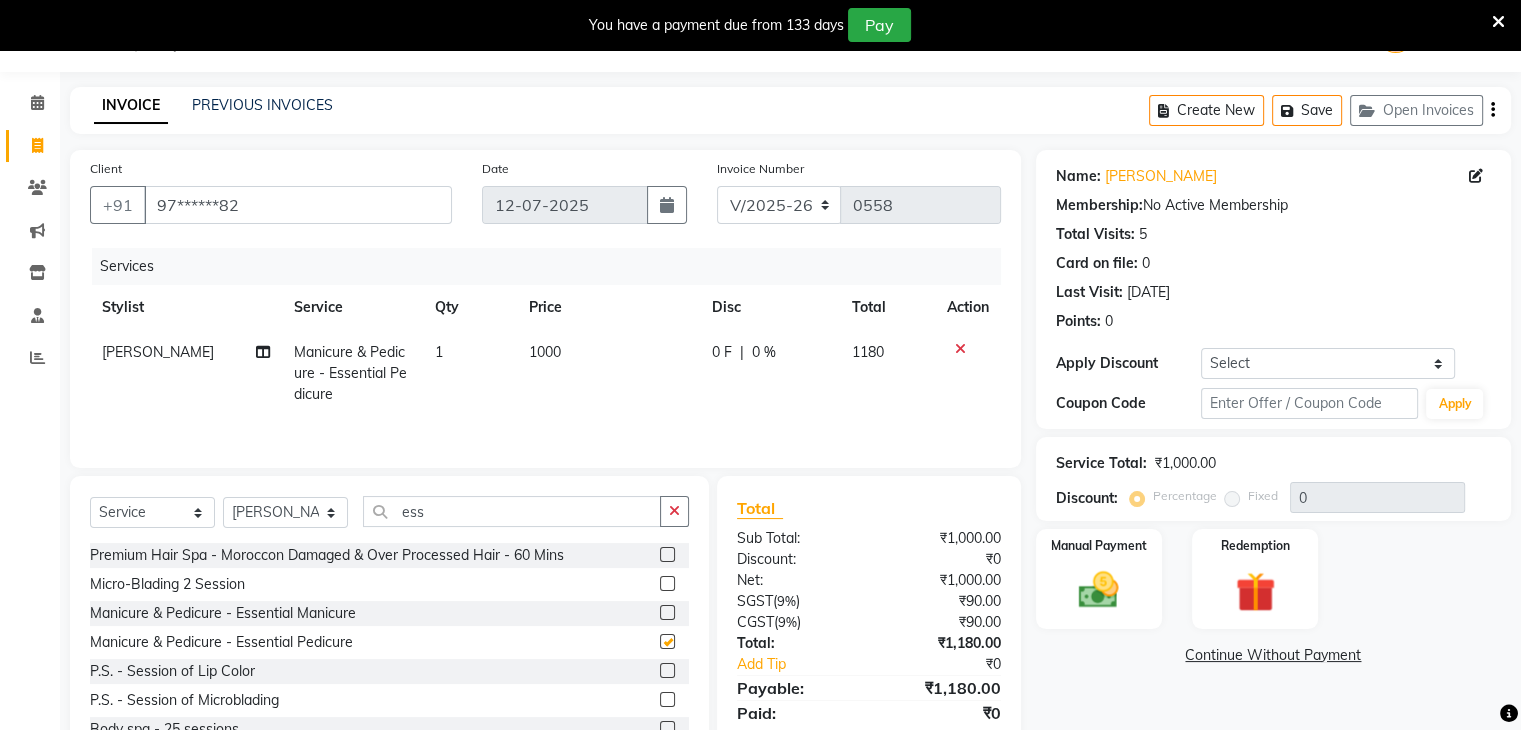checkbox on "false" 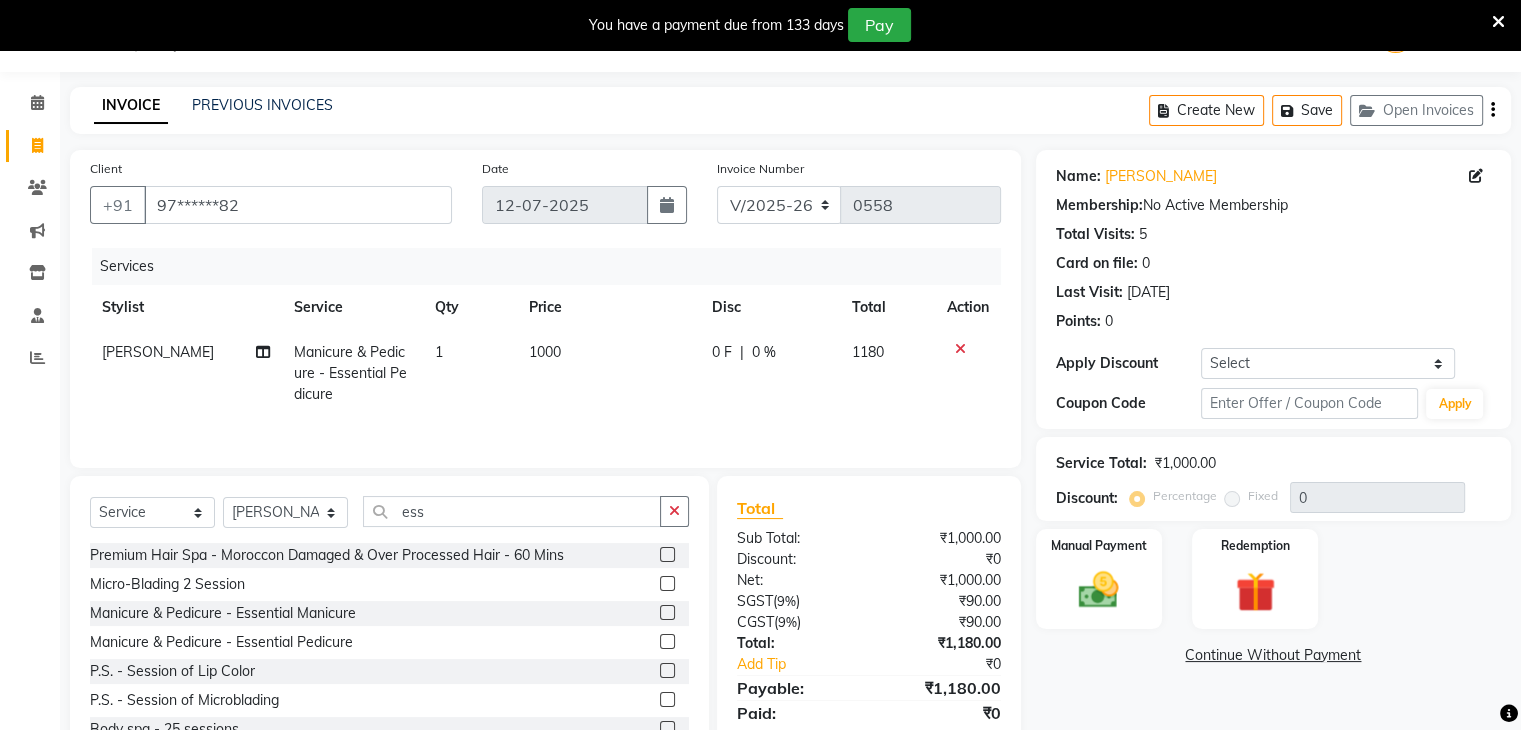 click on "1" 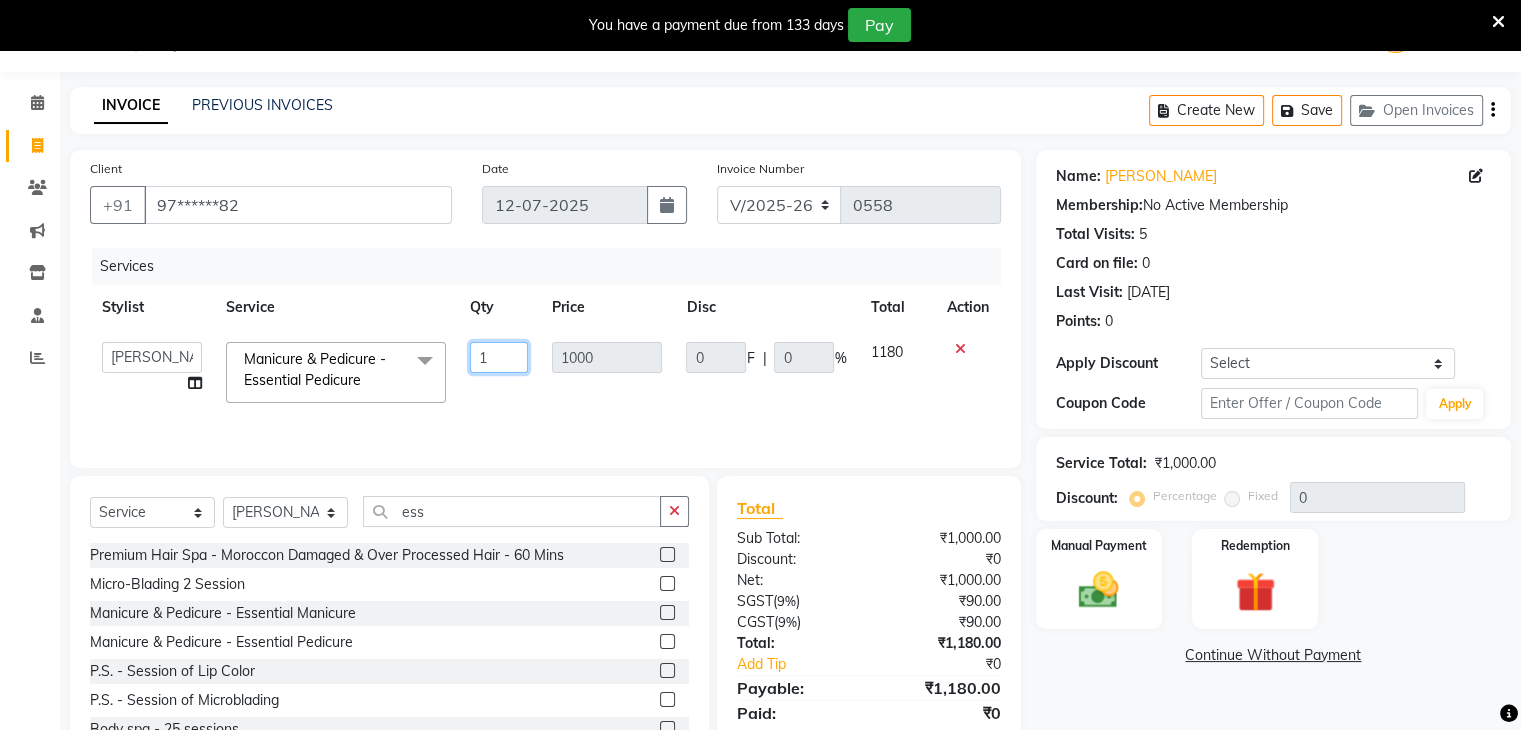 click on "1" 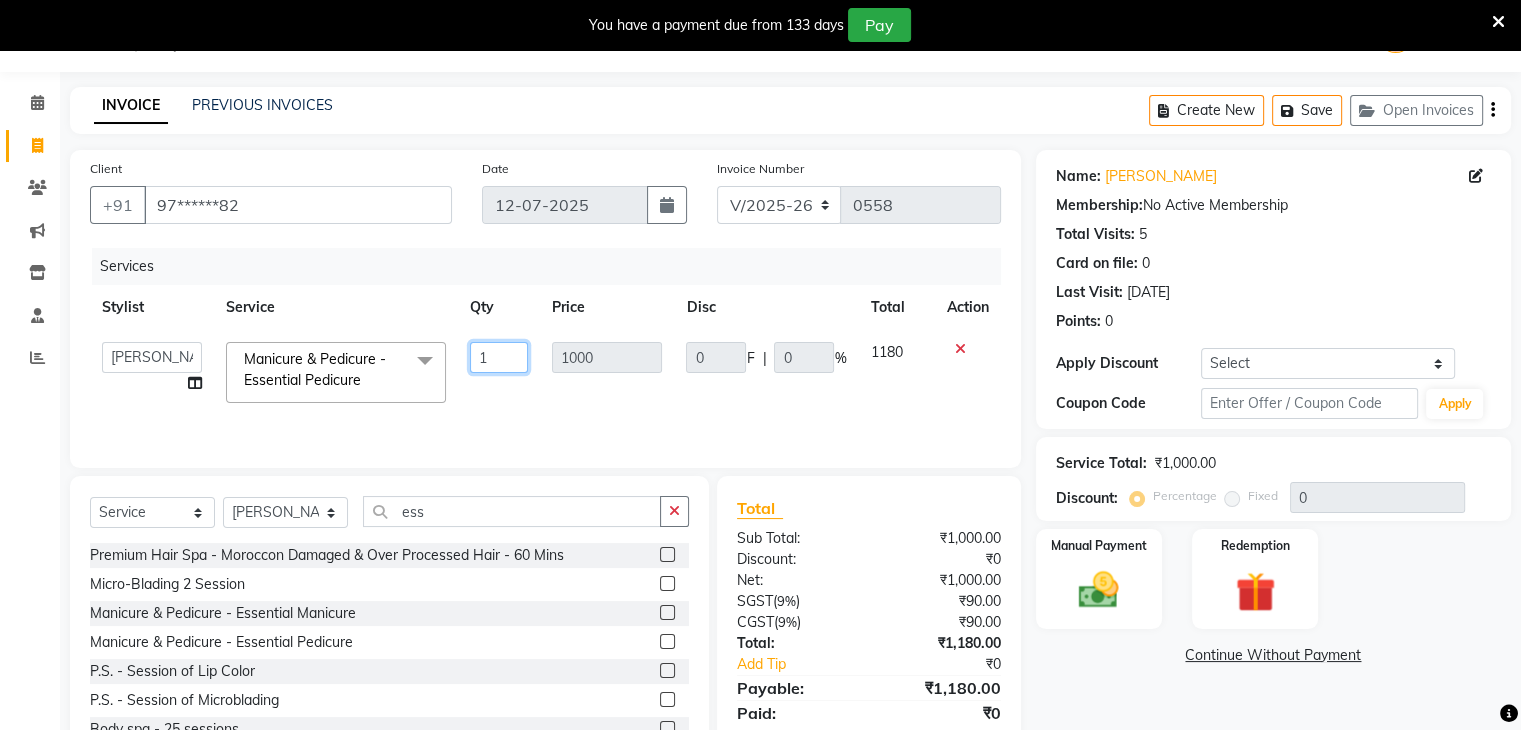 type on "10" 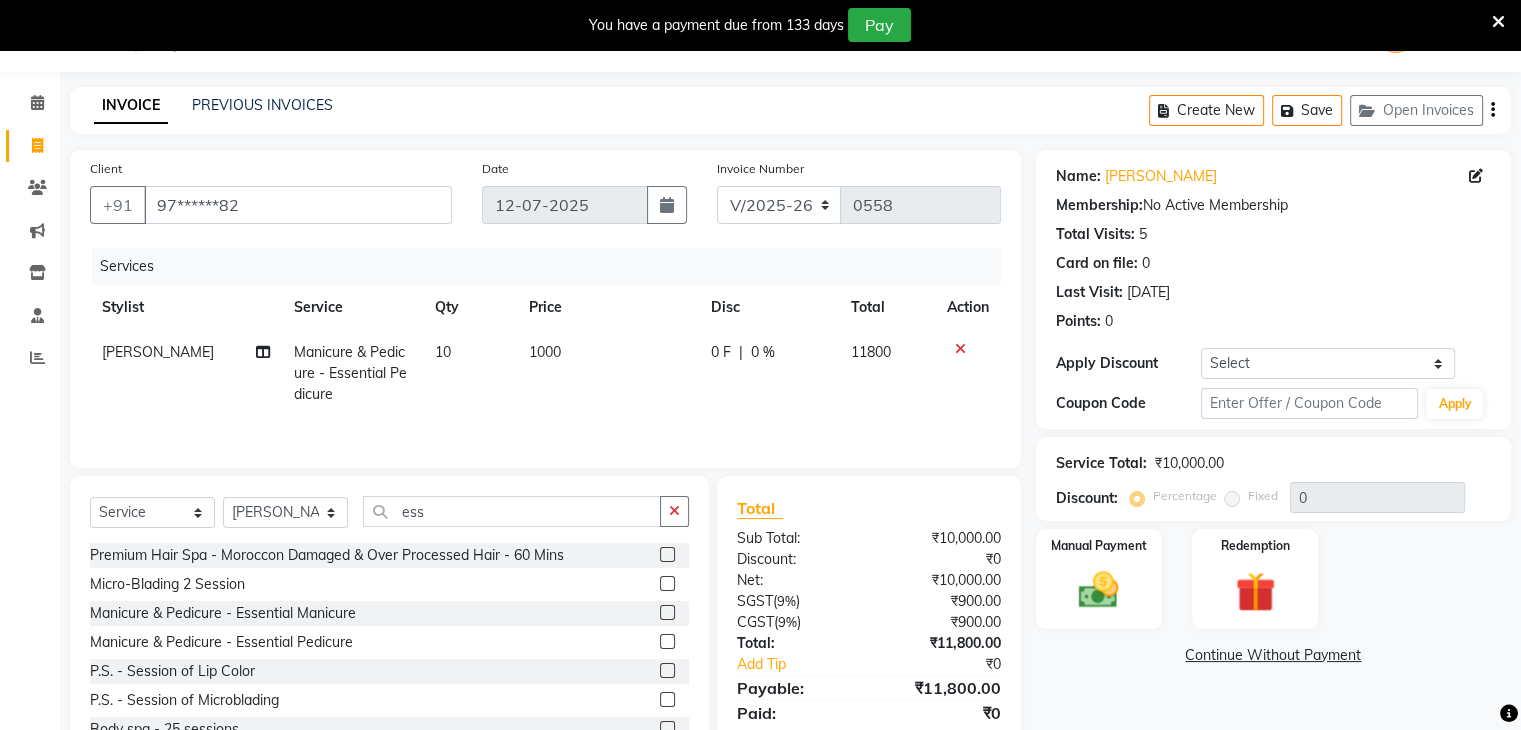 click on "Client +91 97******82 Date [DATE] Invoice Number V/2025 V/[PHONE_NUMBER] Services Stylist Service Qty Price Disc Total Action [PERSON_NAME] Manicure & Pedicure - Essential Pedicure 10 1000 0 F | 0 % 11800 Select  Service  Product  Membership  Package Voucher Prepaid Gift Card  Select Stylist [PERSON_NAME] Manager [PERSON_NAME] [PERSON_NAME] [PERSON_NAME] Sankat [PERSON_NAME] Premium Hair Spa - Moroccon Damaged & Over Processed Hair - 60 Mins  Micro-Blading 2 Session  Manicure & Pedicure - Essential Manicure  Manicure & Pedicure - Essential Pedicure  P.S. - Session of Lip Color  P.S. - Session of Microblading  Body spa - 25 sessions  Total Sub Total: ₹10,000.00 Discount: ₹0 Net: ₹10,000.00 SGST  ( 9% ) ₹900.00 CGST  ( 9% ) ₹900.00 Total: ₹11,800.00 Add Tip ₹0 Payable: ₹11,800.00 Paid: ₹0 Balance   : ₹11,800.00" 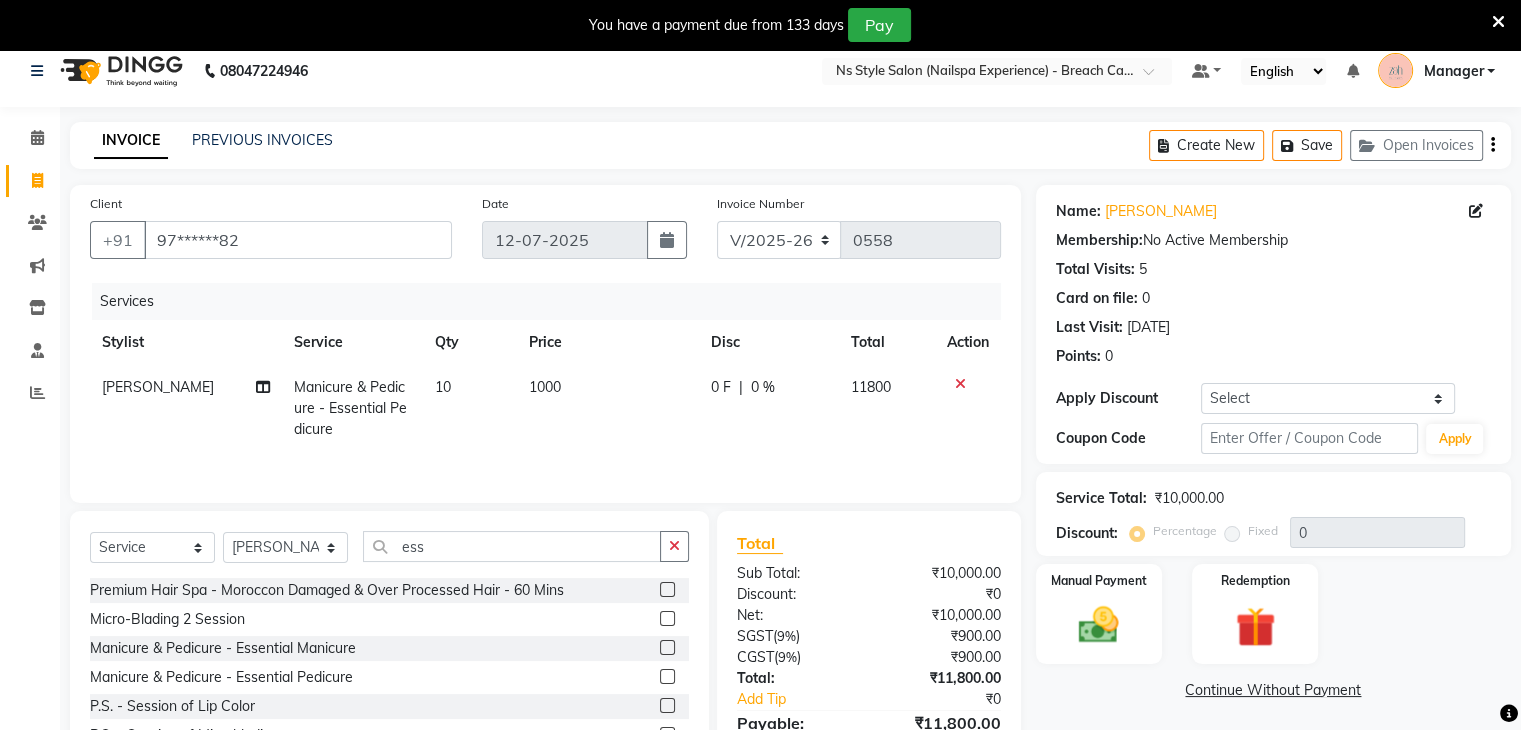 scroll, scrollTop: 122, scrollLeft: 0, axis: vertical 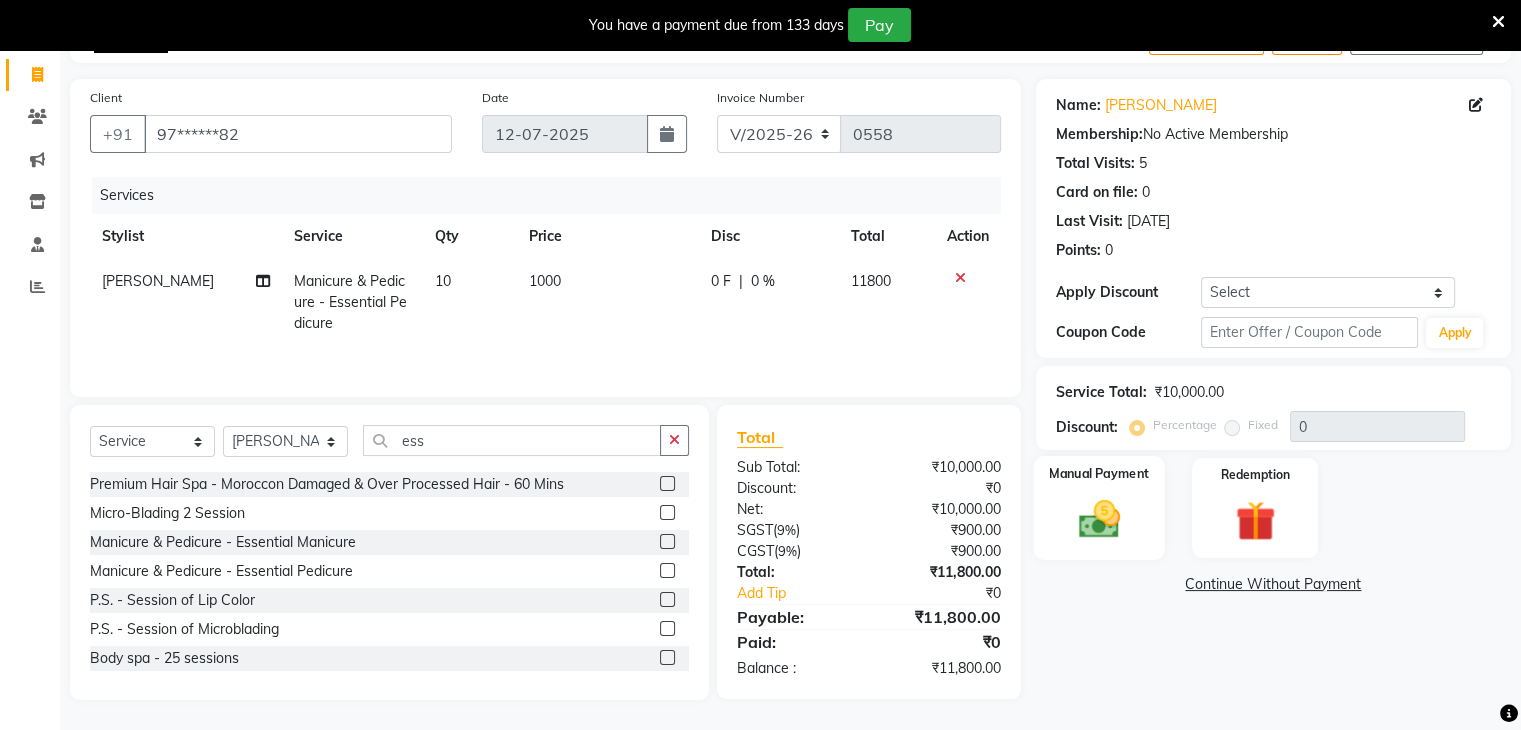 click 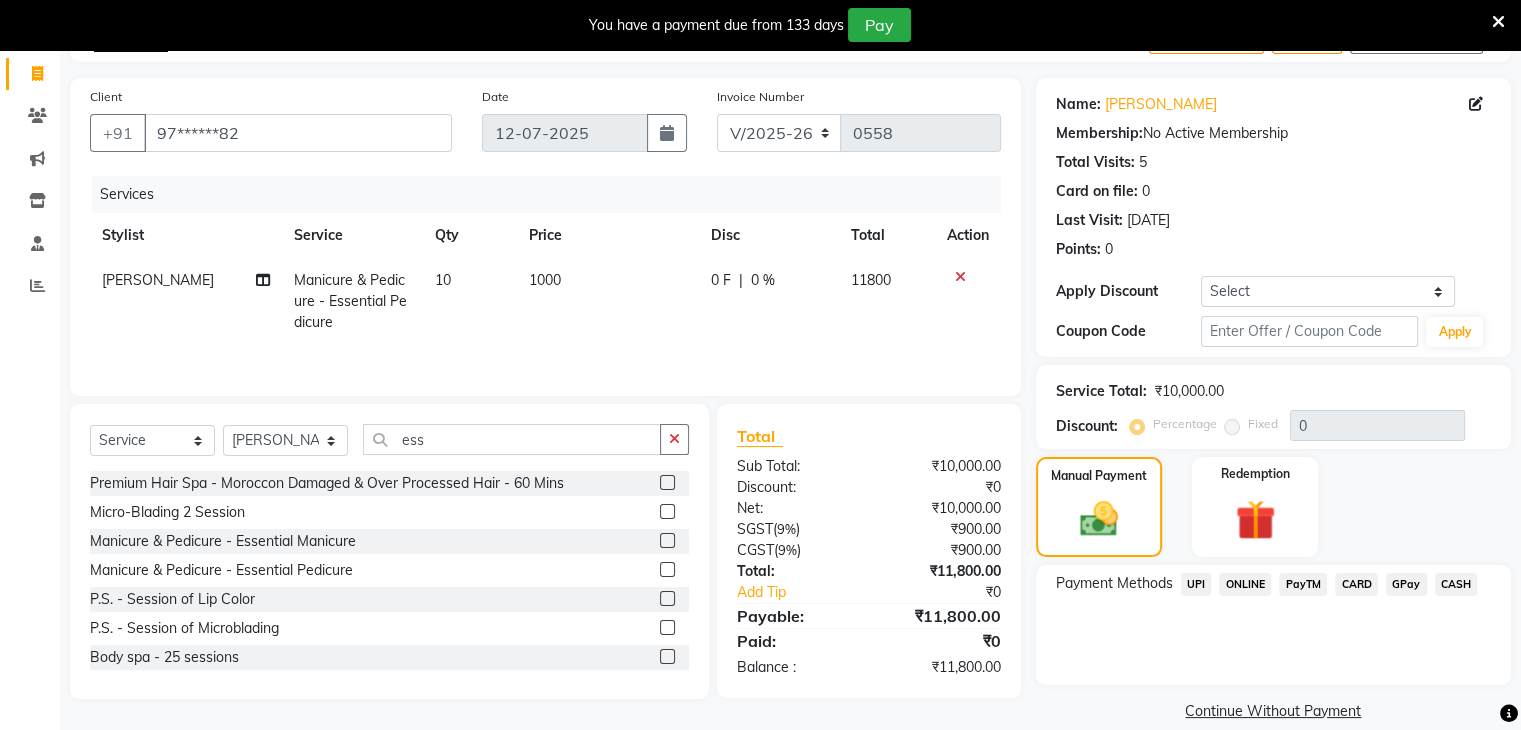 click on "CASH" 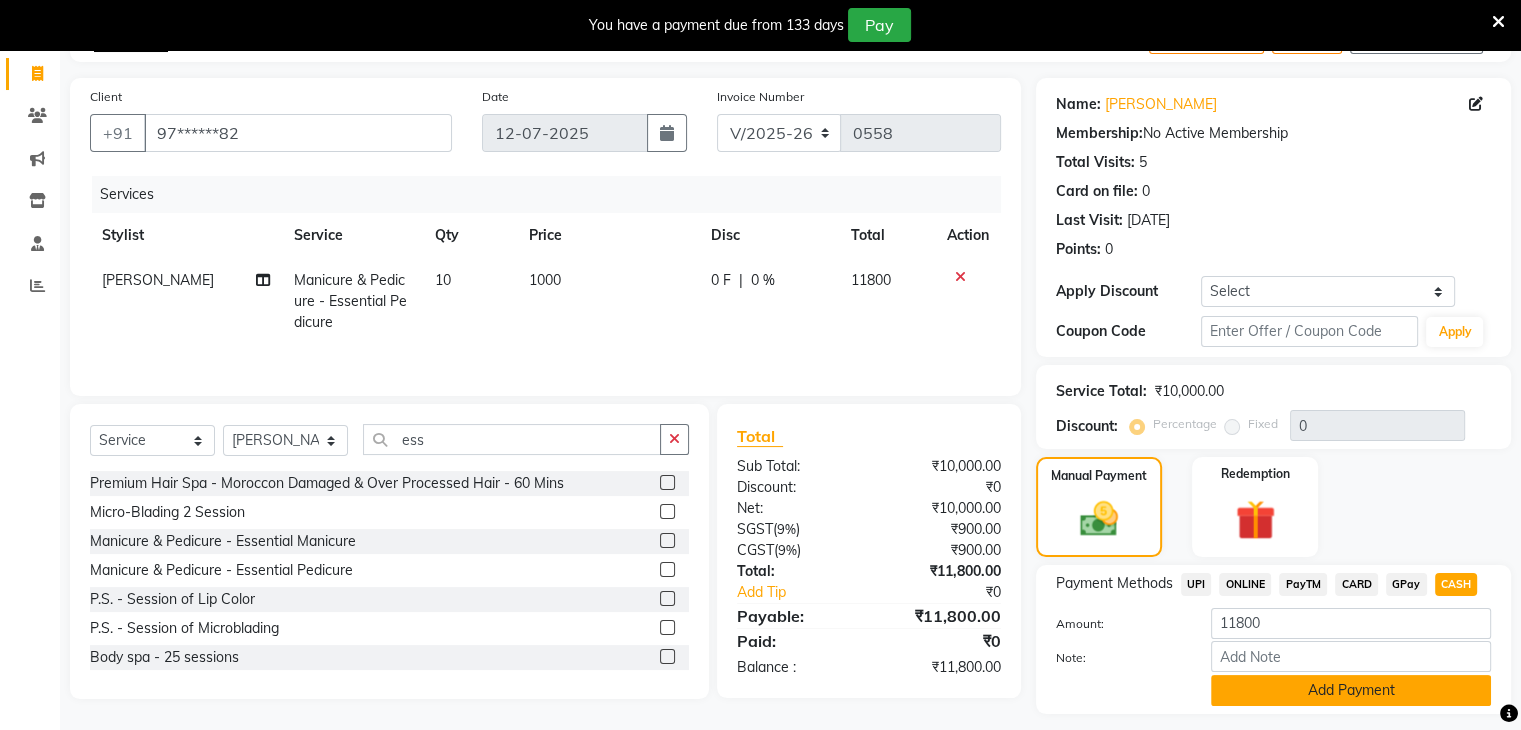 click on "Add Payment" 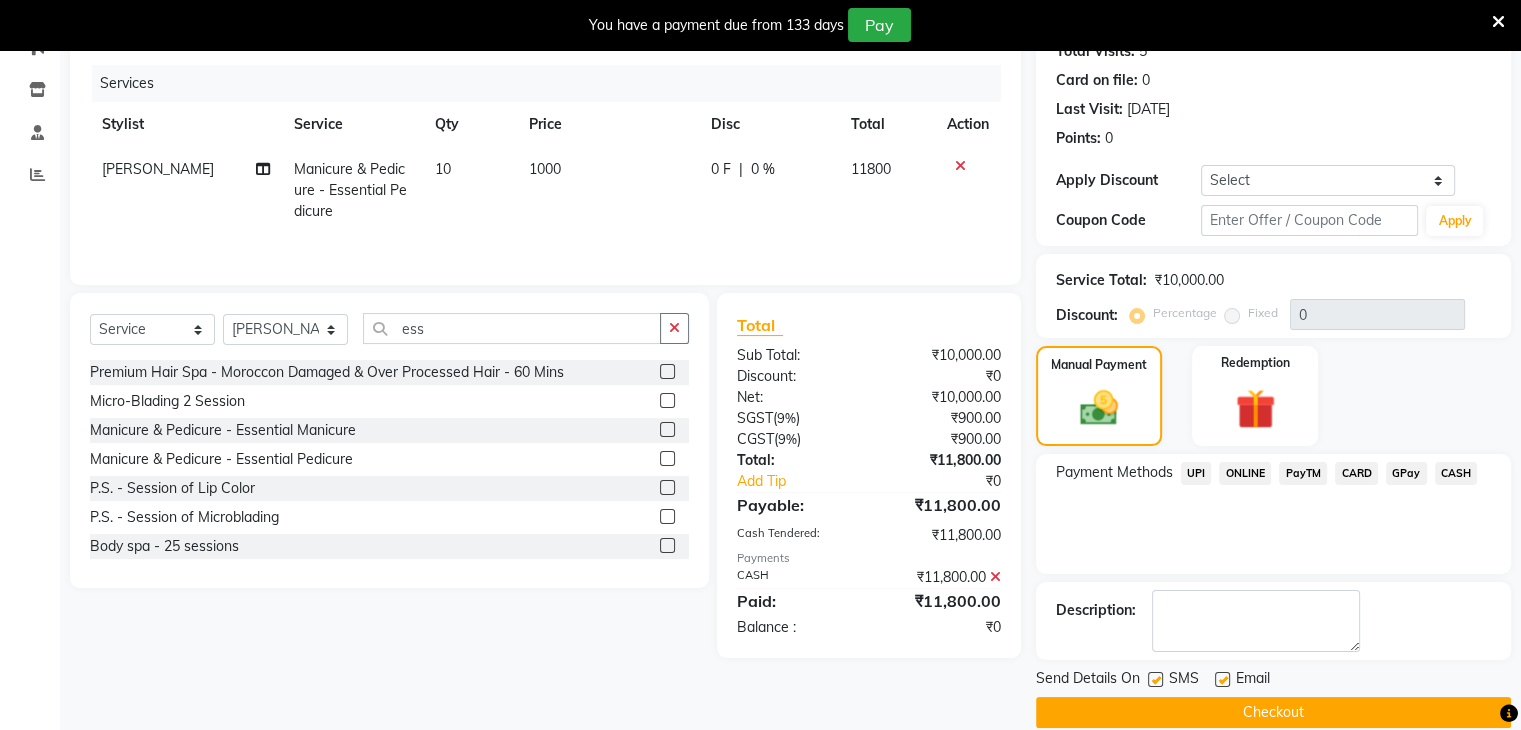 scroll, scrollTop: 260, scrollLeft: 0, axis: vertical 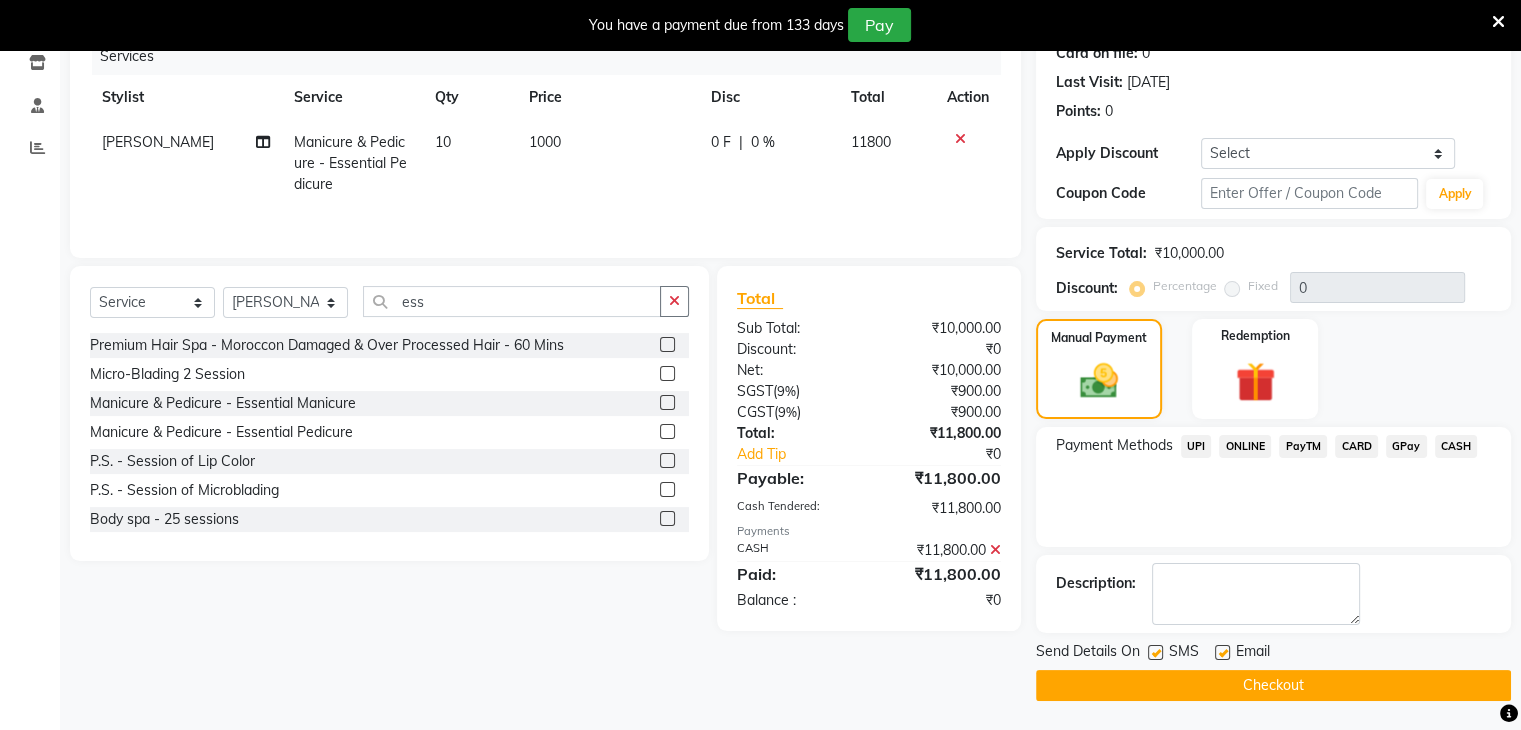 click on "Checkout" 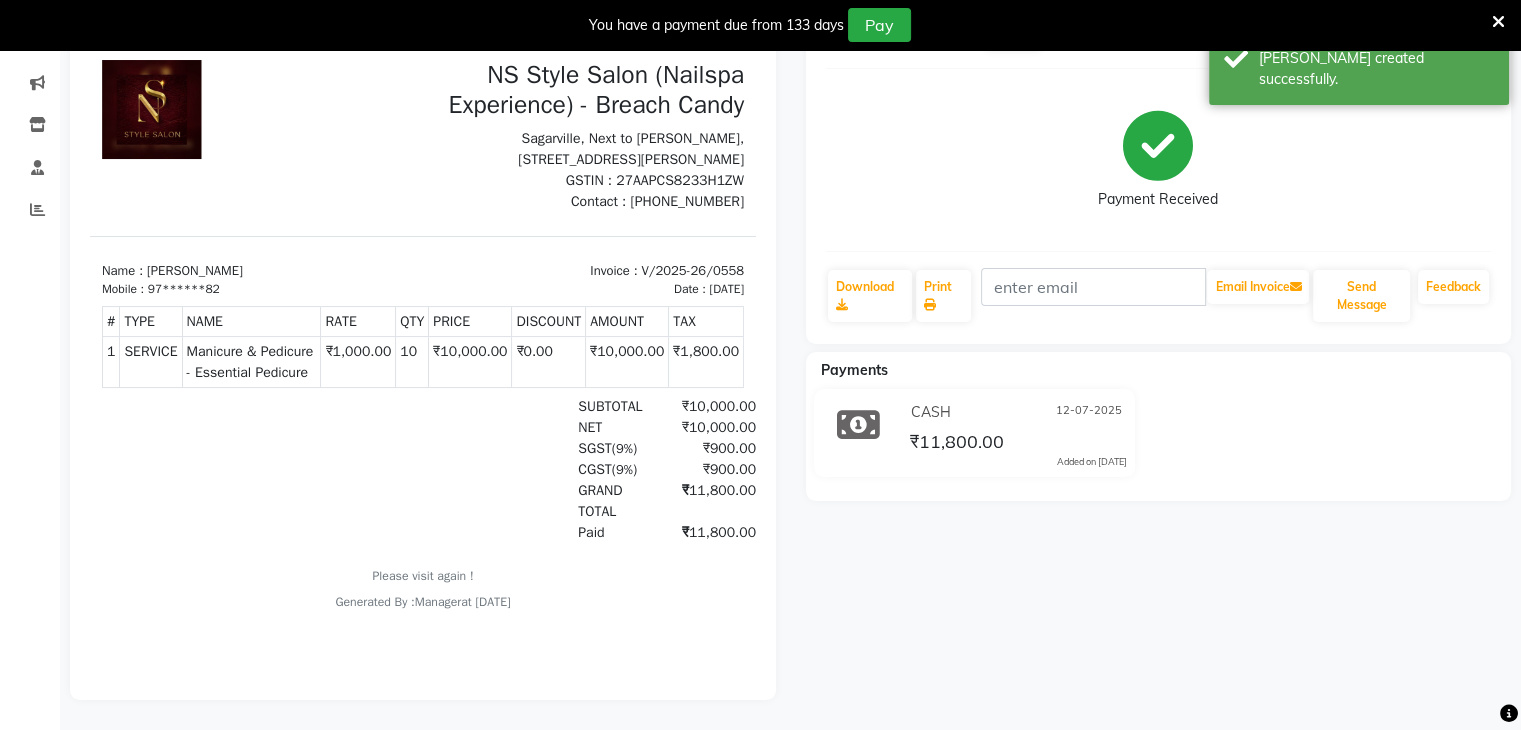 scroll, scrollTop: 0, scrollLeft: 0, axis: both 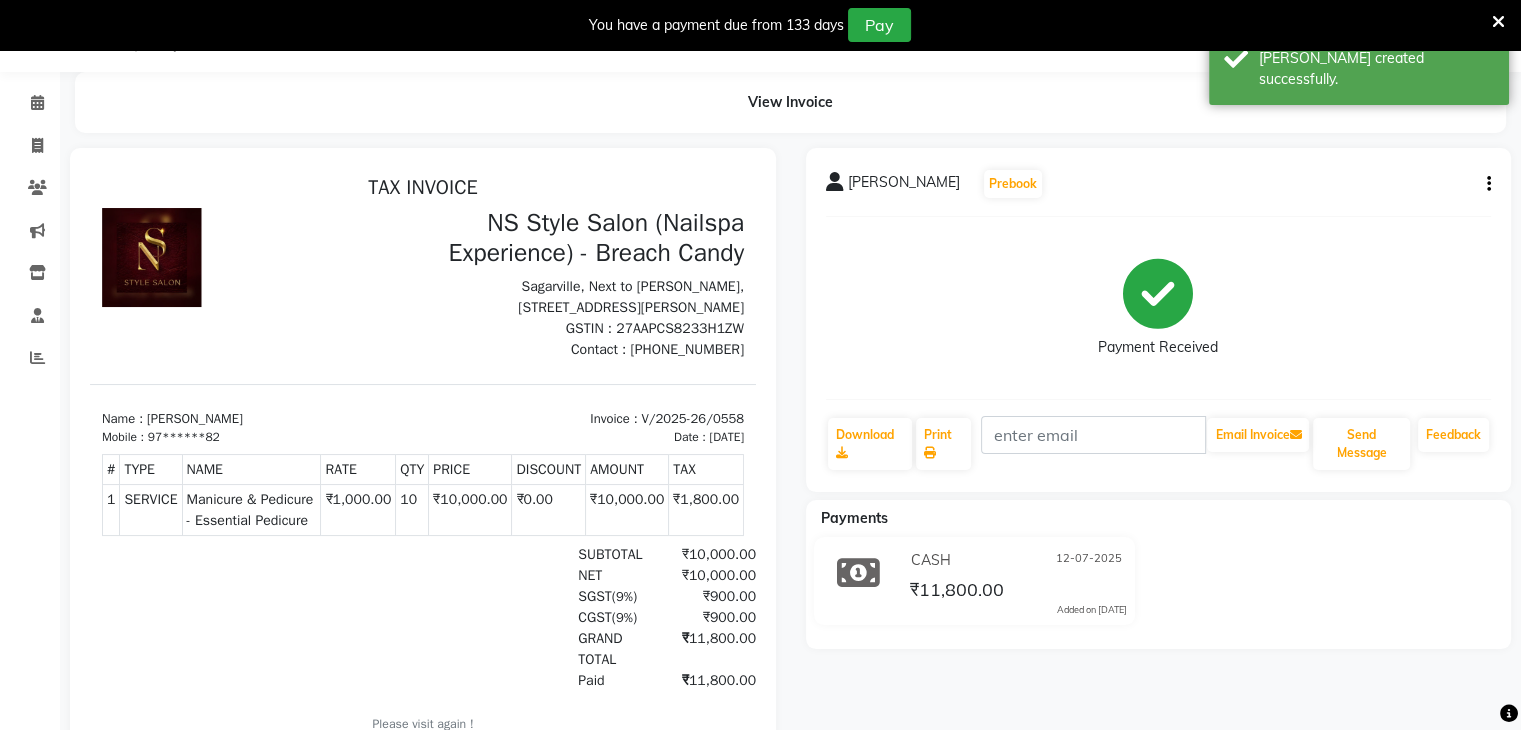 select on "service" 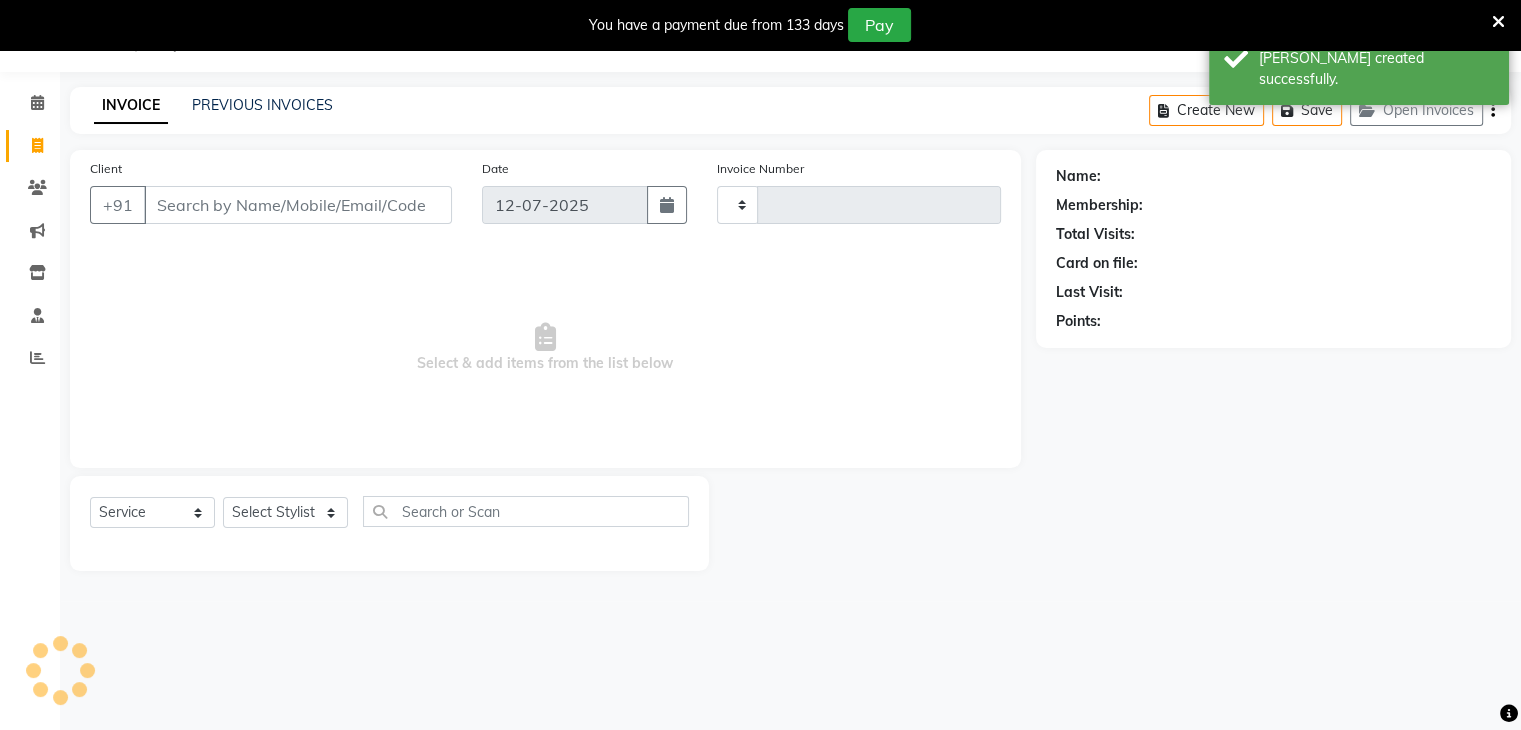 type on "0559" 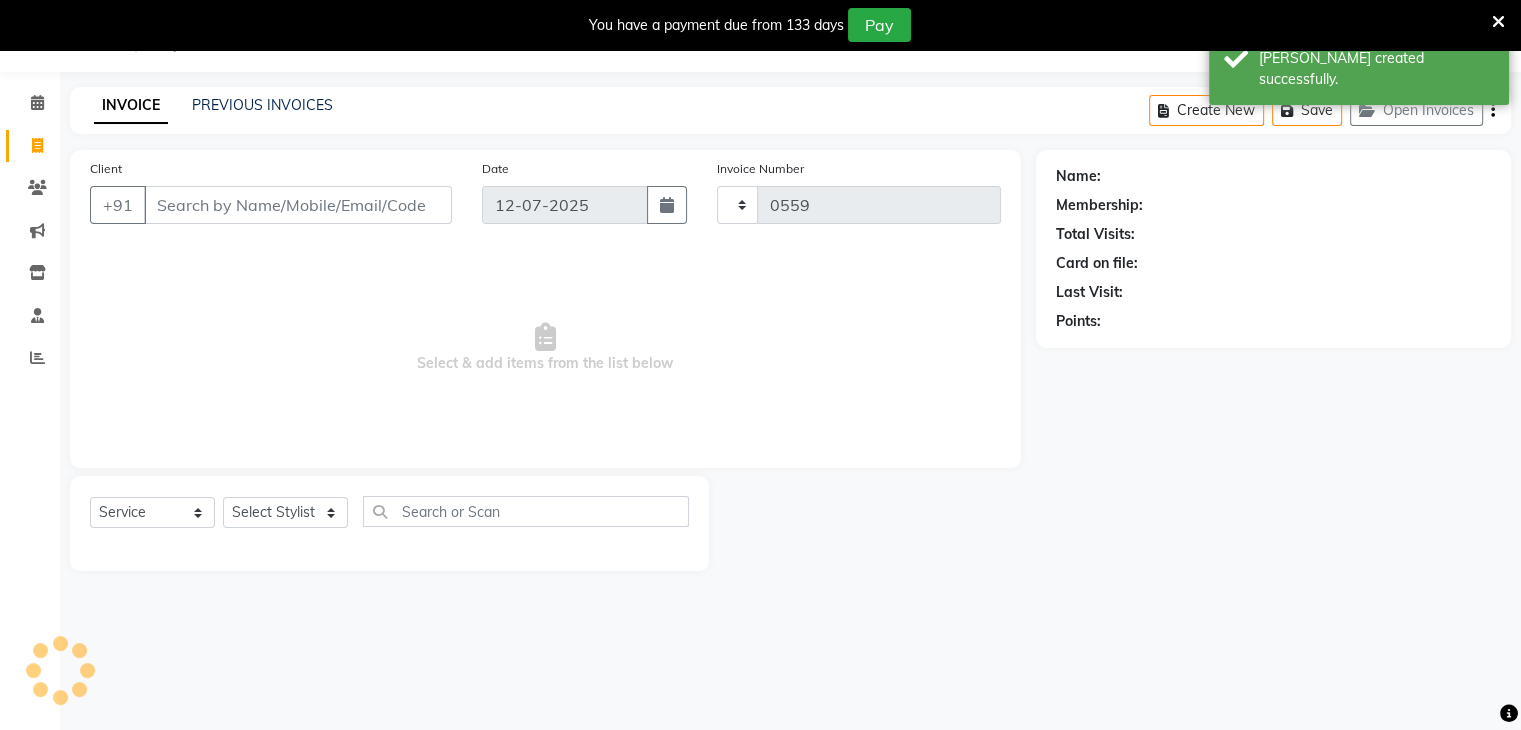 select on "5621" 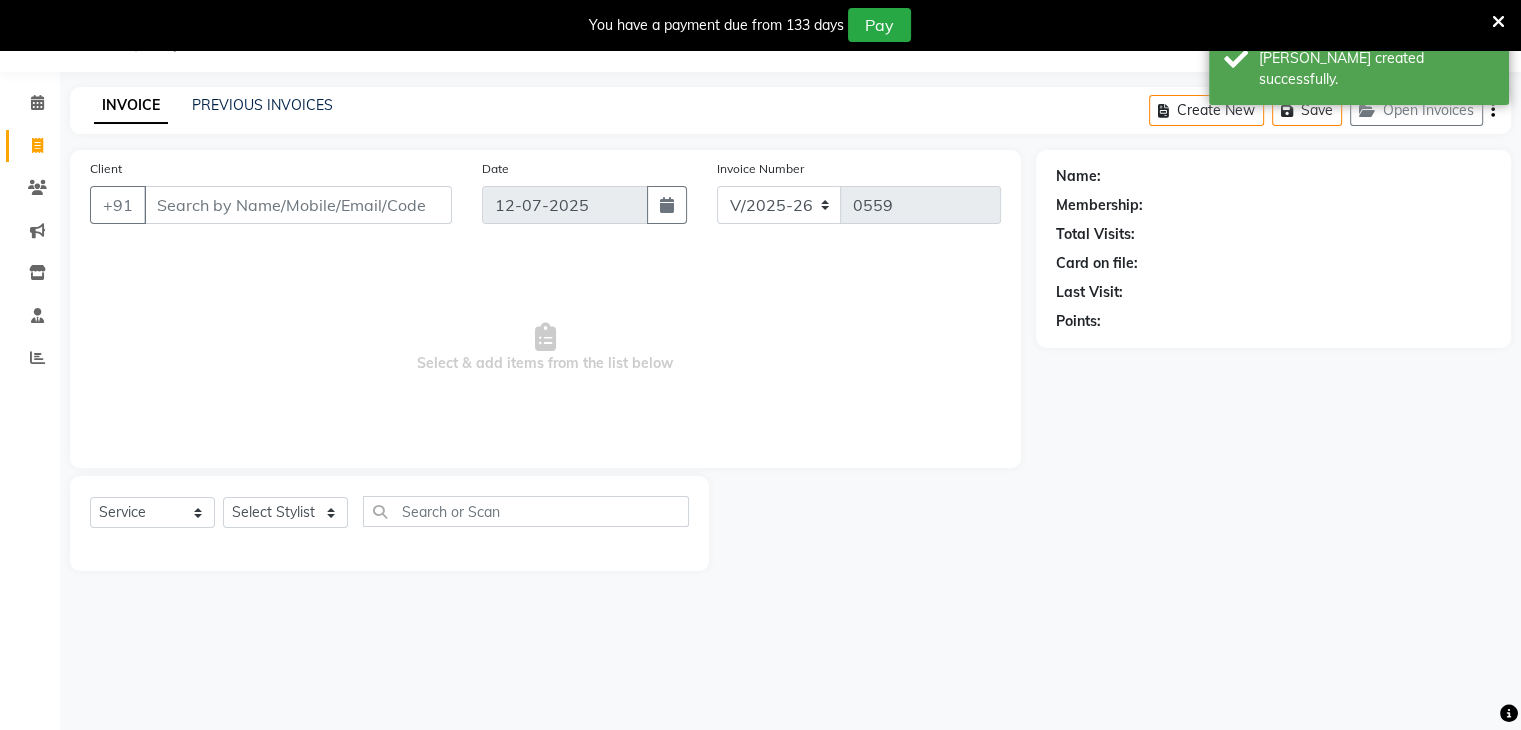 click on "PREVIOUS INVOICES" 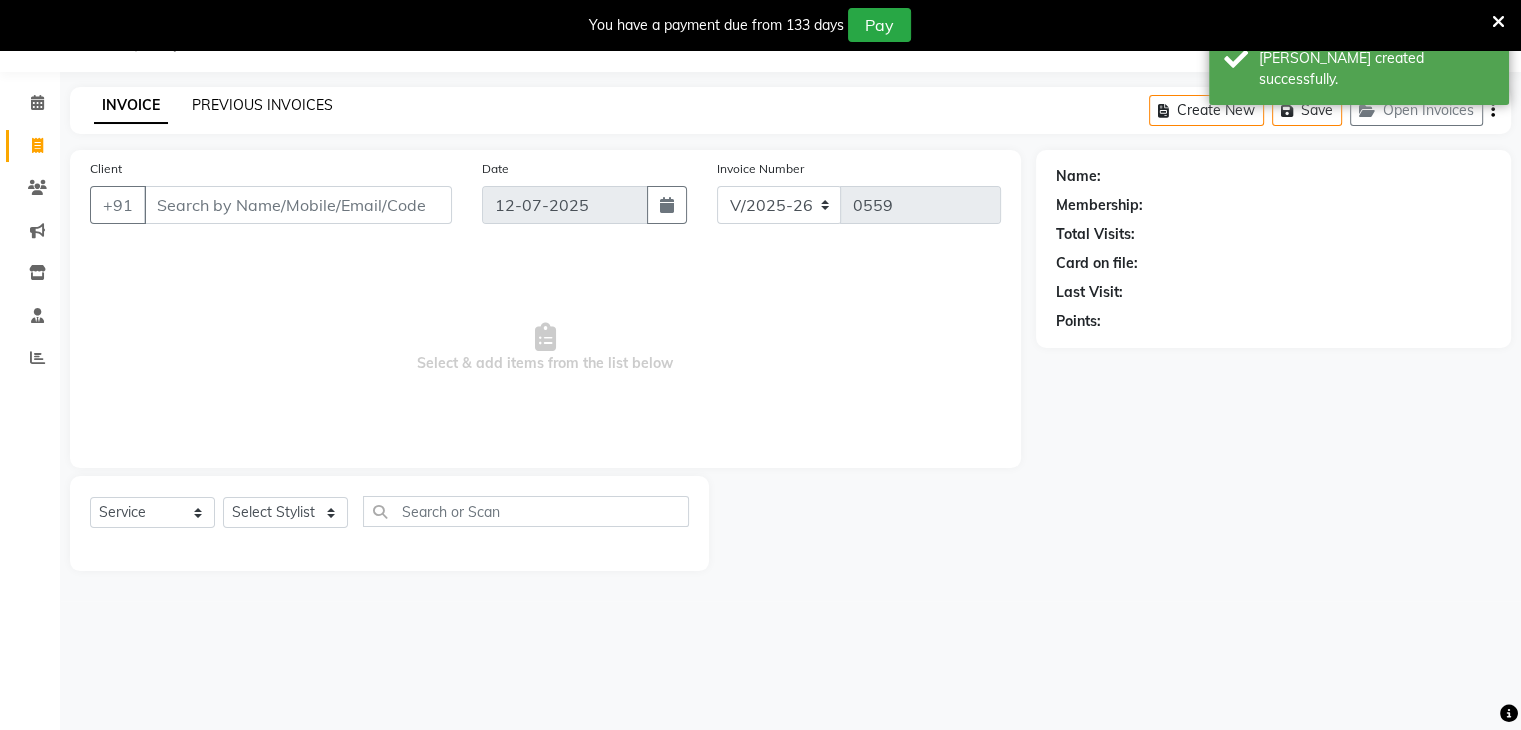 click on "PREVIOUS INVOICES" 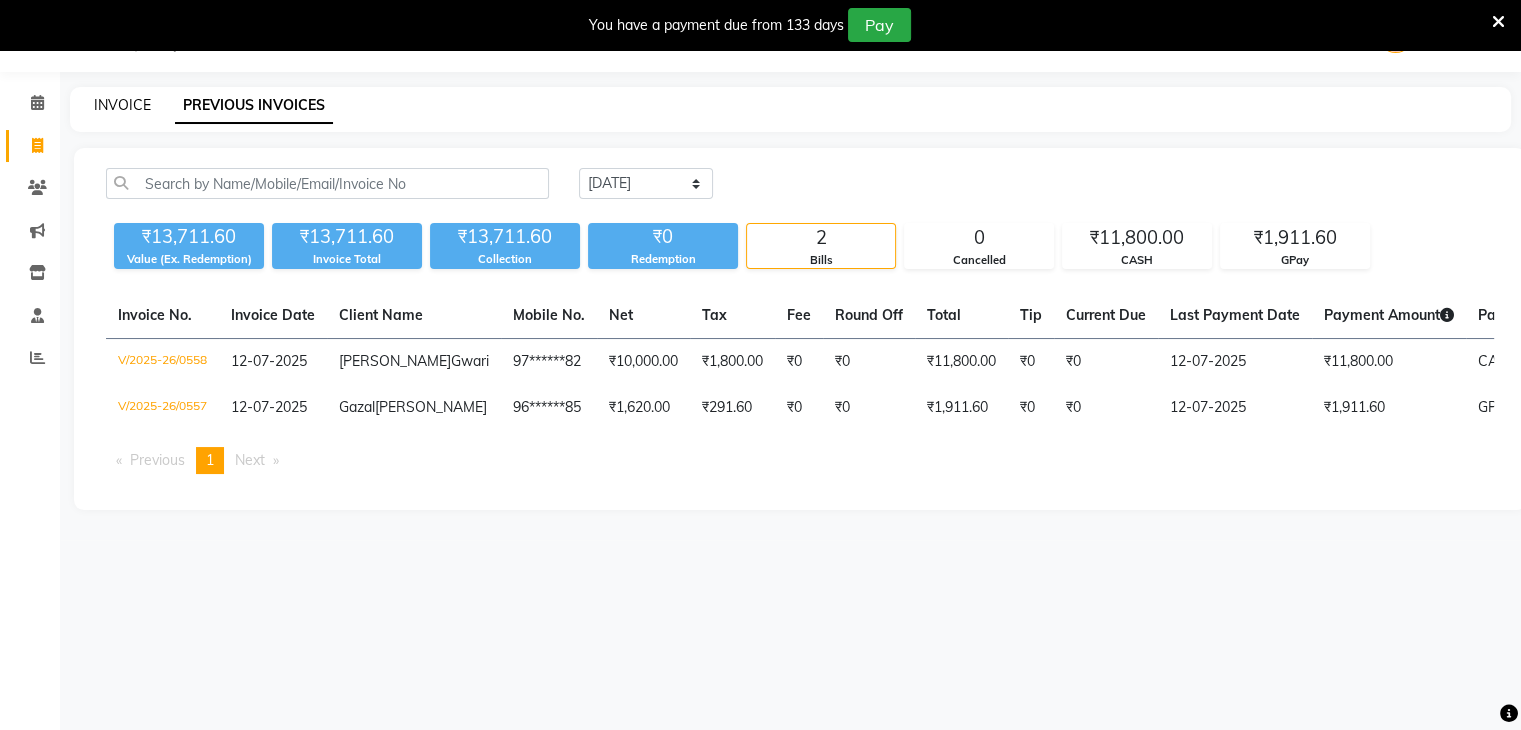 click on "INVOICE" 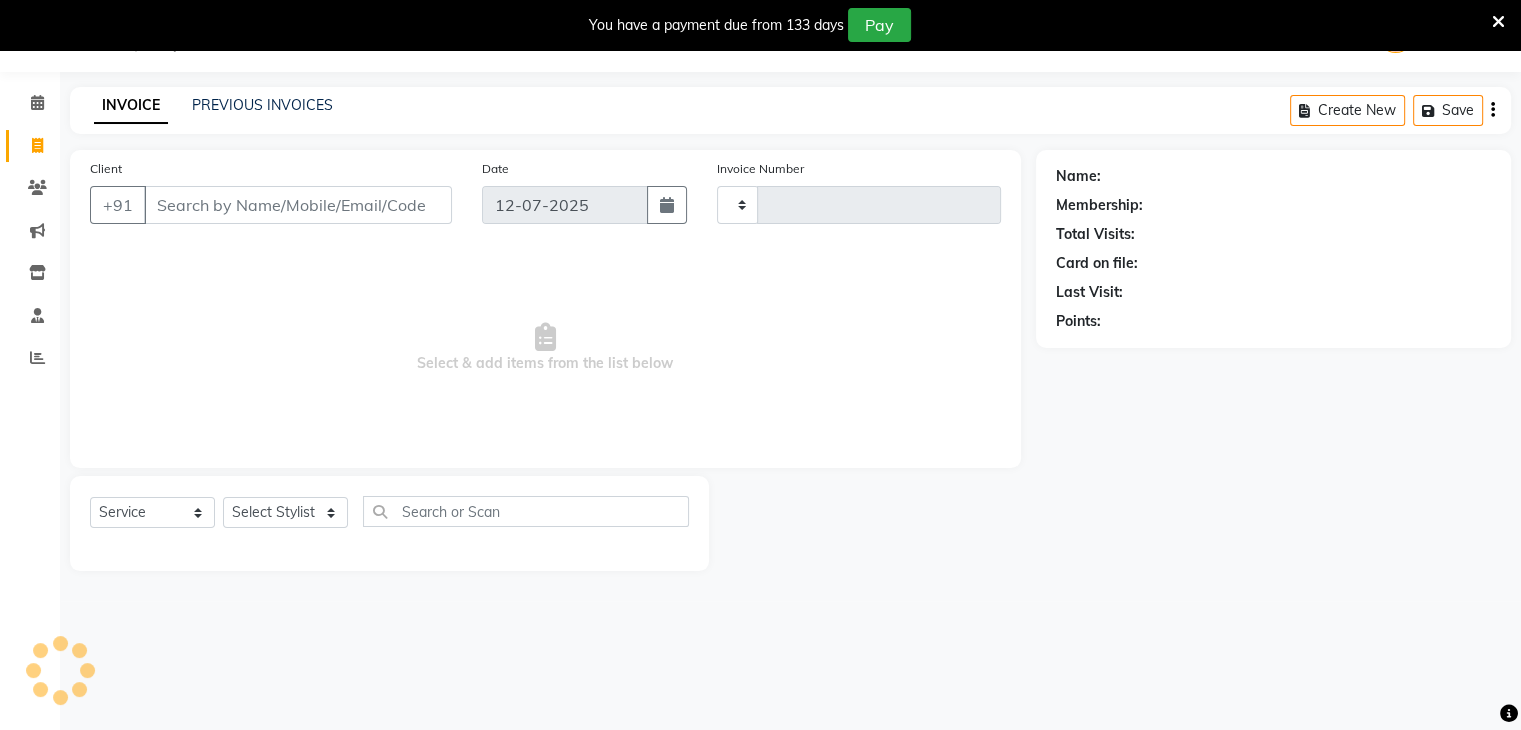 type on "0559" 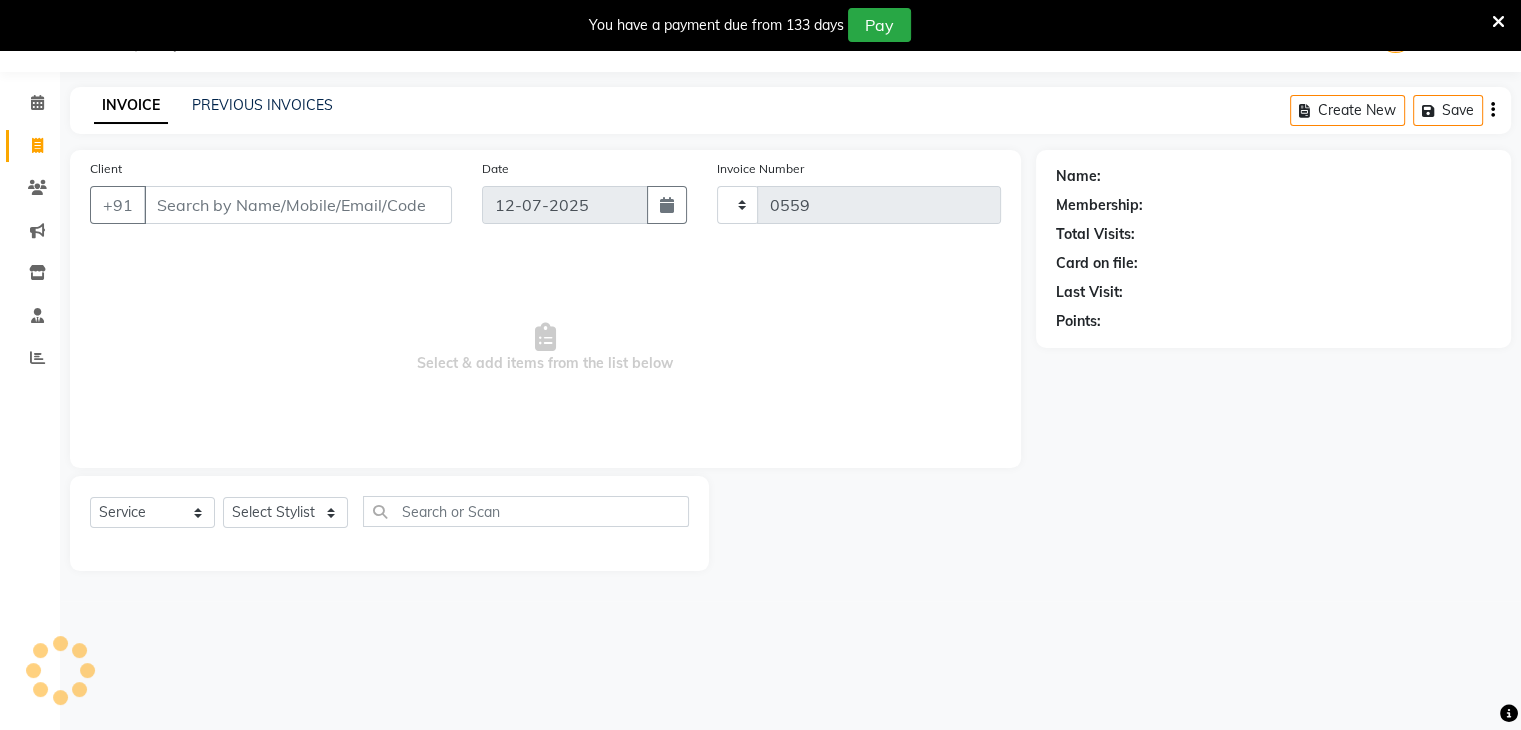 select on "5621" 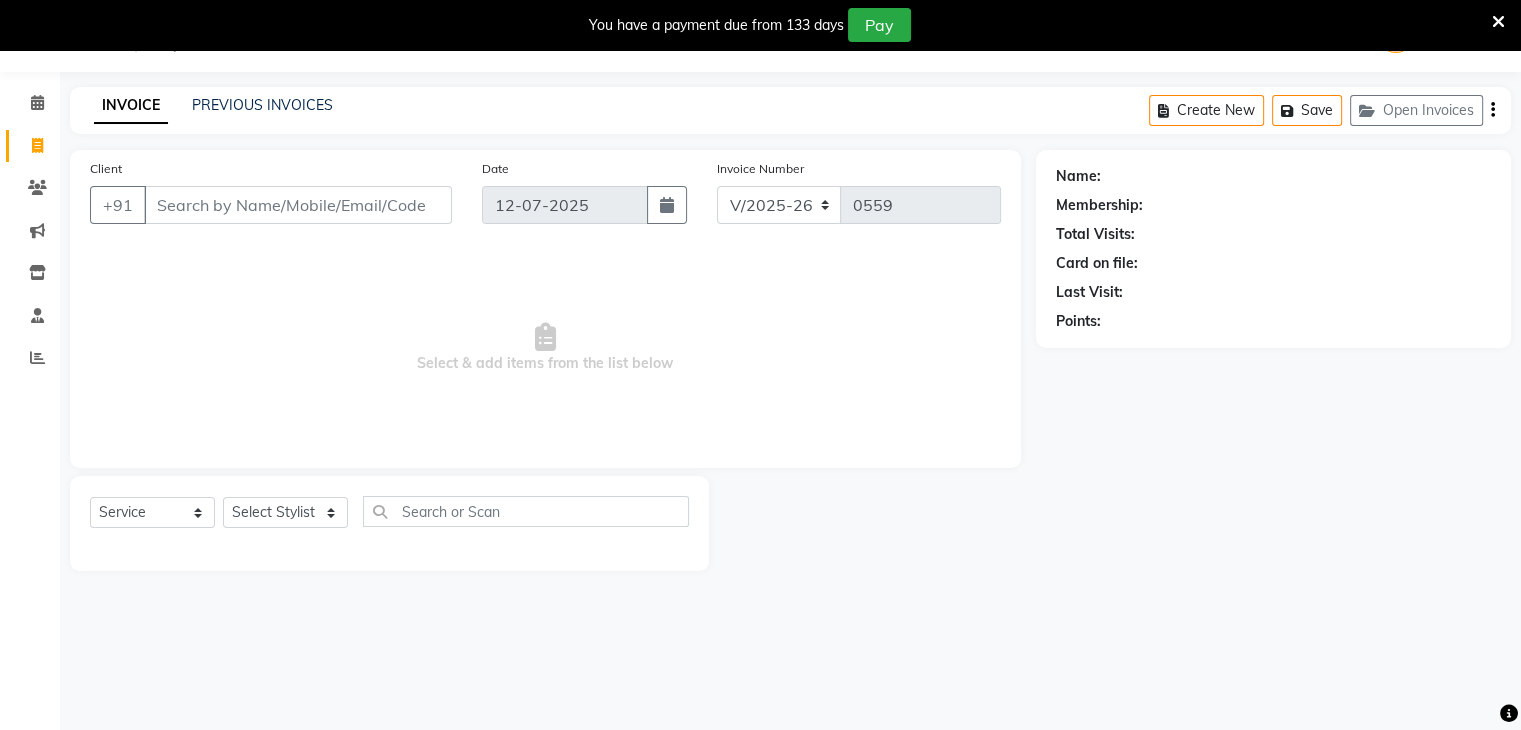 click on "Client" at bounding box center [298, 205] 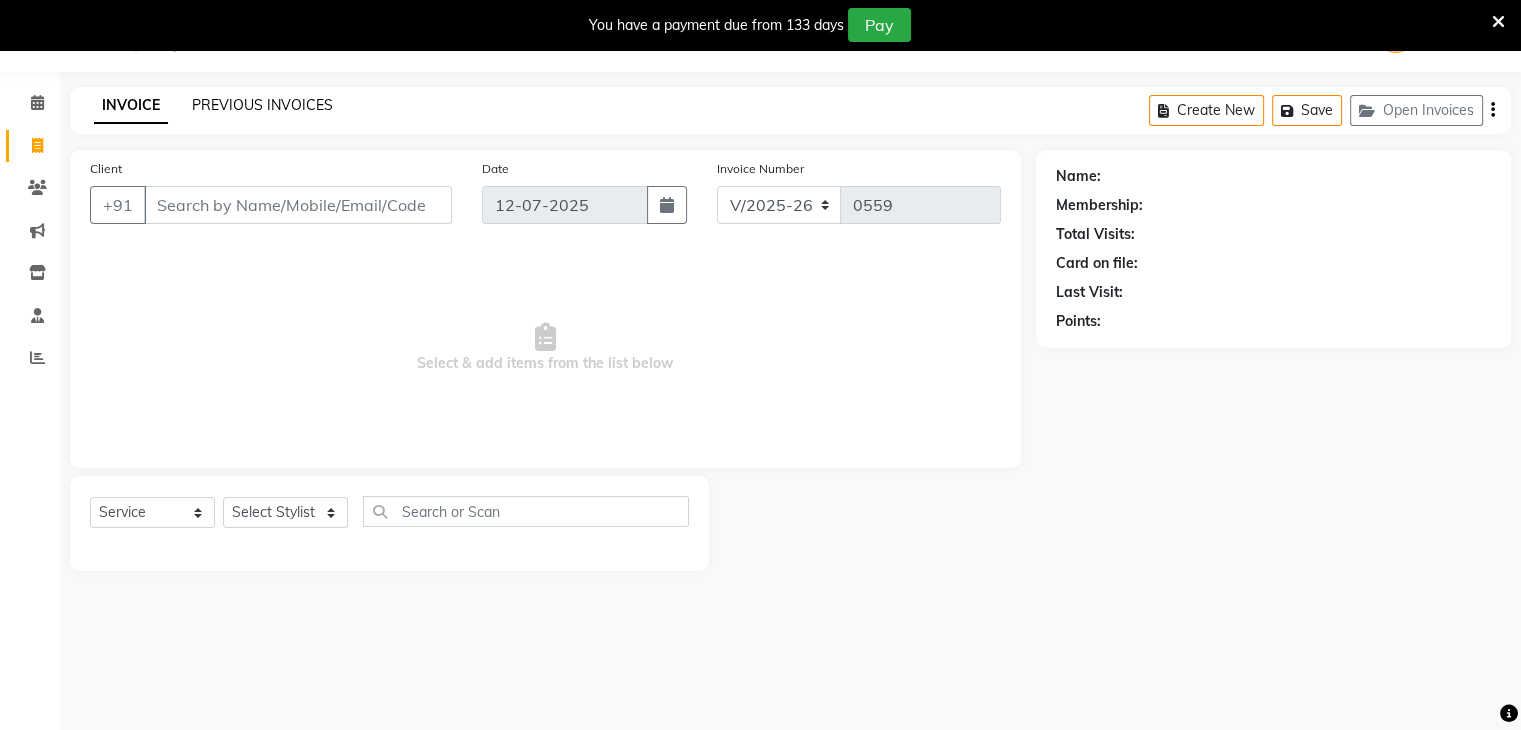 click on "PREVIOUS INVOICES" 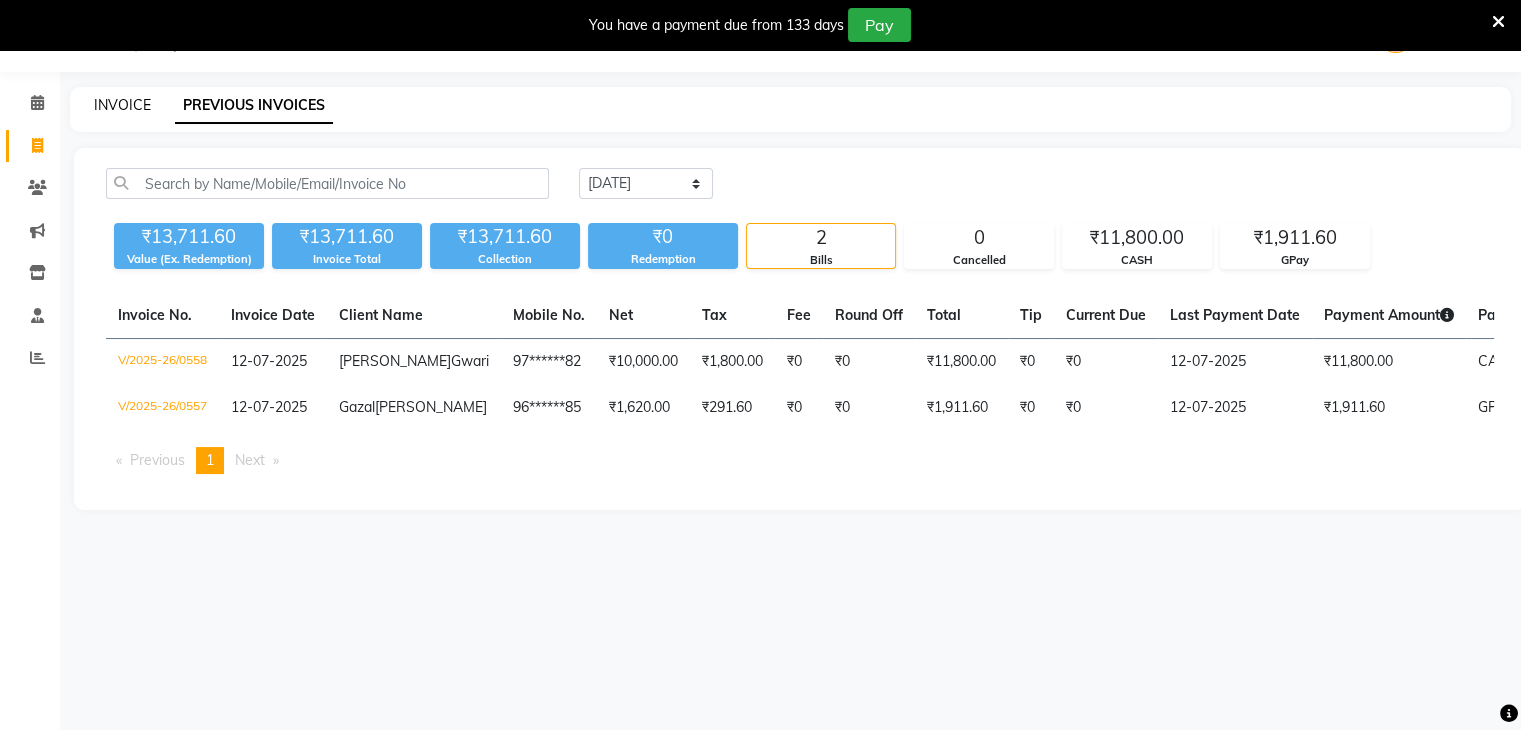 click on "INVOICE" 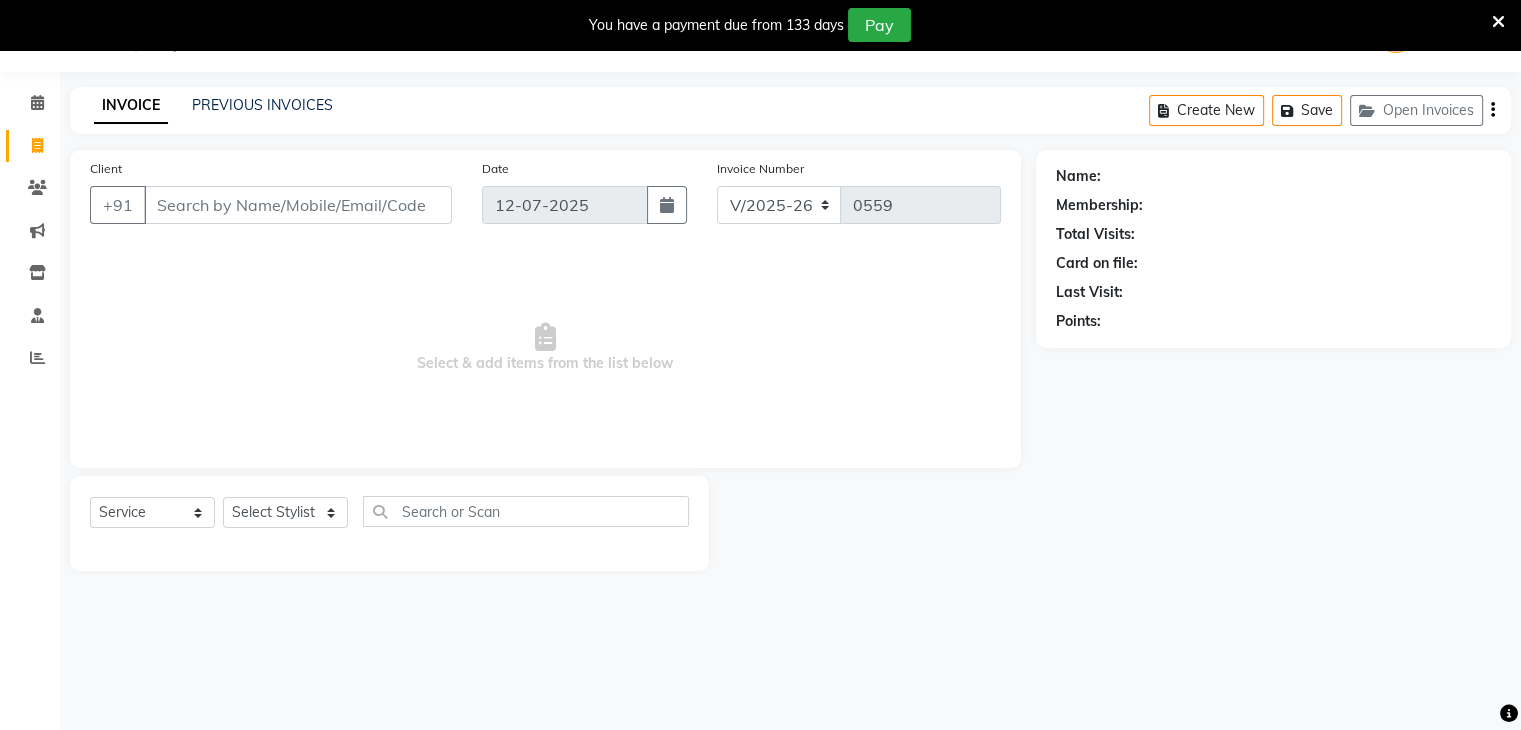 click on "Client" at bounding box center (298, 205) 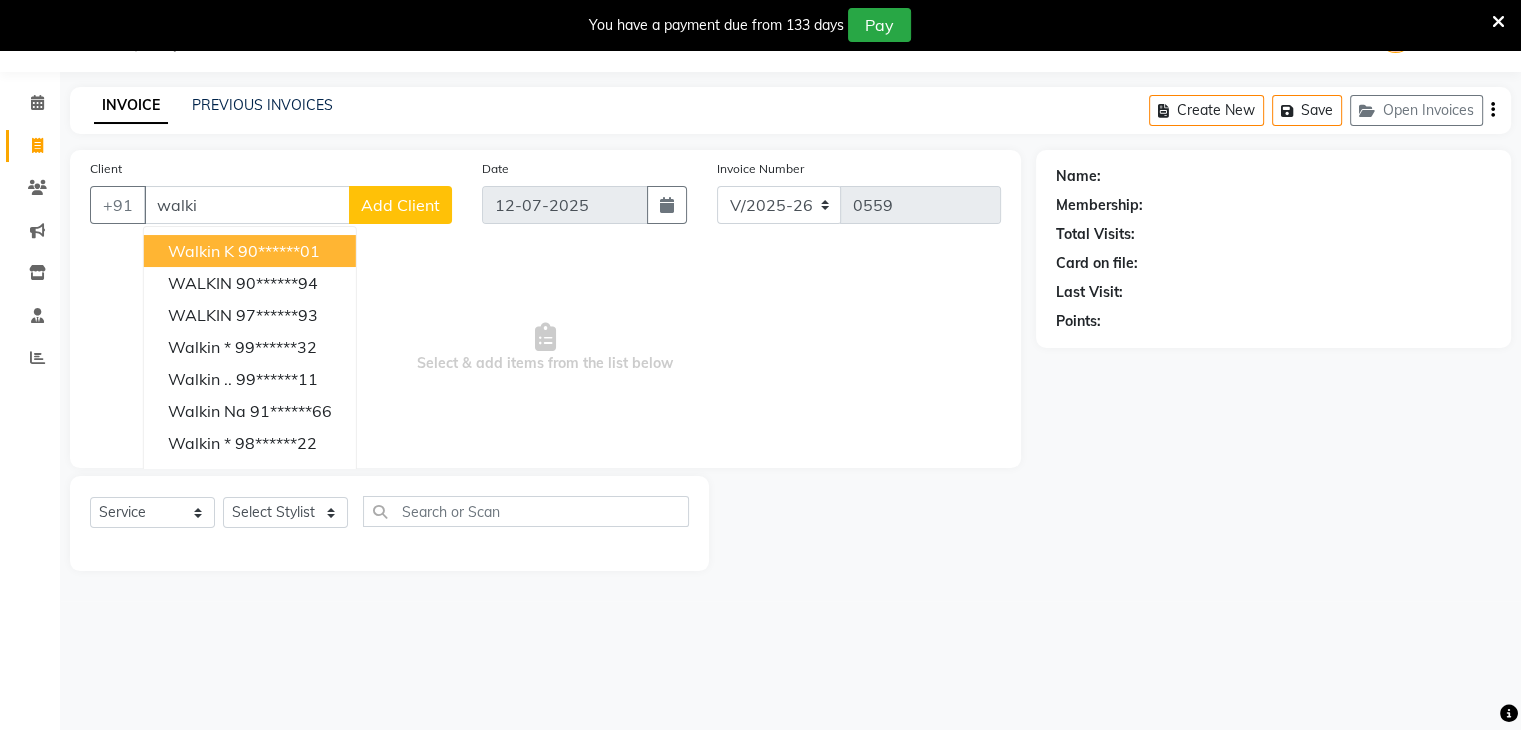 click on "walkin k  90******01" at bounding box center (250, 251) 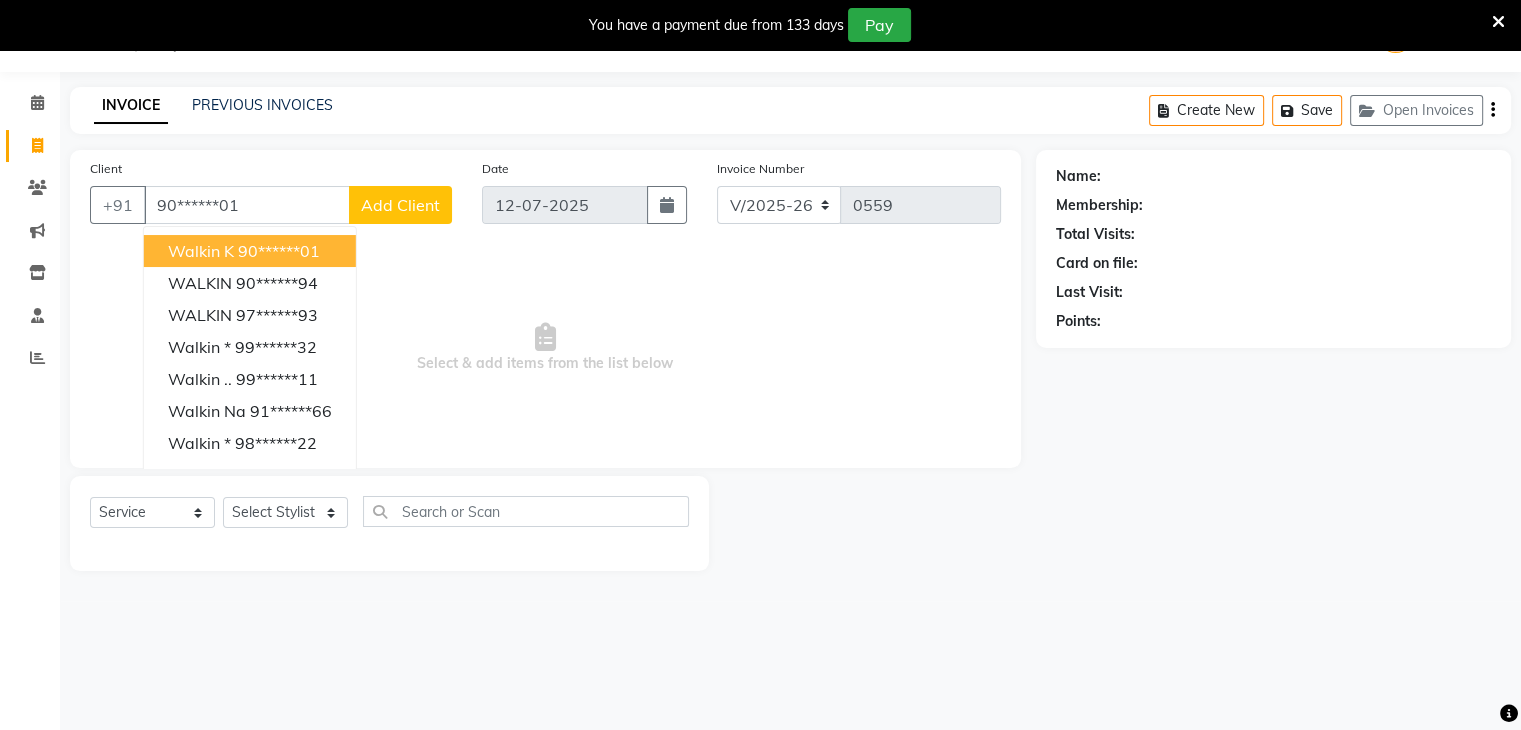 type on "90******01" 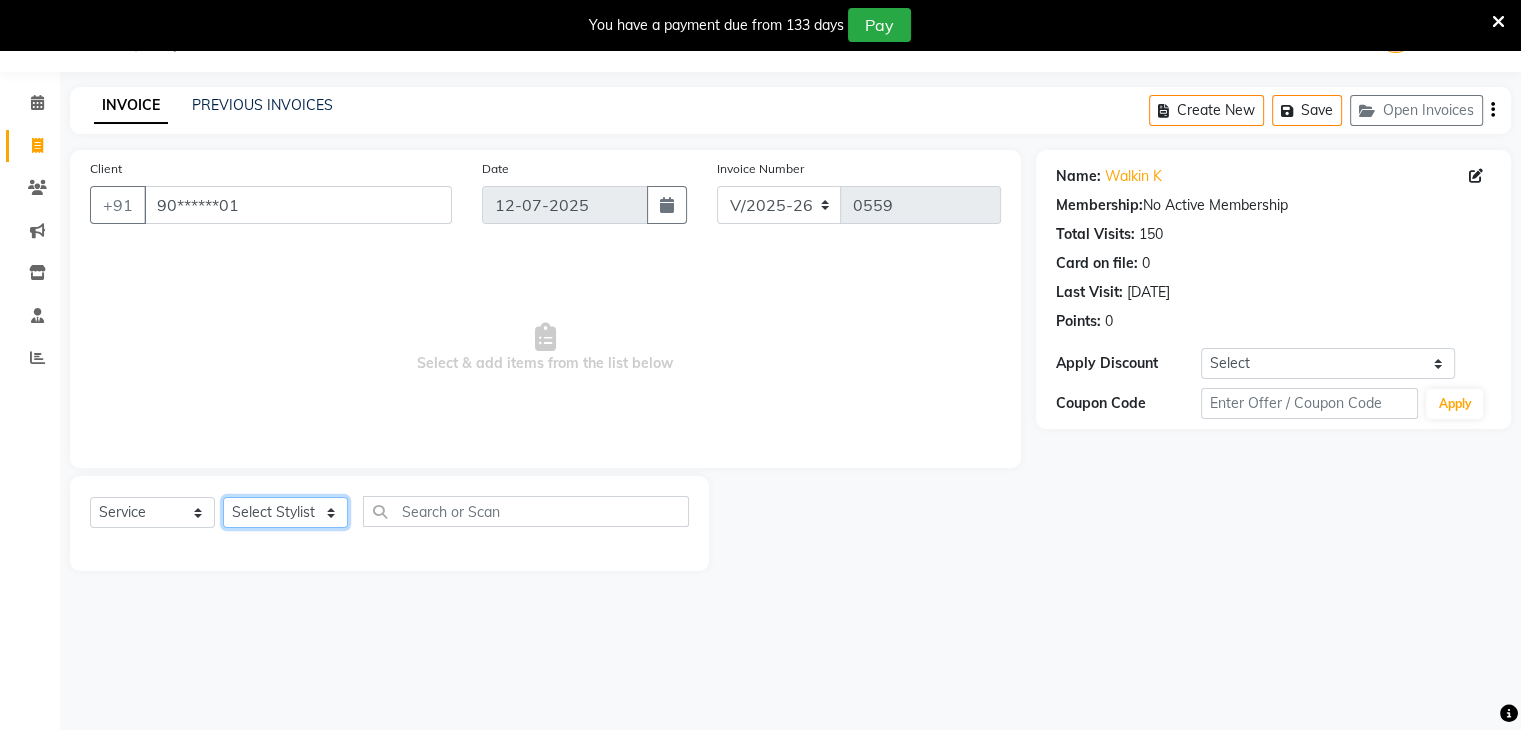 click on "Select Stylist [PERSON_NAME] Manager [PERSON_NAME] [PERSON_NAME] [PERSON_NAME] Sankat [PERSON_NAME]" 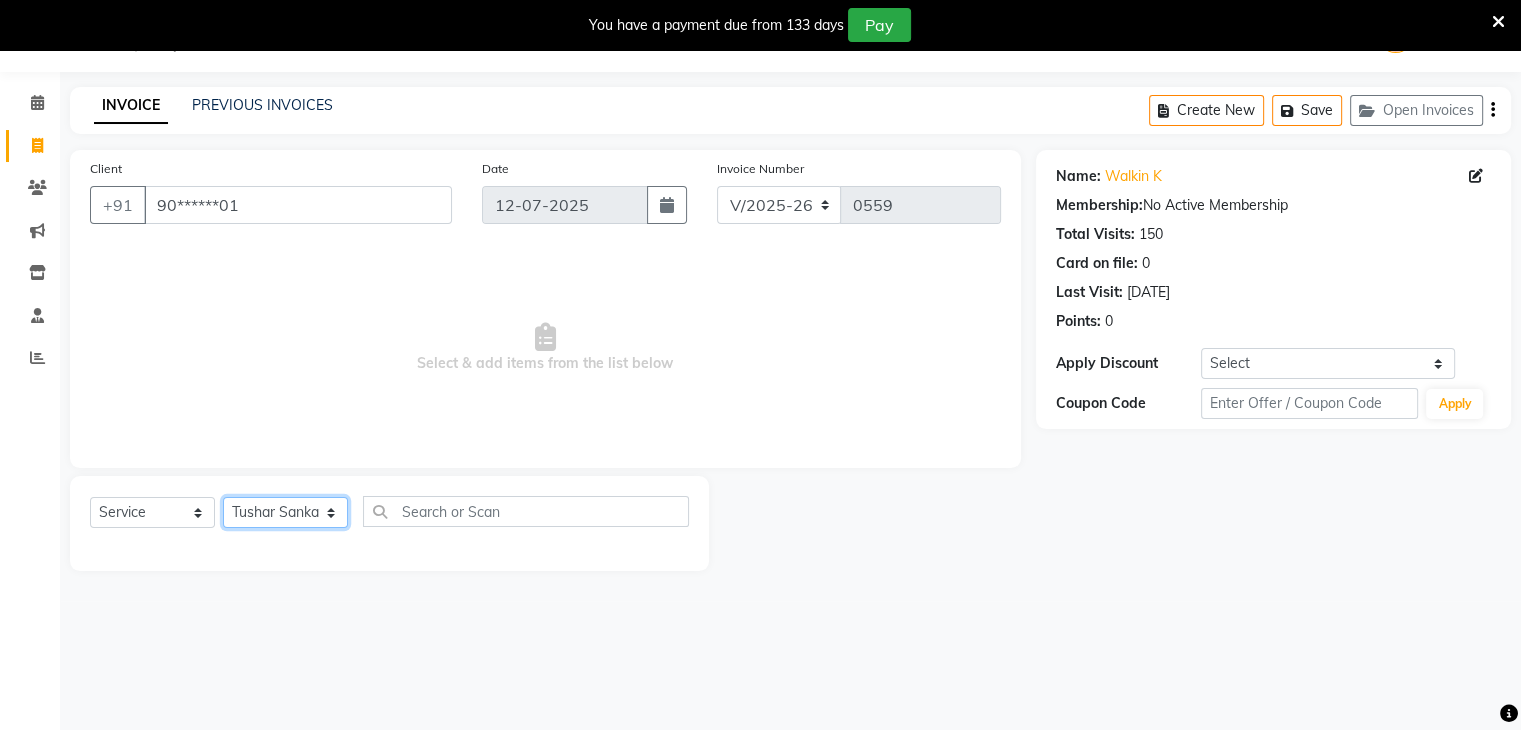 click on "Select Stylist [PERSON_NAME] Manager [PERSON_NAME] [PERSON_NAME] [PERSON_NAME] Sankat [PERSON_NAME]" 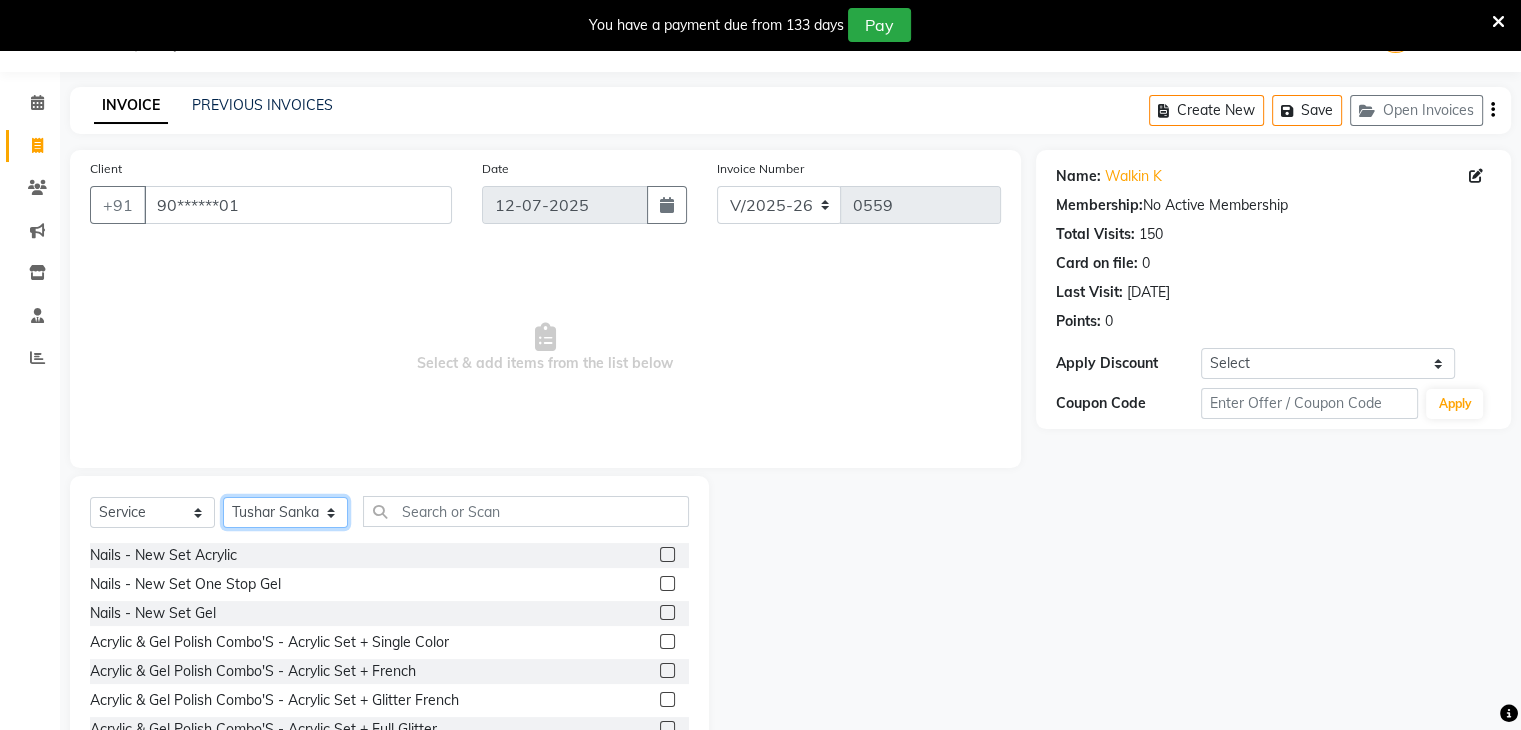 click on "Select Stylist [PERSON_NAME] Manager [PERSON_NAME] [PERSON_NAME] [PERSON_NAME] Sankat [PERSON_NAME]" 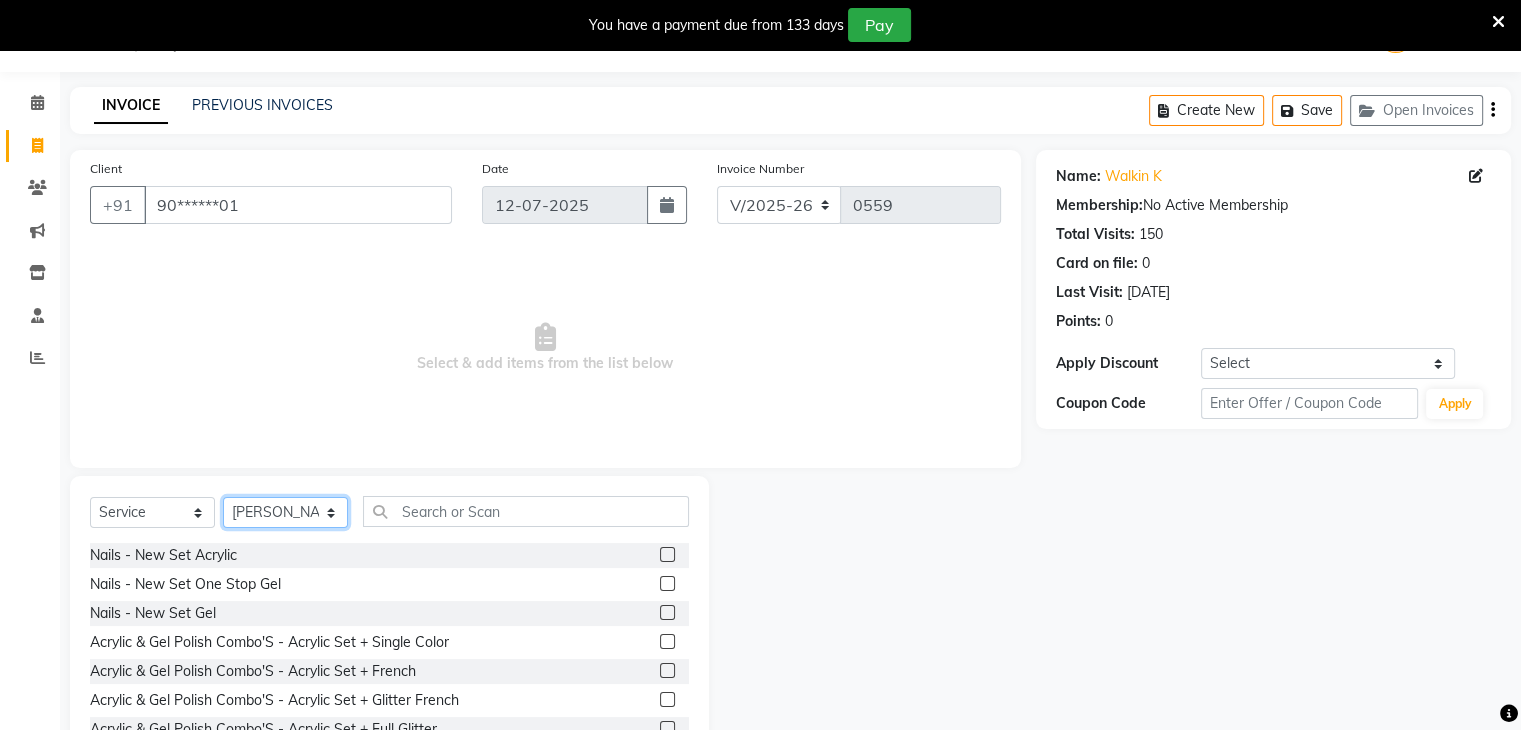 click on "Select Stylist [PERSON_NAME] Manager [PERSON_NAME] [PERSON_NAME] [PERSON_NAME] Sankat [PERSON_NAME]" 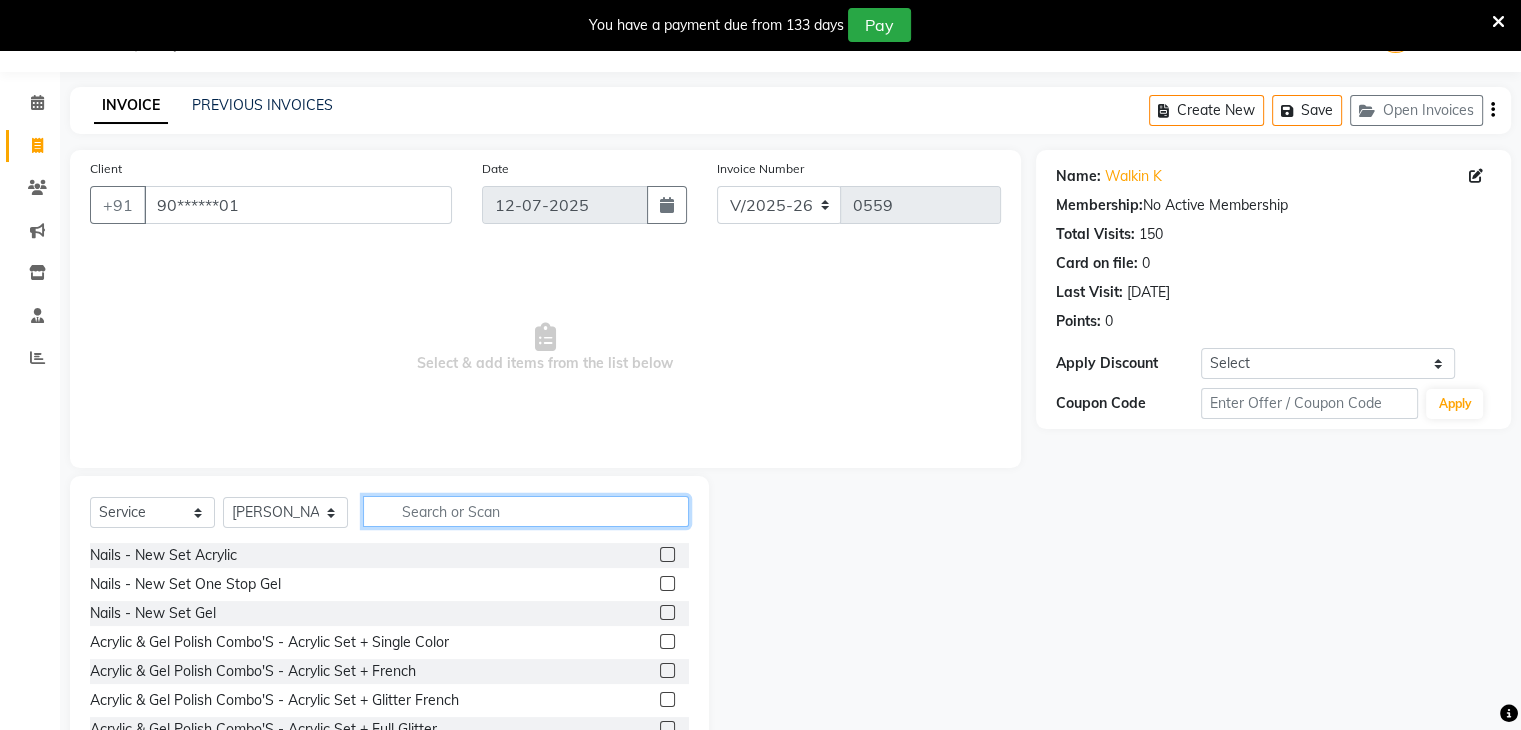 click 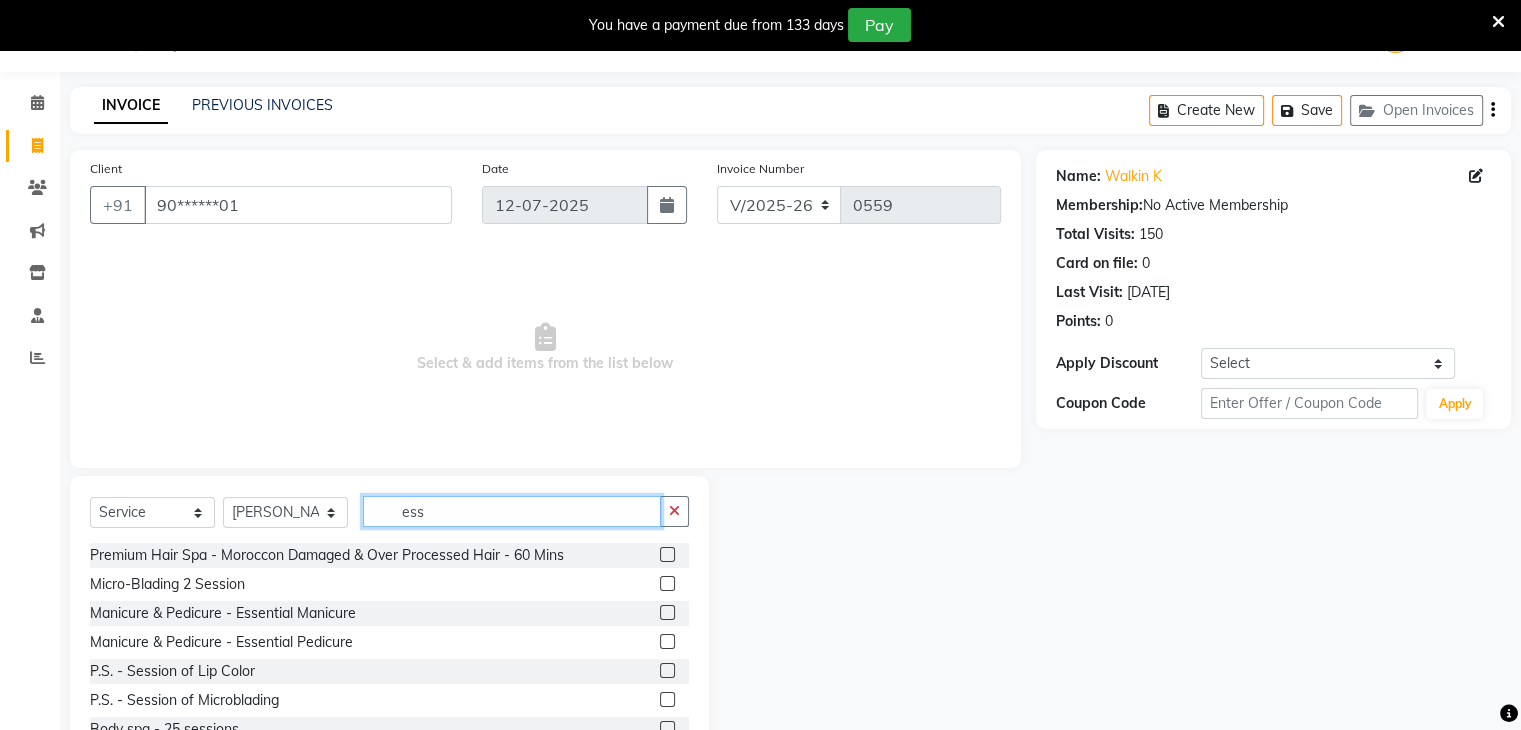 type on "ess" 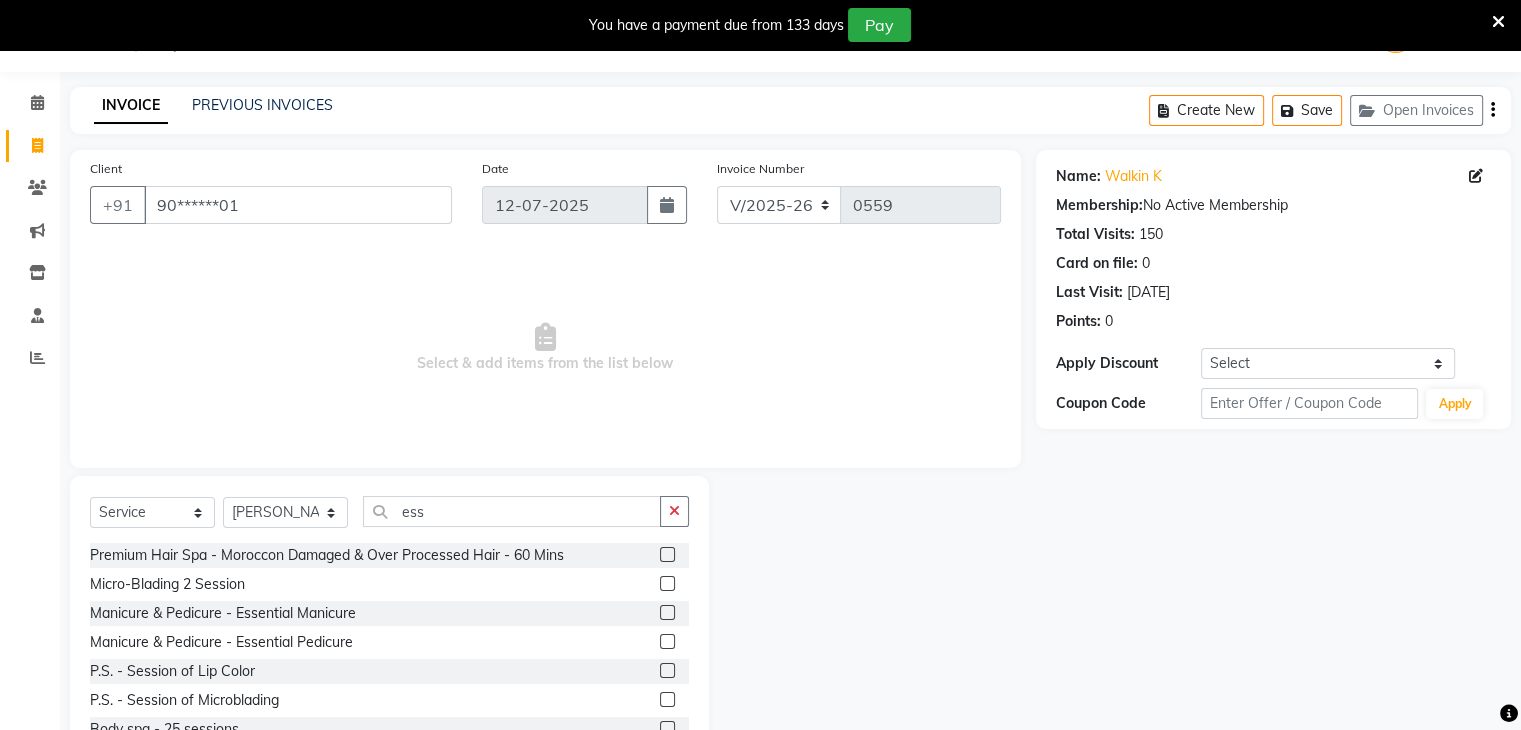 click 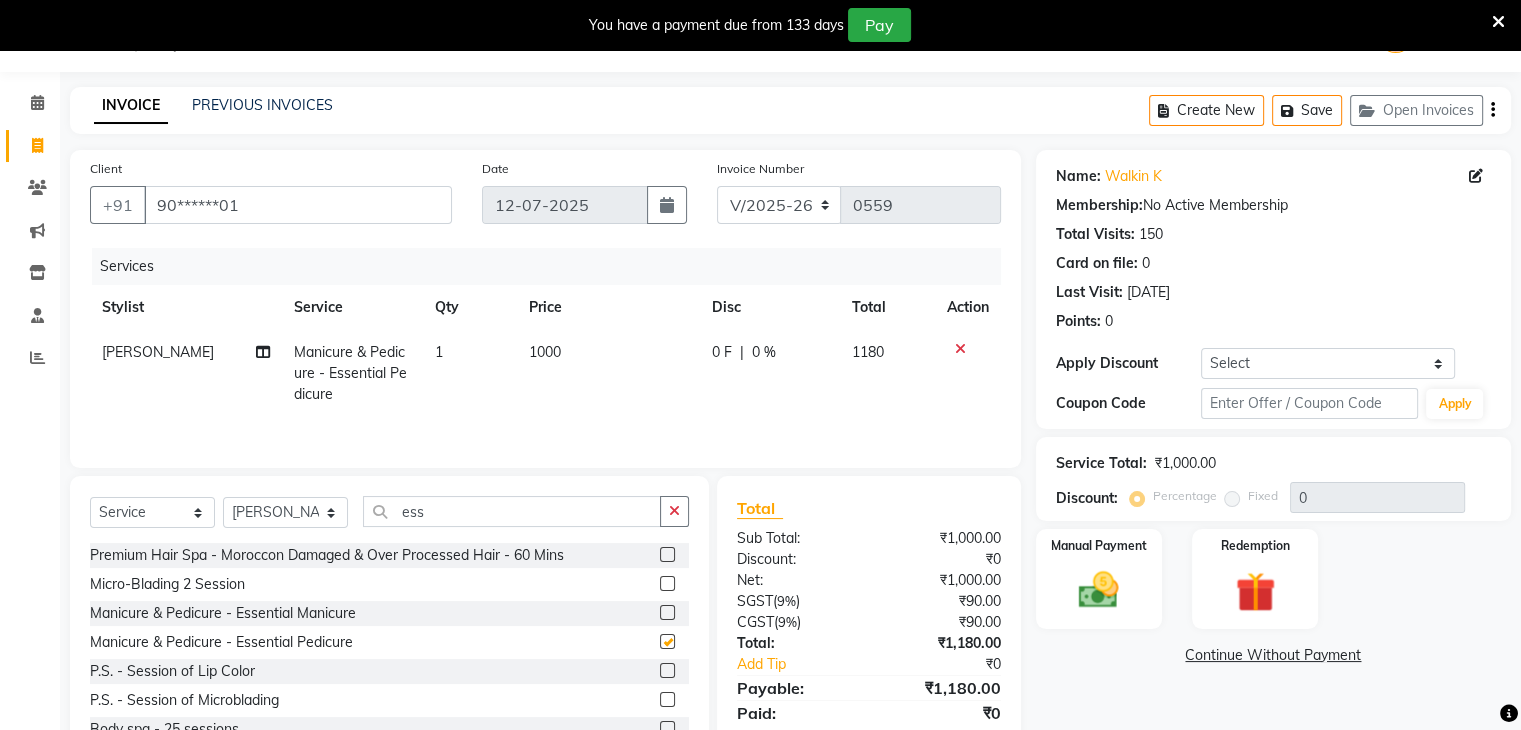 checkbox on "false" 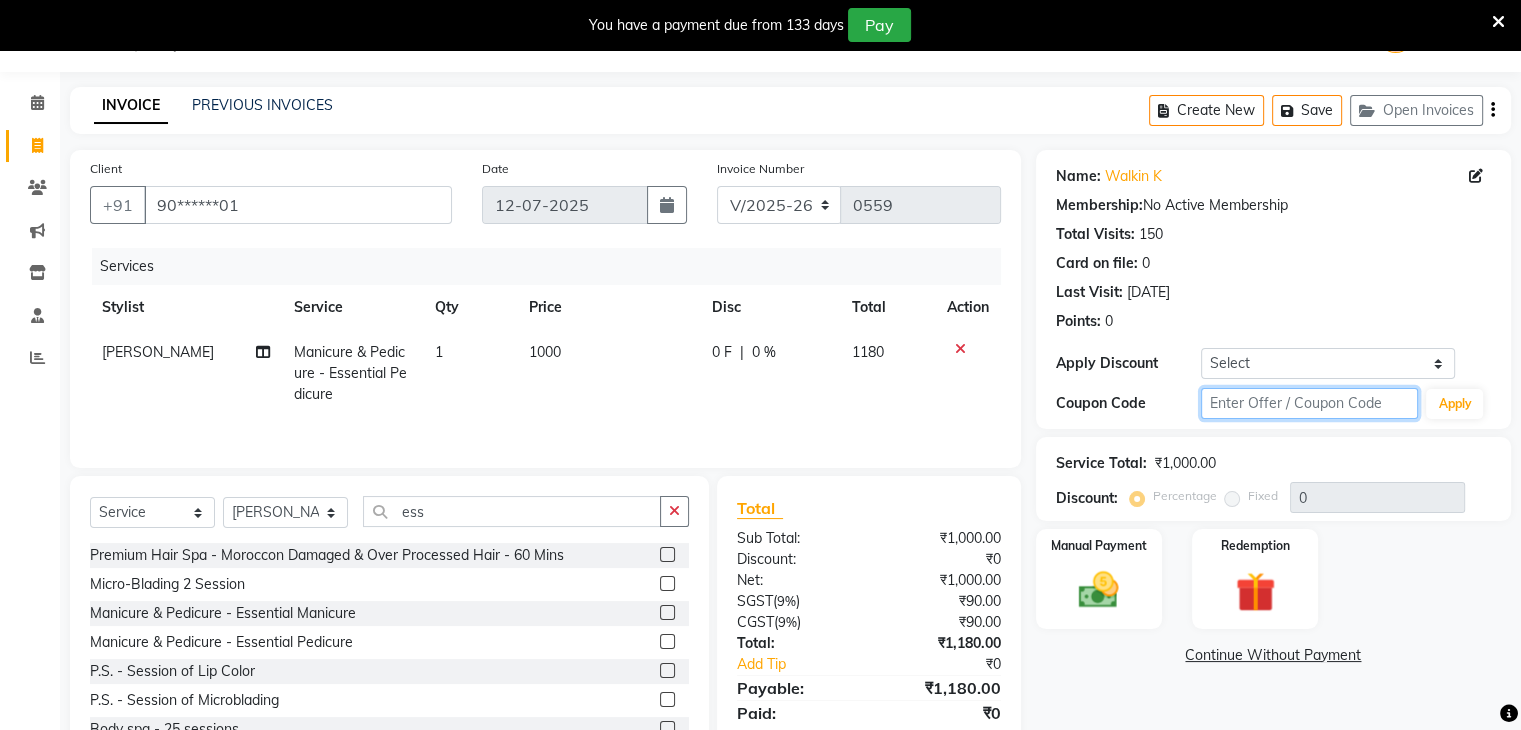 click 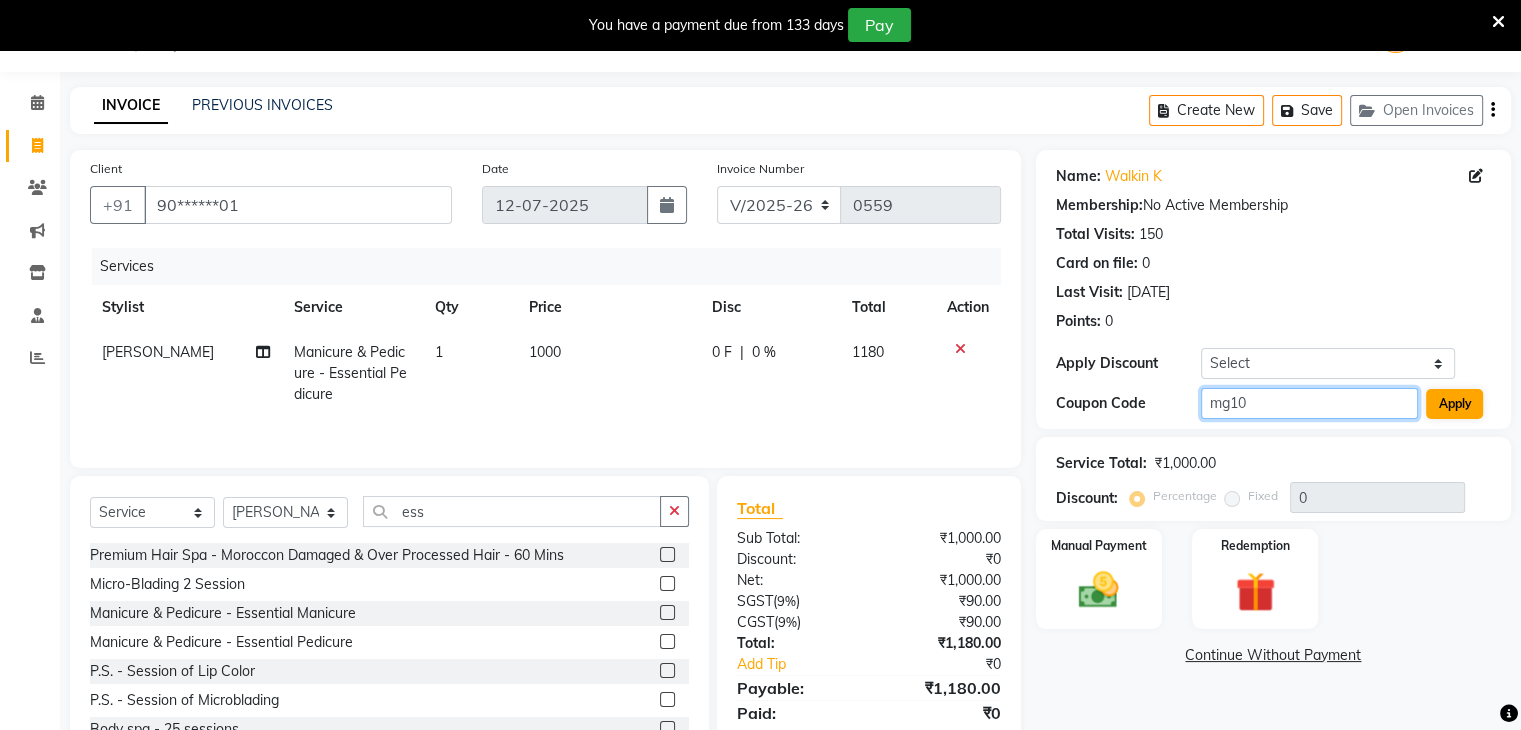 type on "mg10" 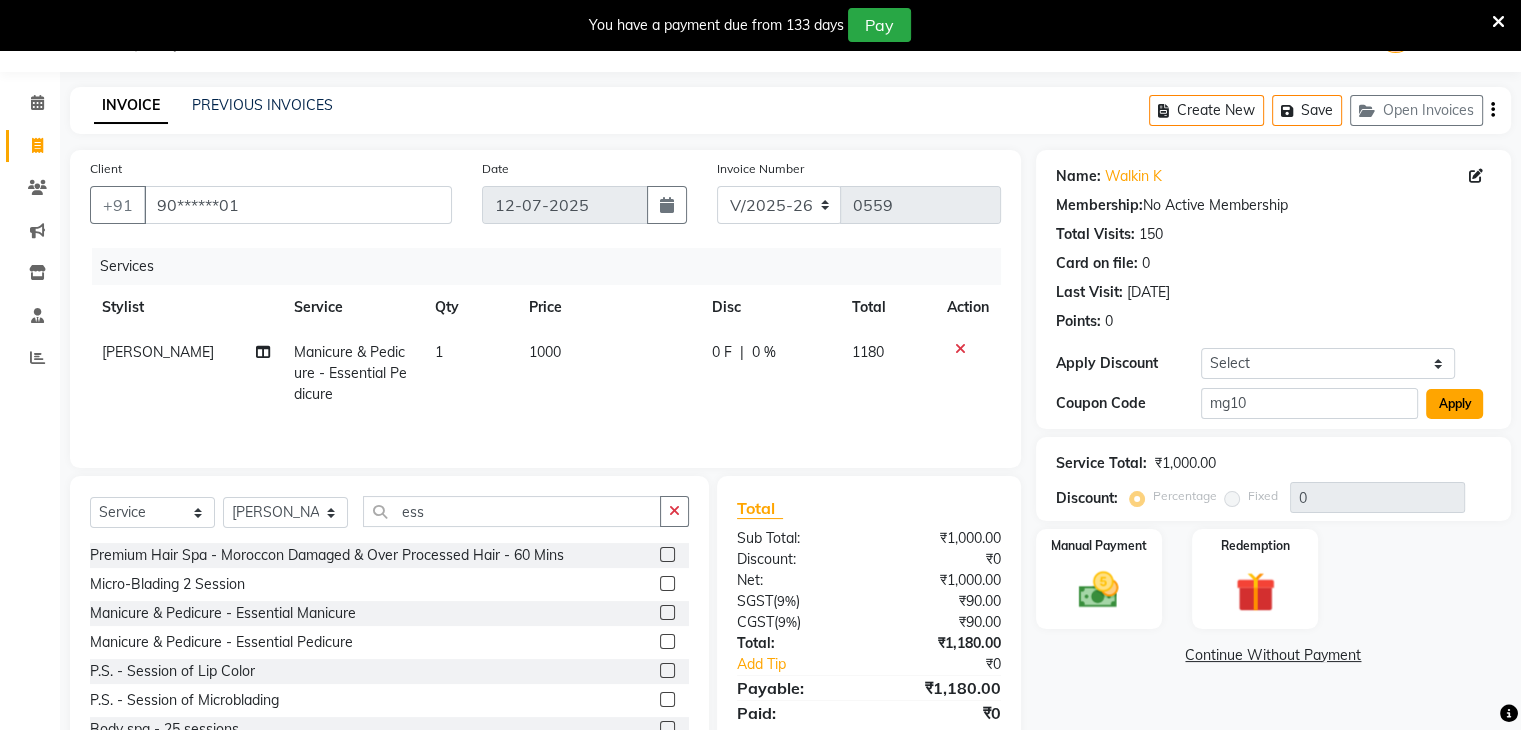 click on "Apply" 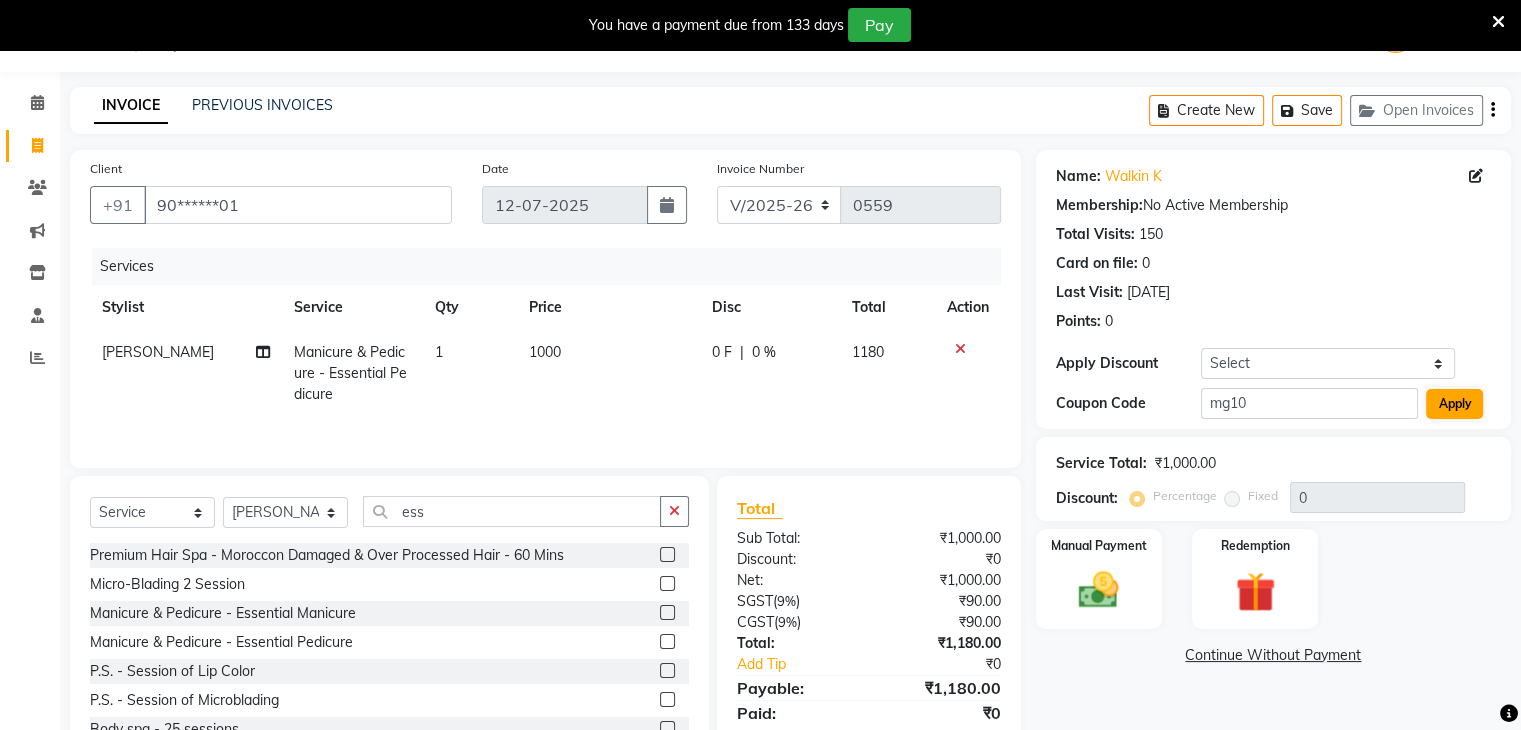 type on "10" 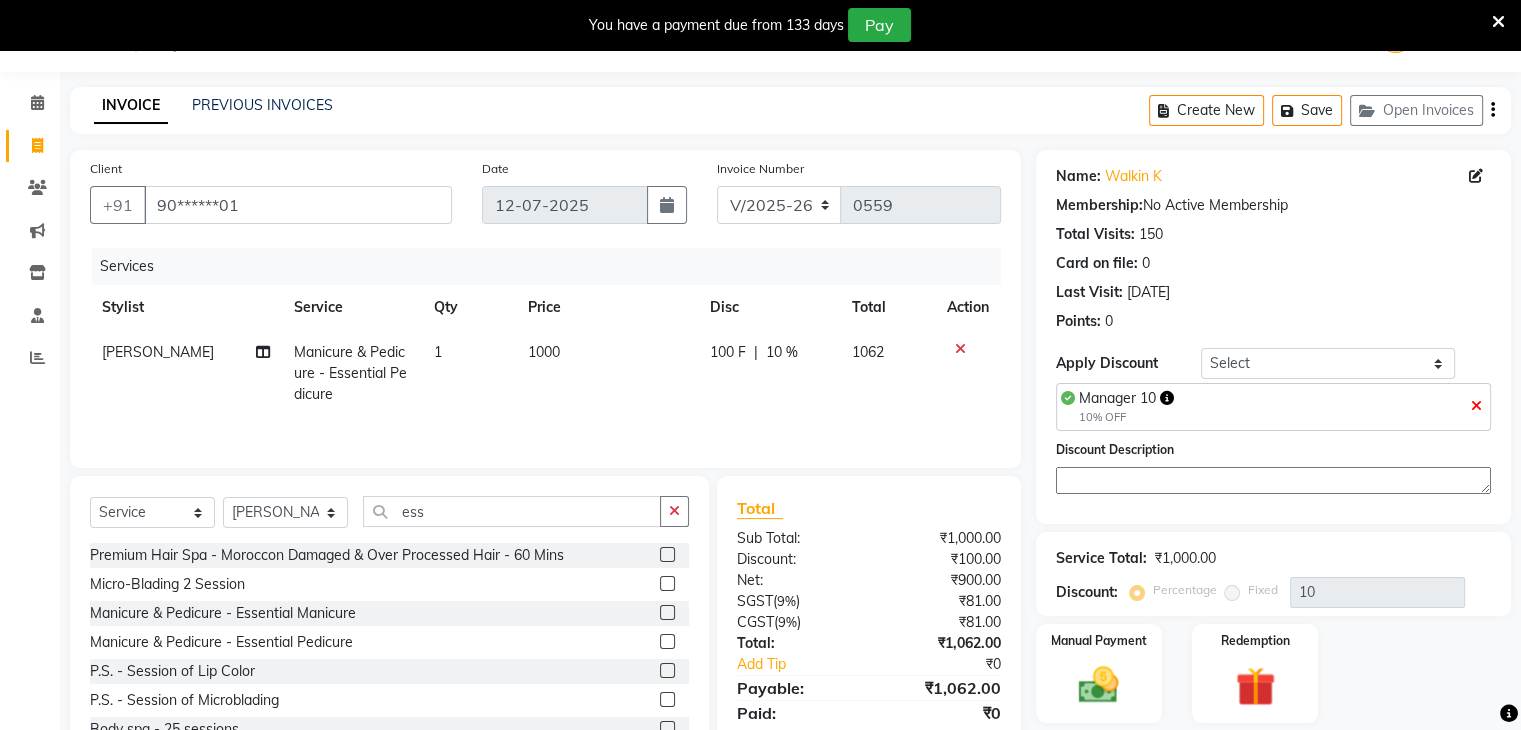 scroll, scrollTop: 122, scrollLeft: 0, axis: vertical 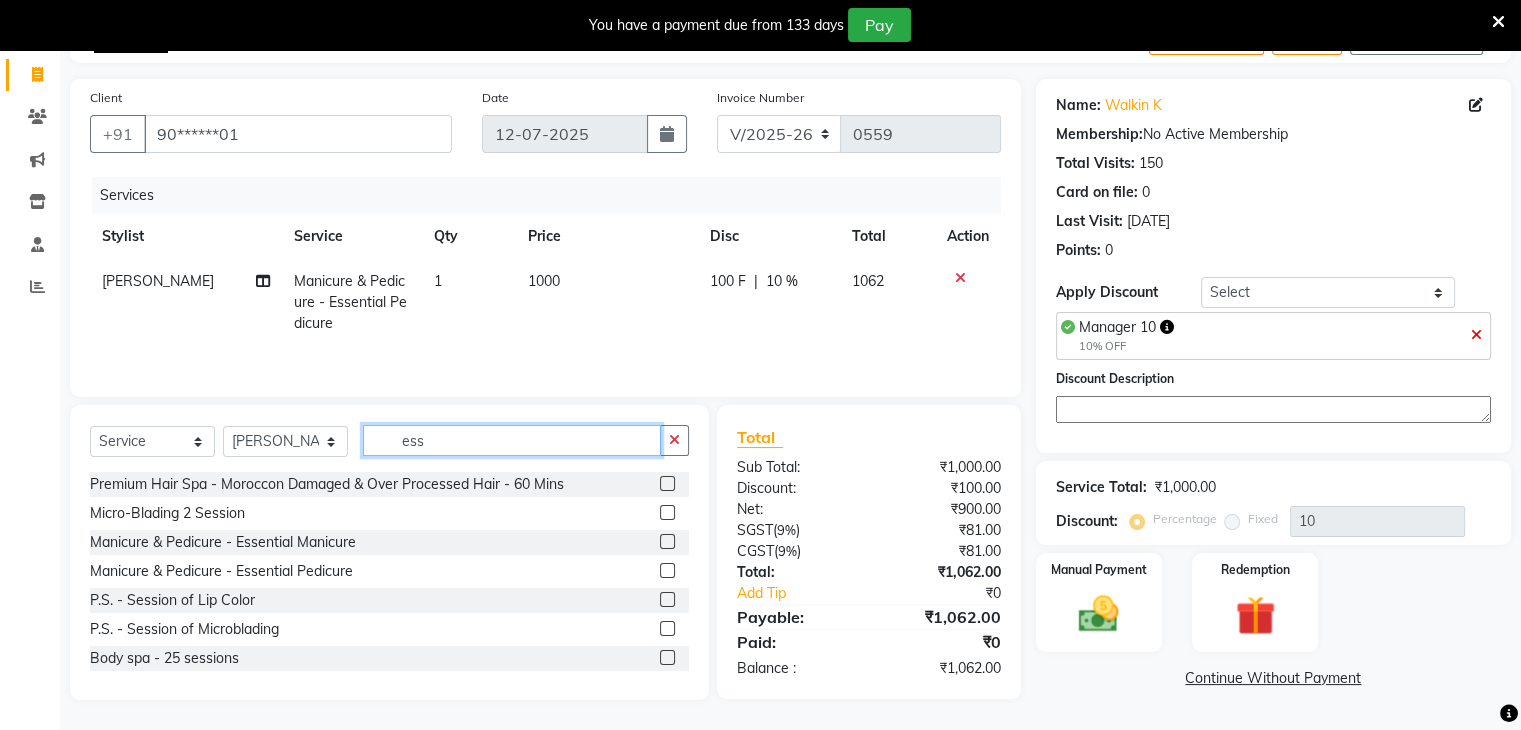 click on "ess" 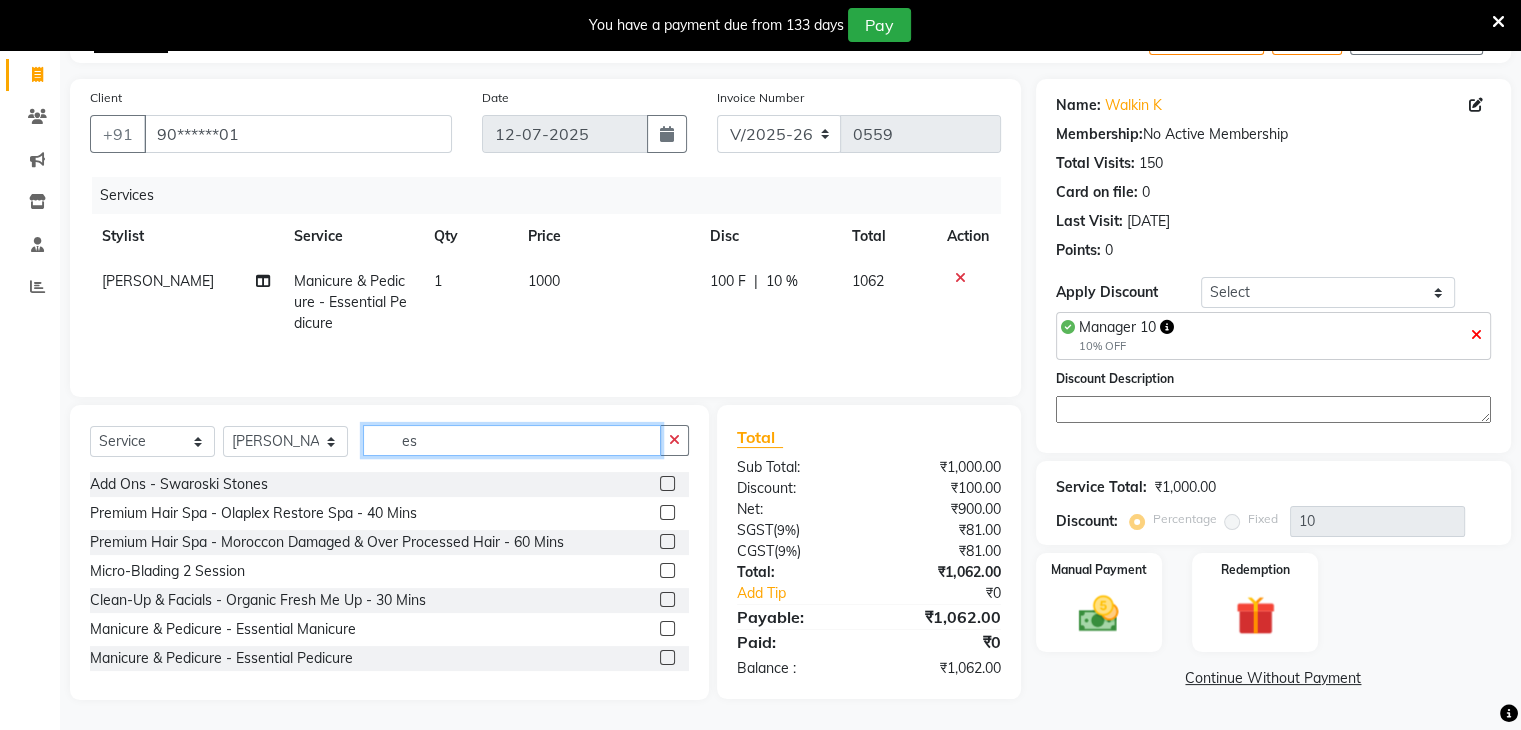 type on "e" 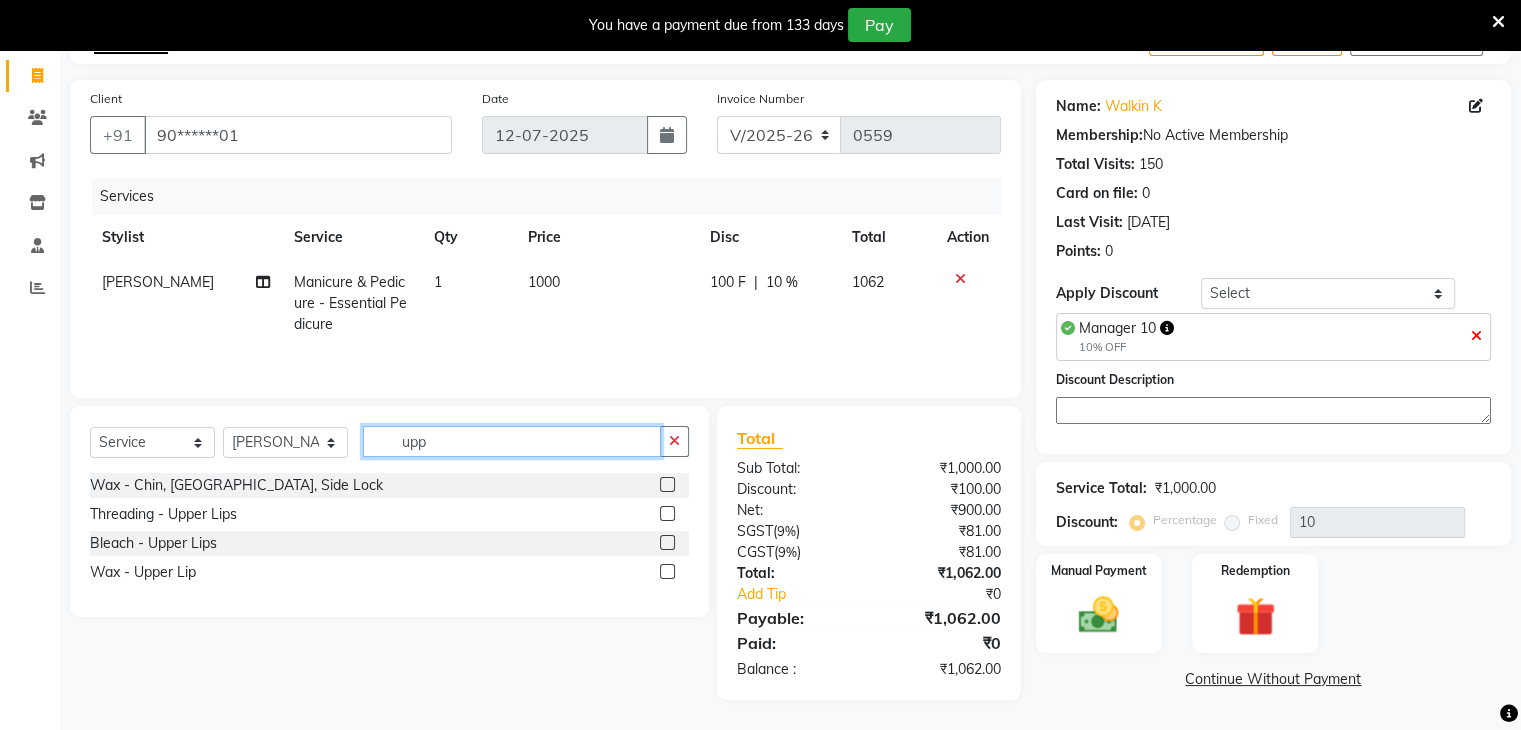scroll, scrollTop: 121, scrollLeft: 0, axis: vertical 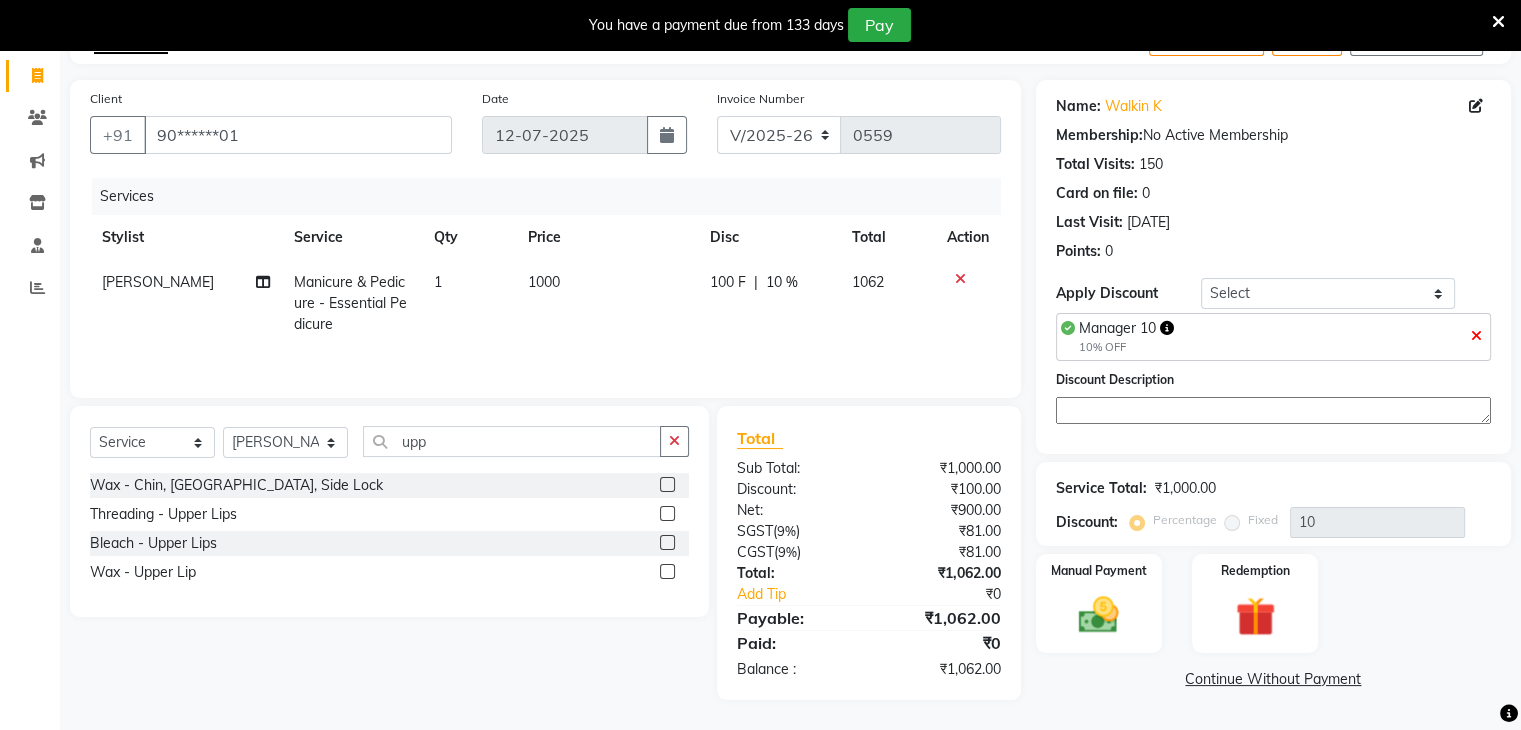 click 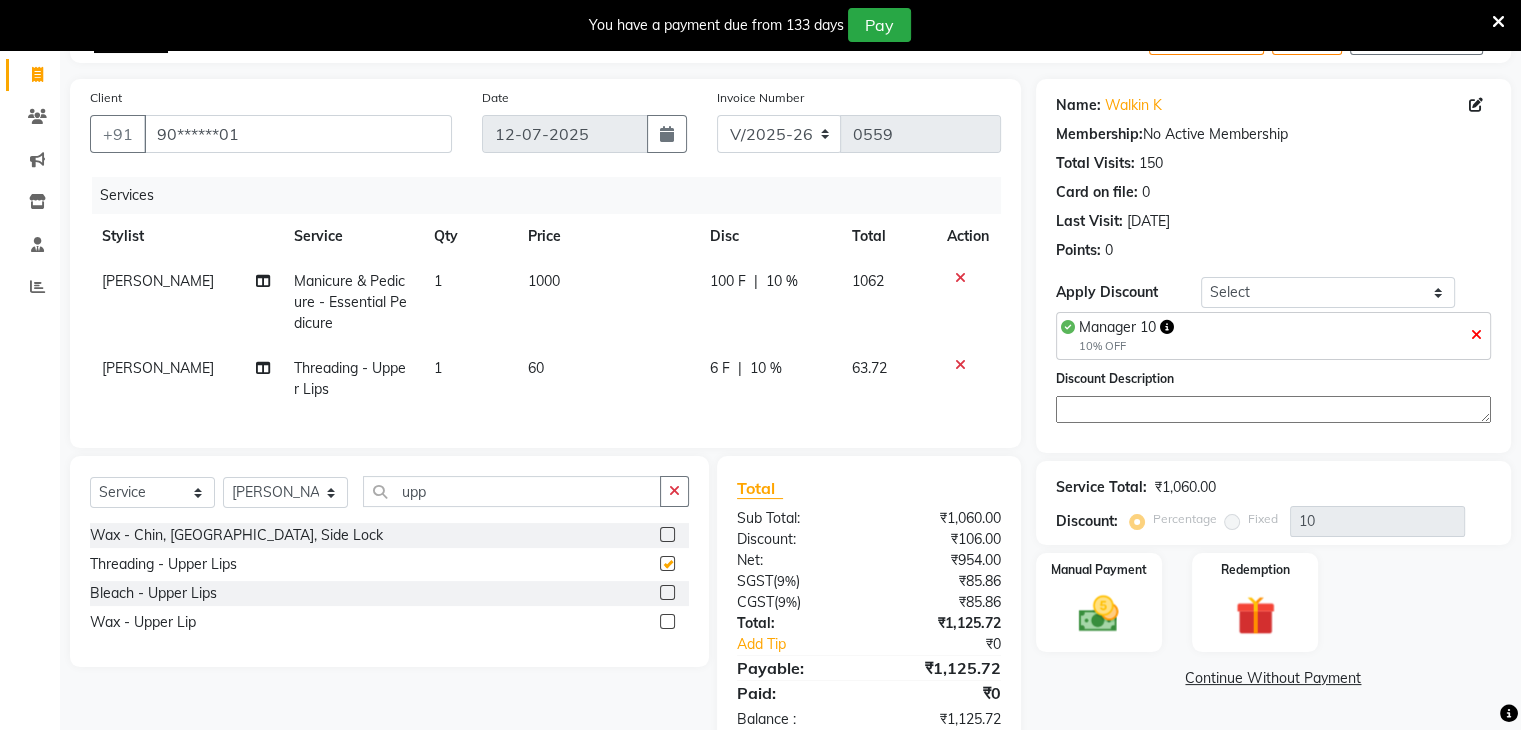 checkbox on "false" 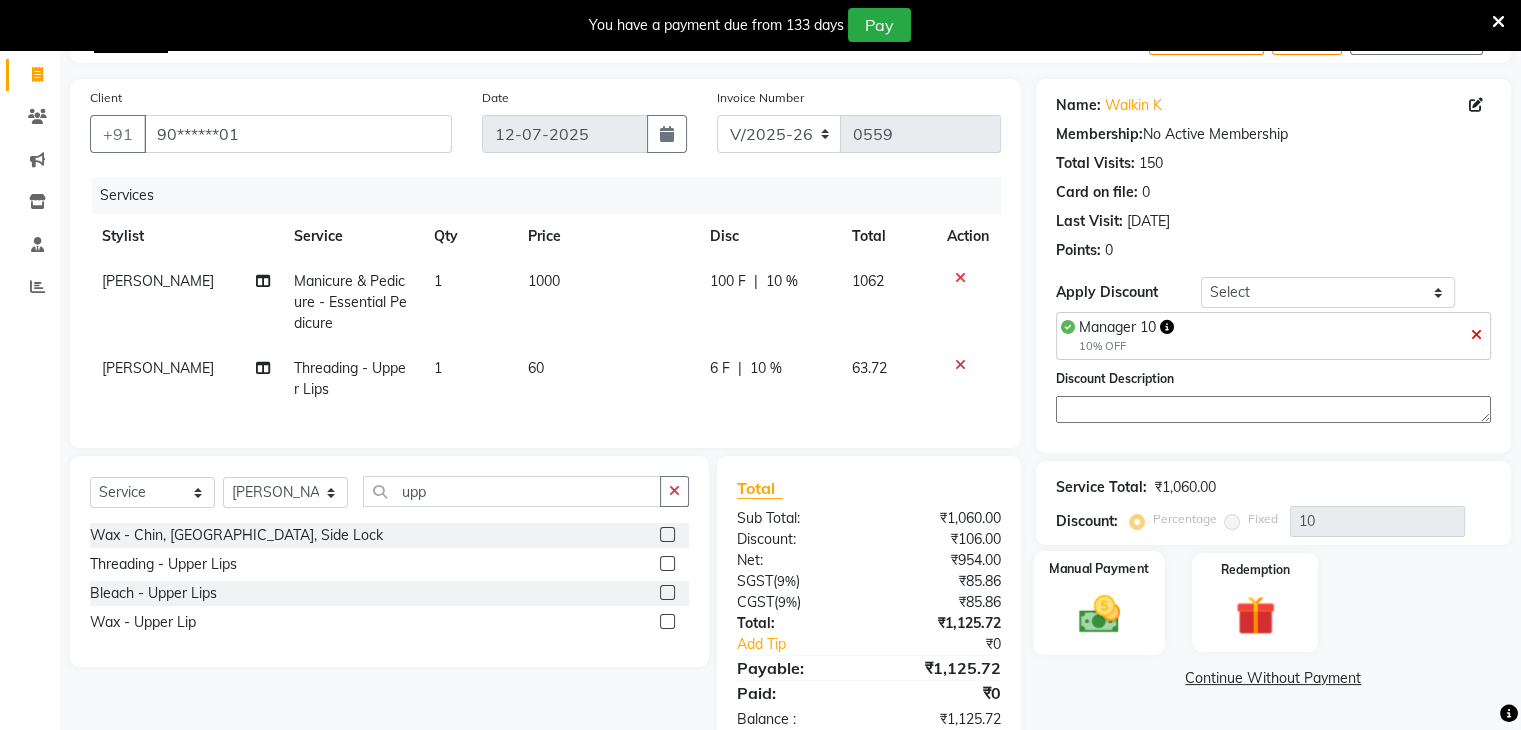 click 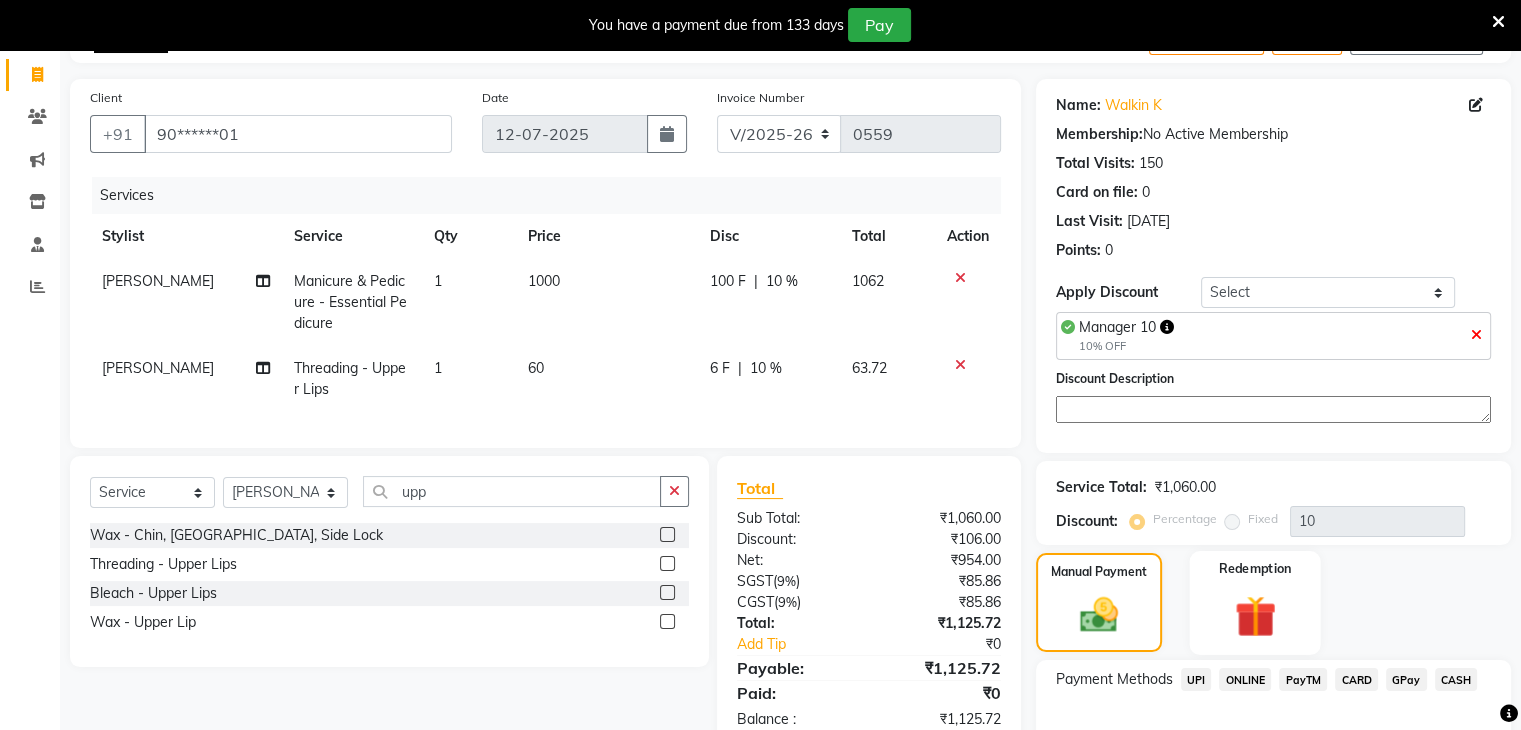 scroll, scrollTop: 241, scrollLeft: 0, axis: vertical 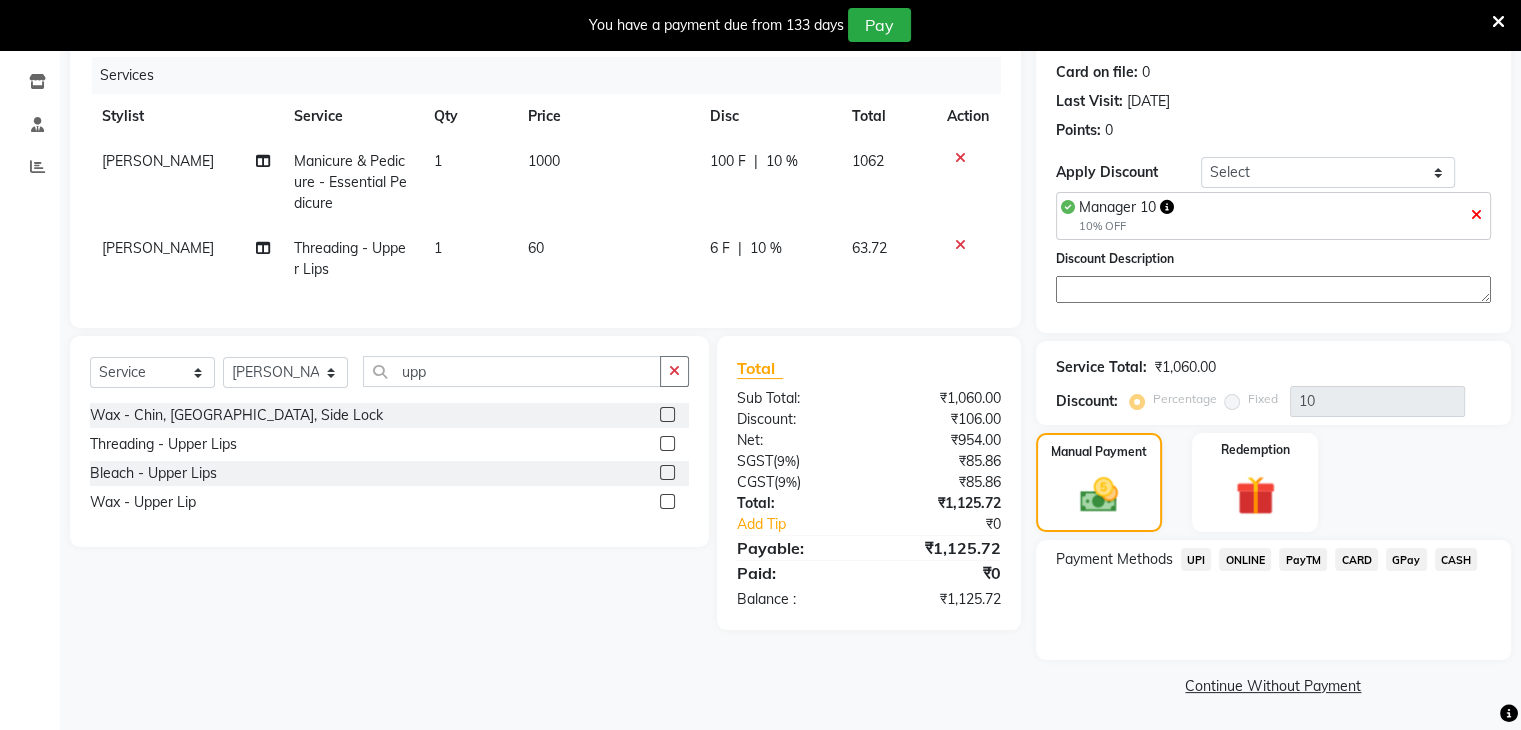 click on "GPay" 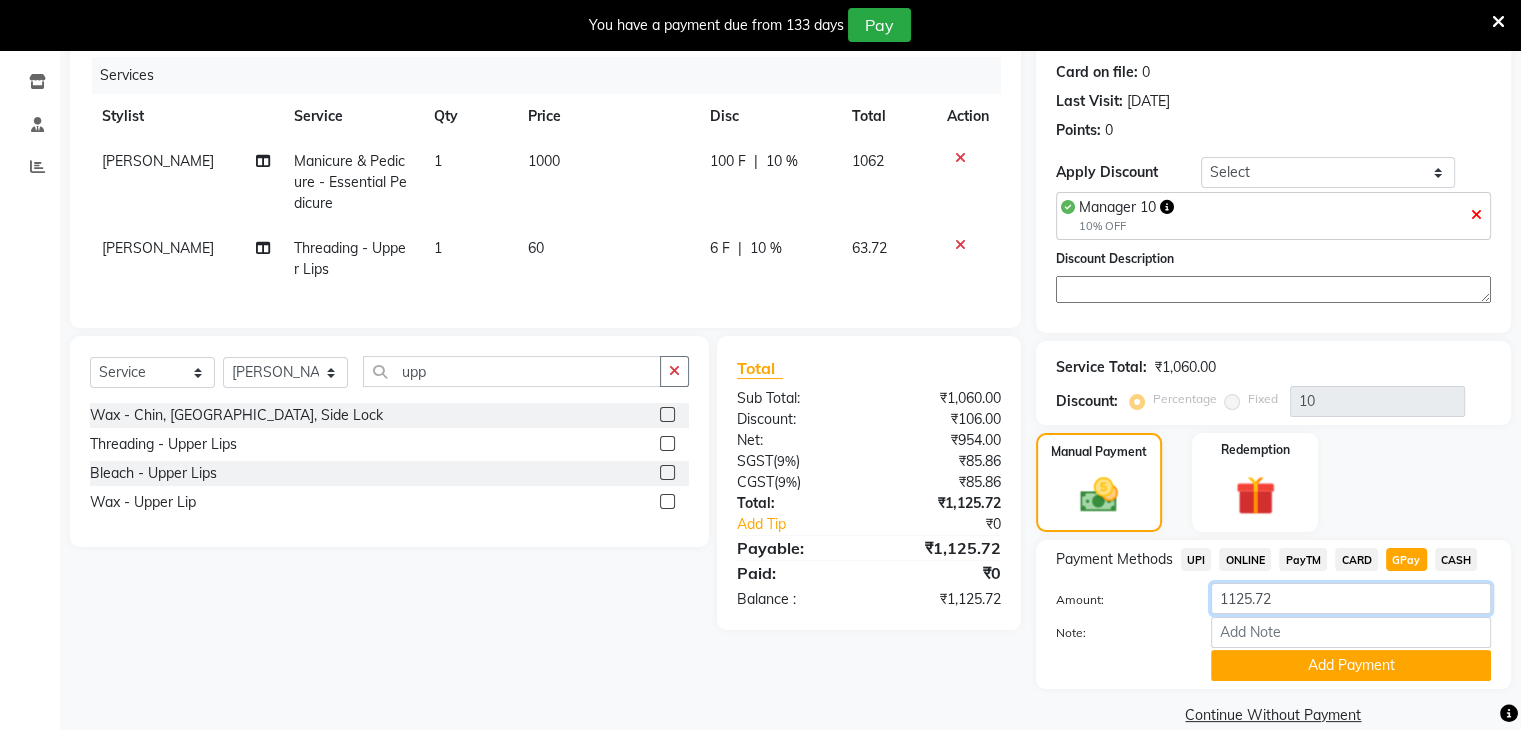 click on "1125.72" 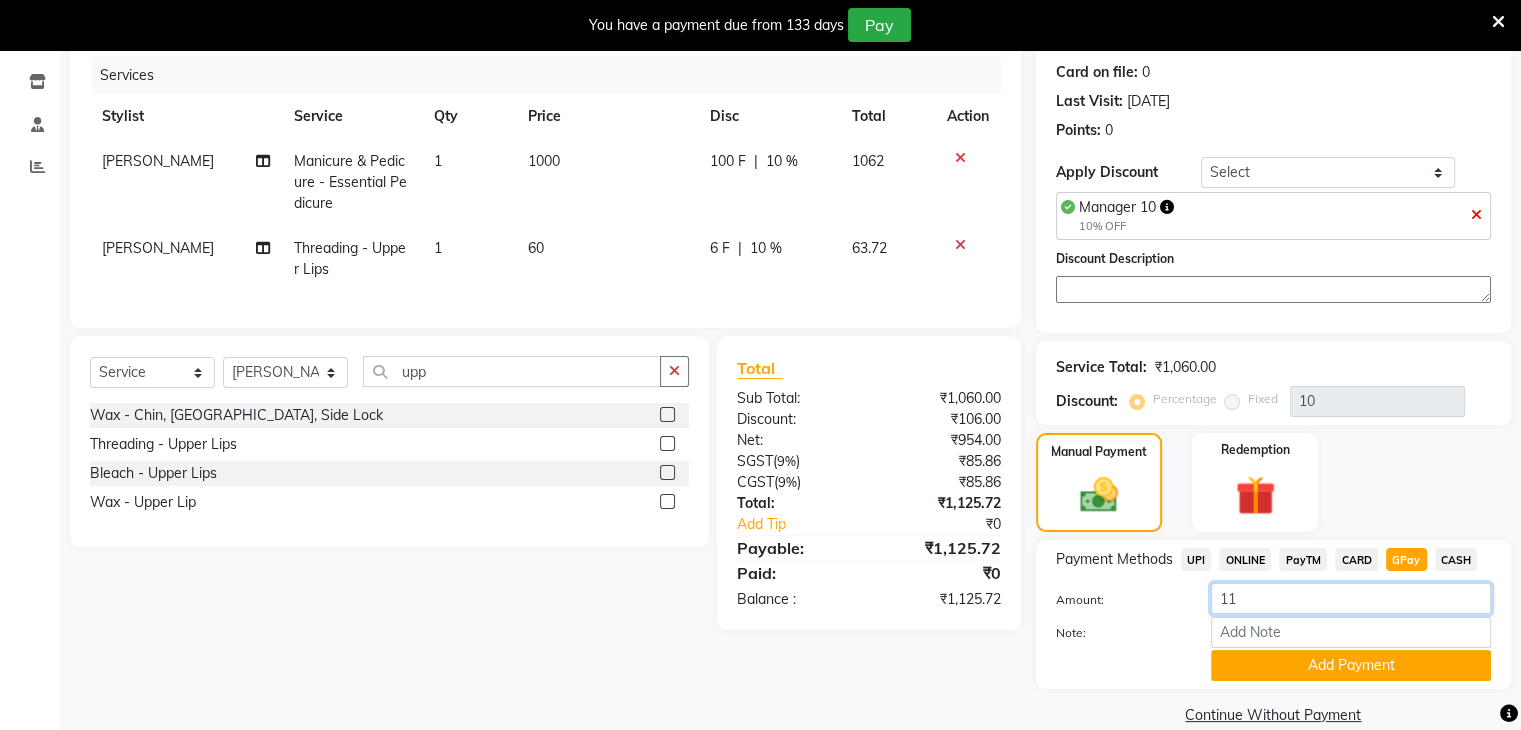type on "1" 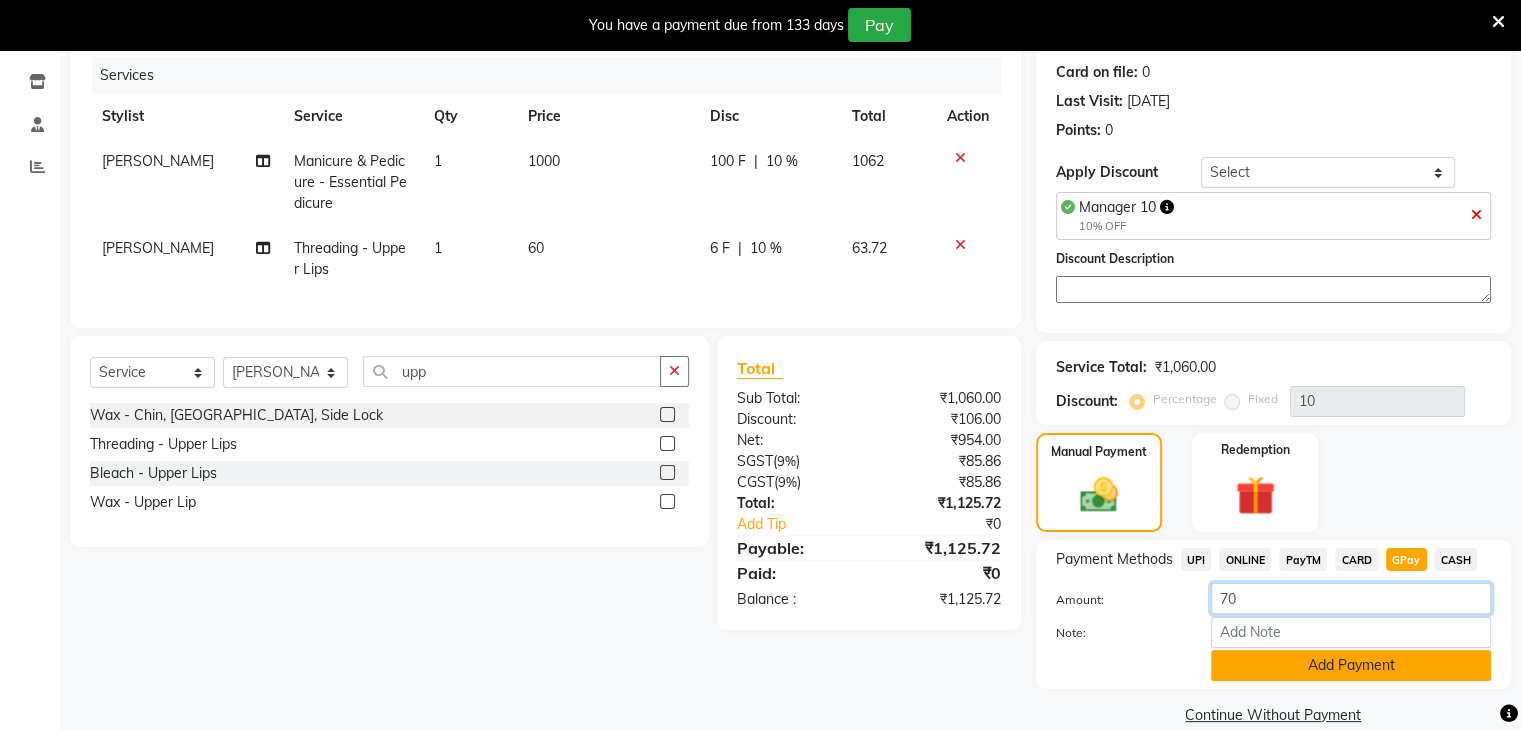 type on "70" 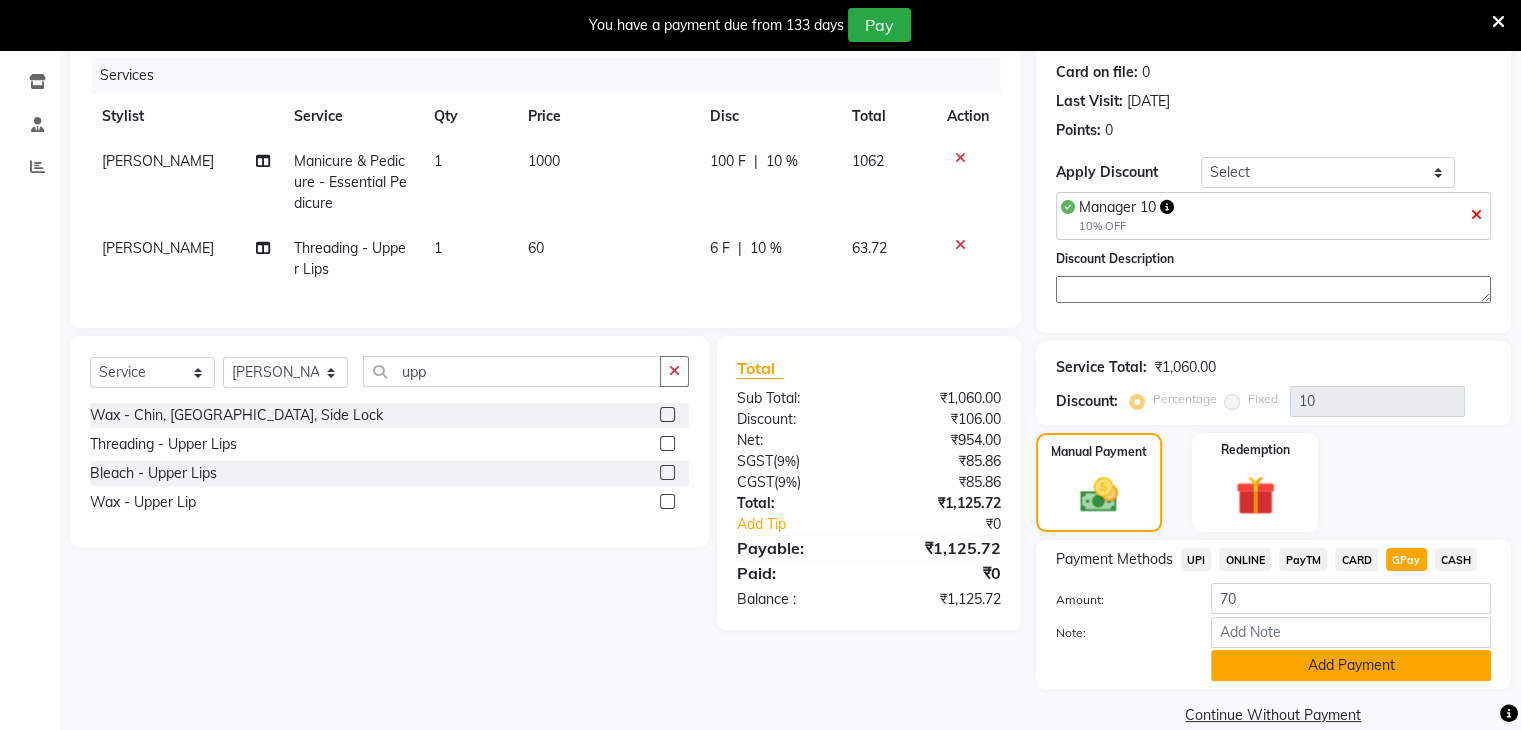 click on "Add Payment" 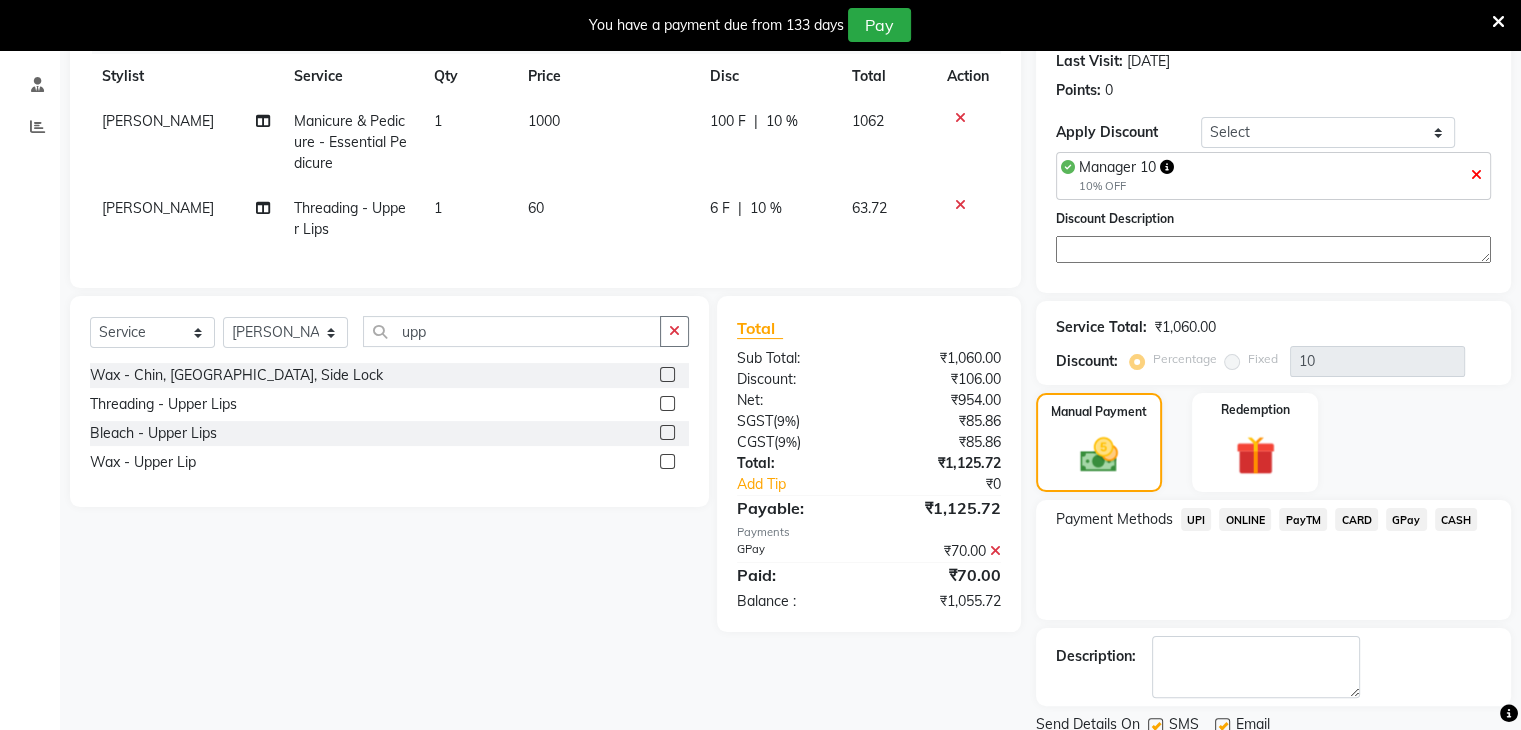 scroll, scrollTop: 278, scrollLeft: 0, axis: vertical 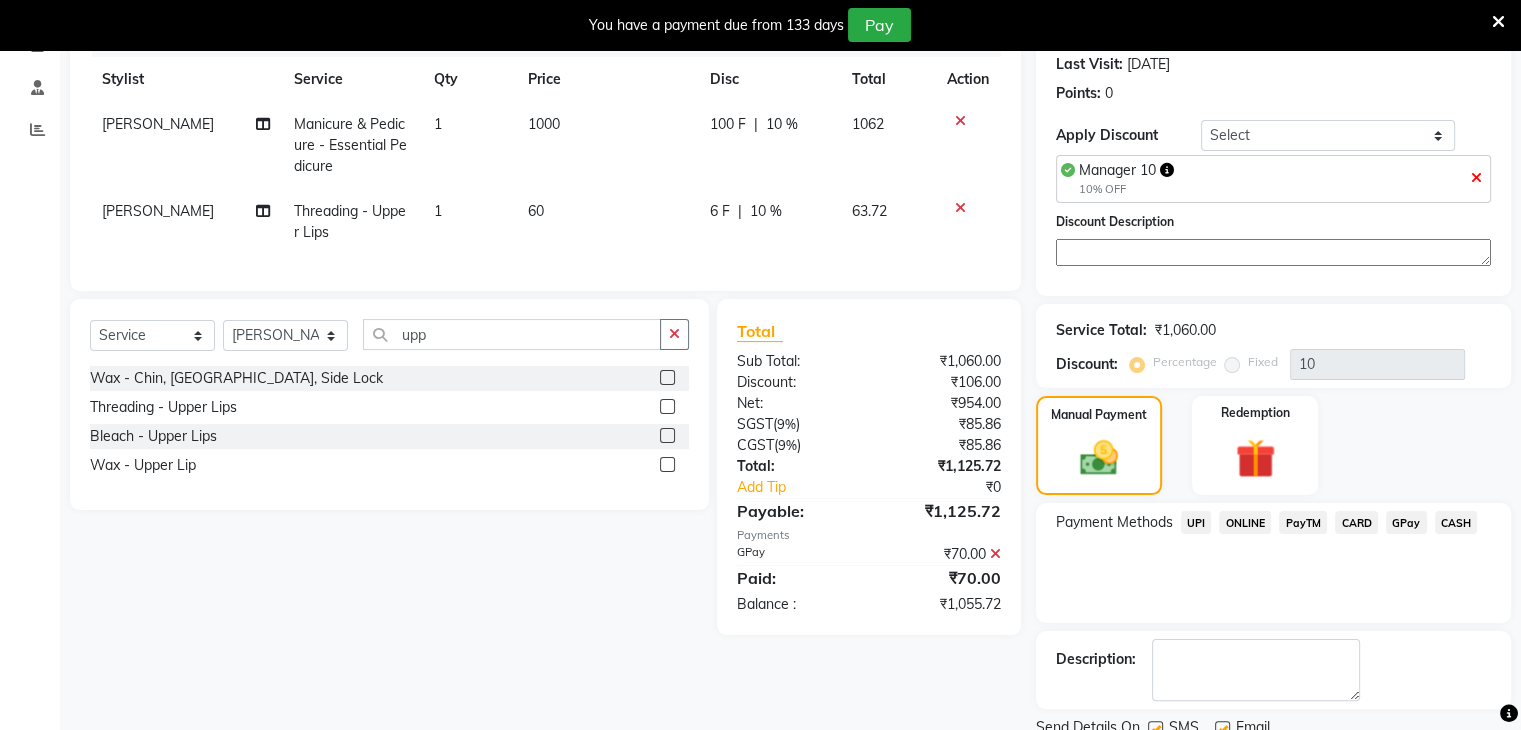 click 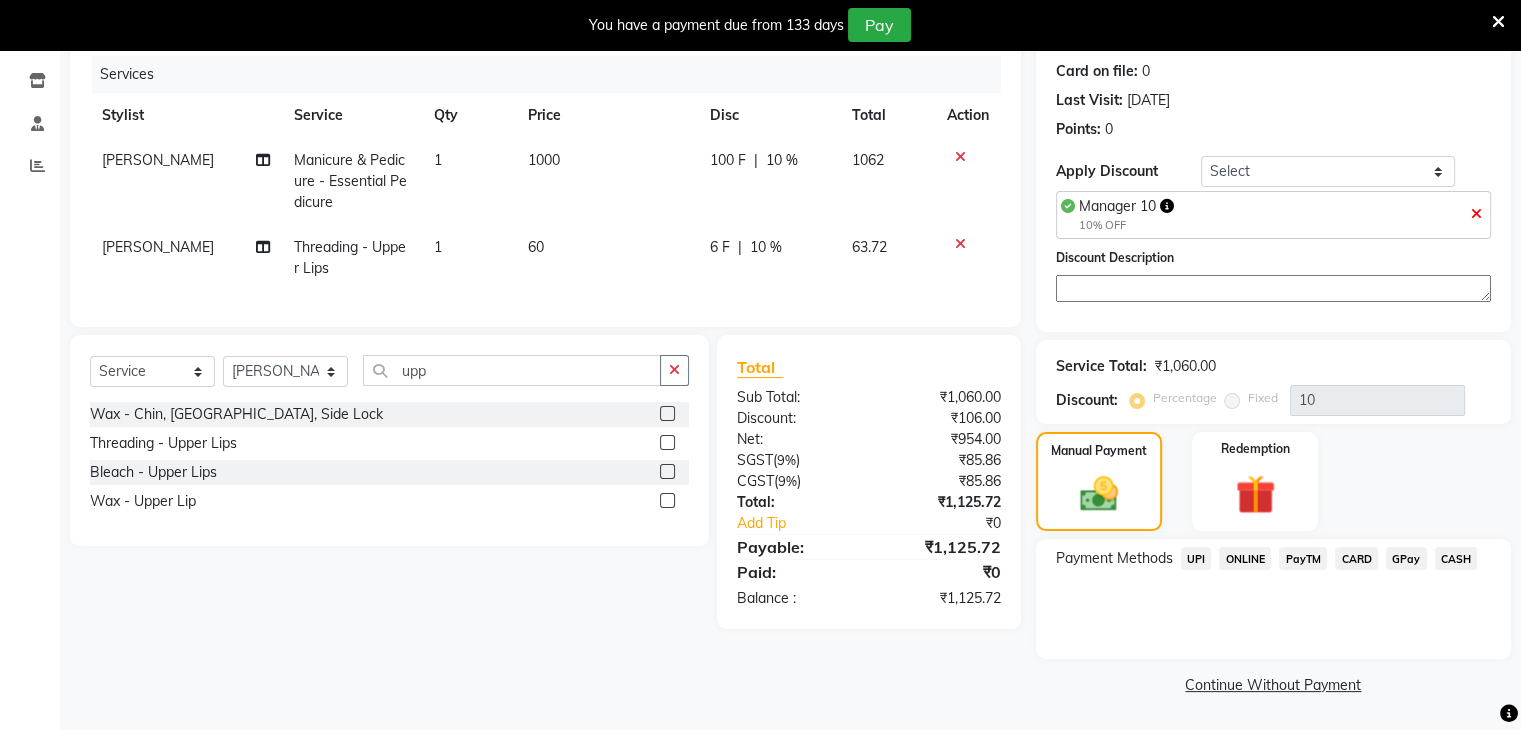 scroll, scrollTop: 241, scrollLeft: 0, axis: vertical 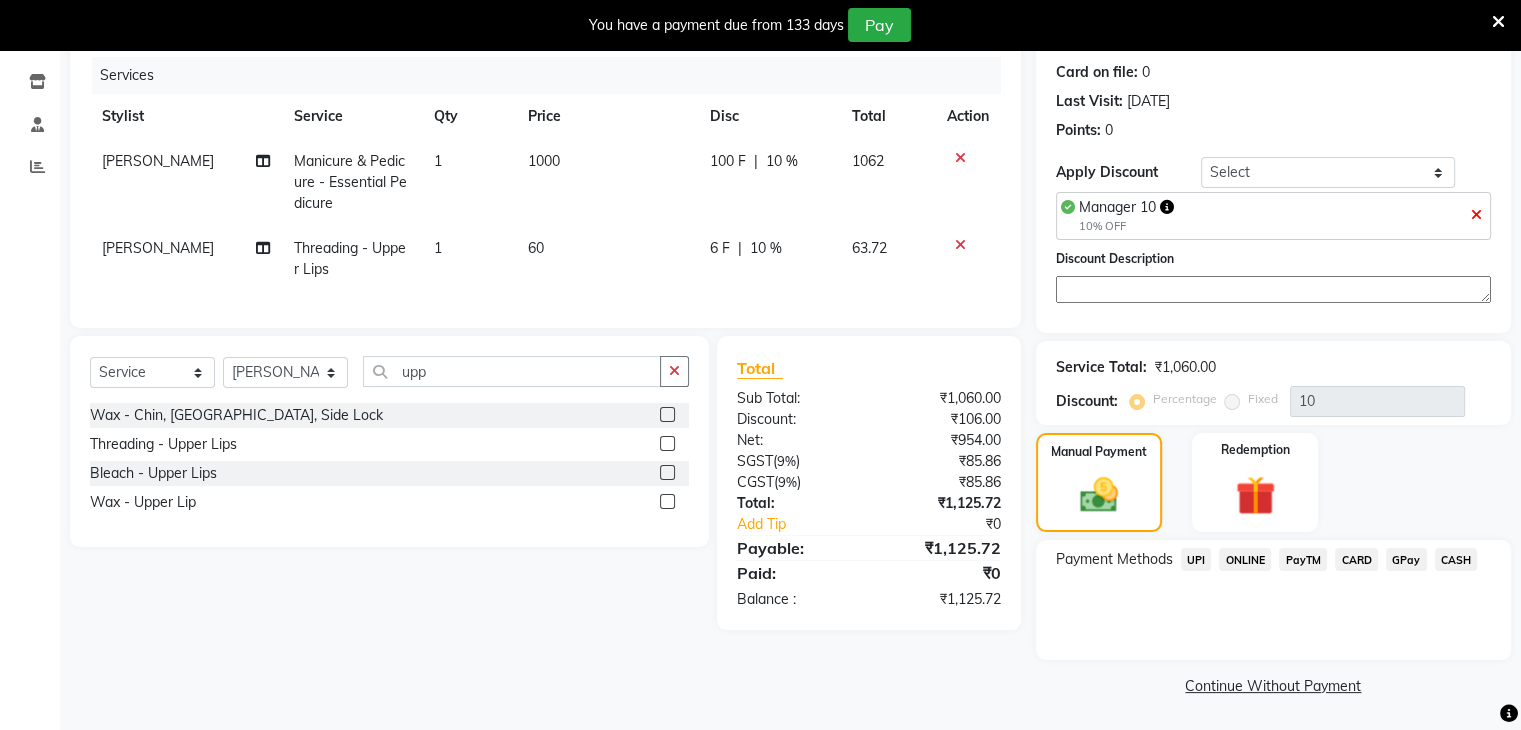 click 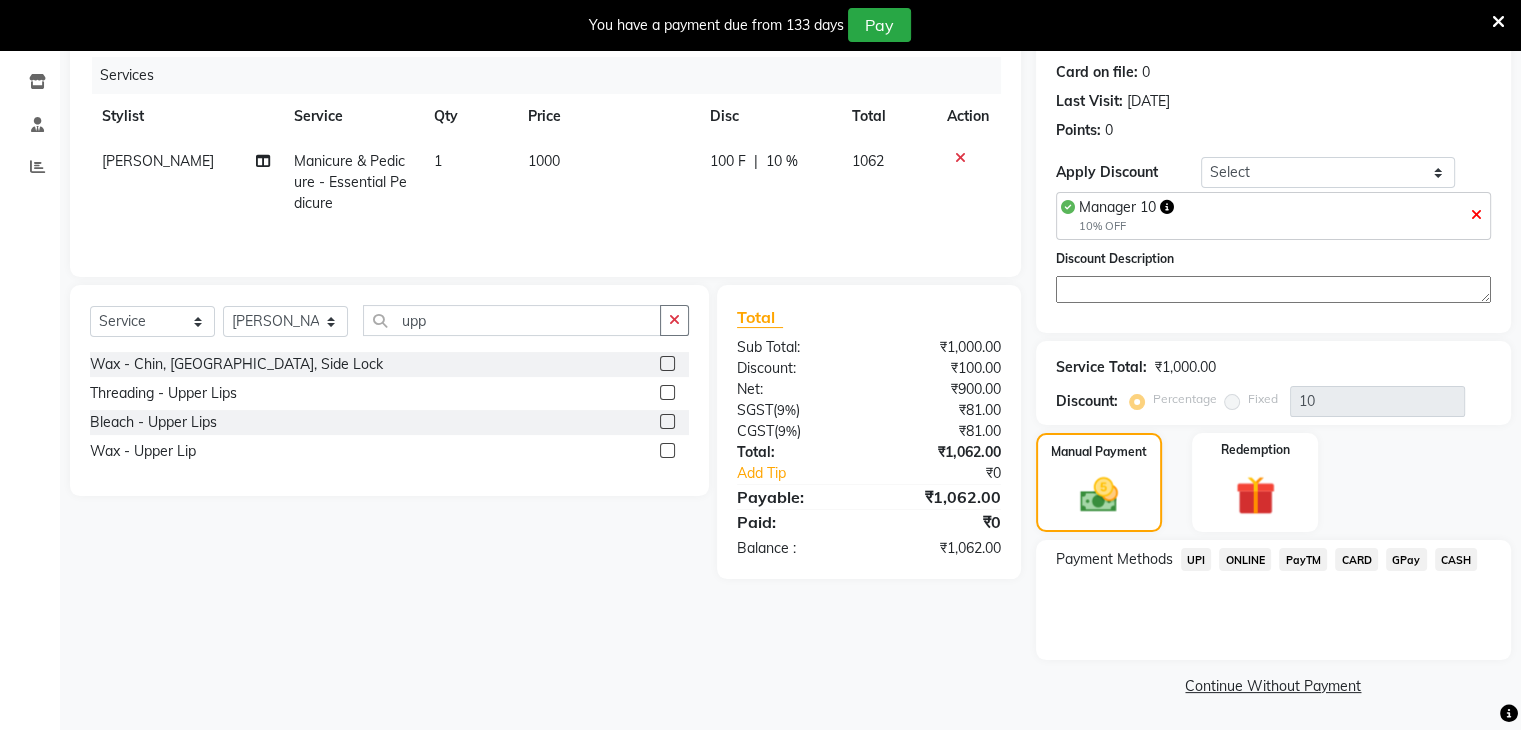 click on "GPay" 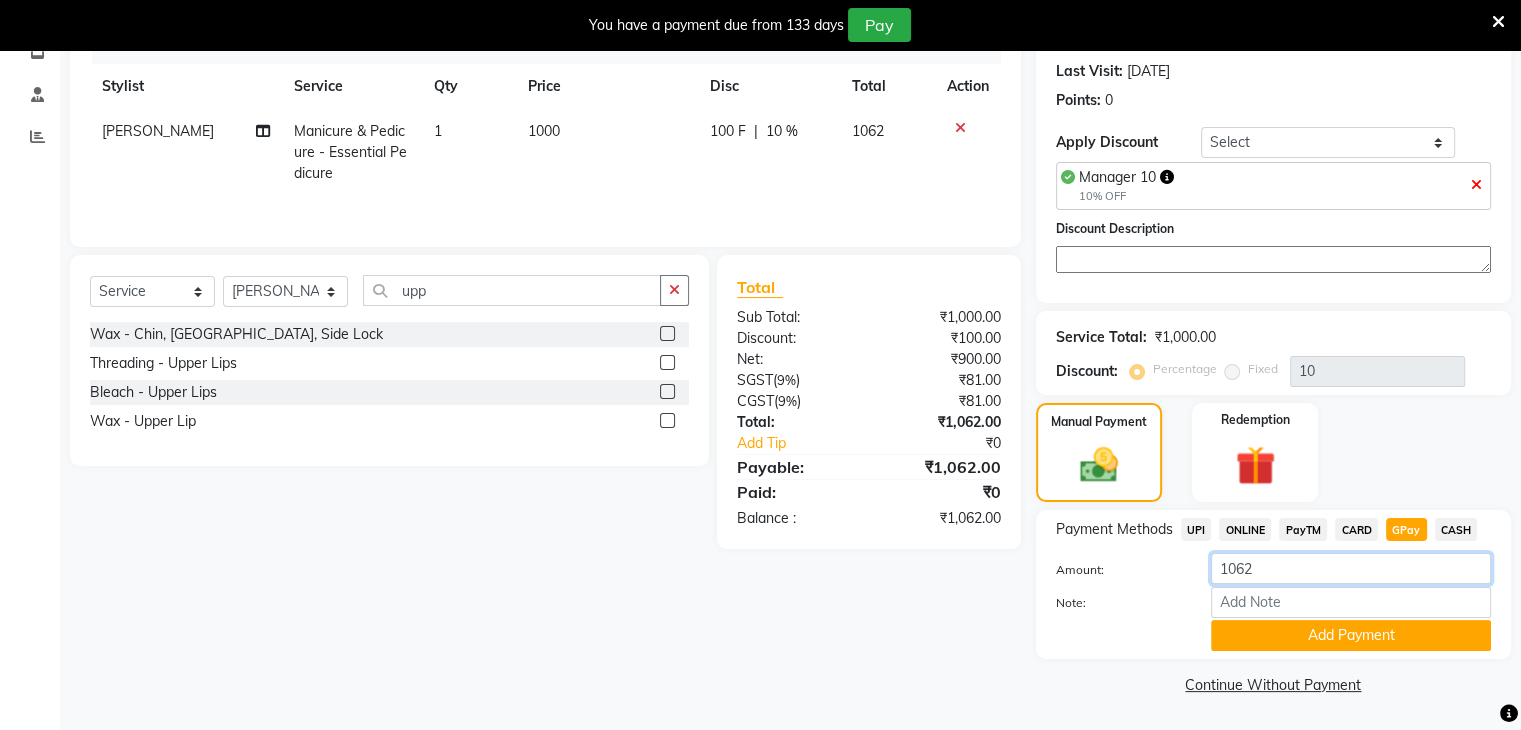 click on "1062" 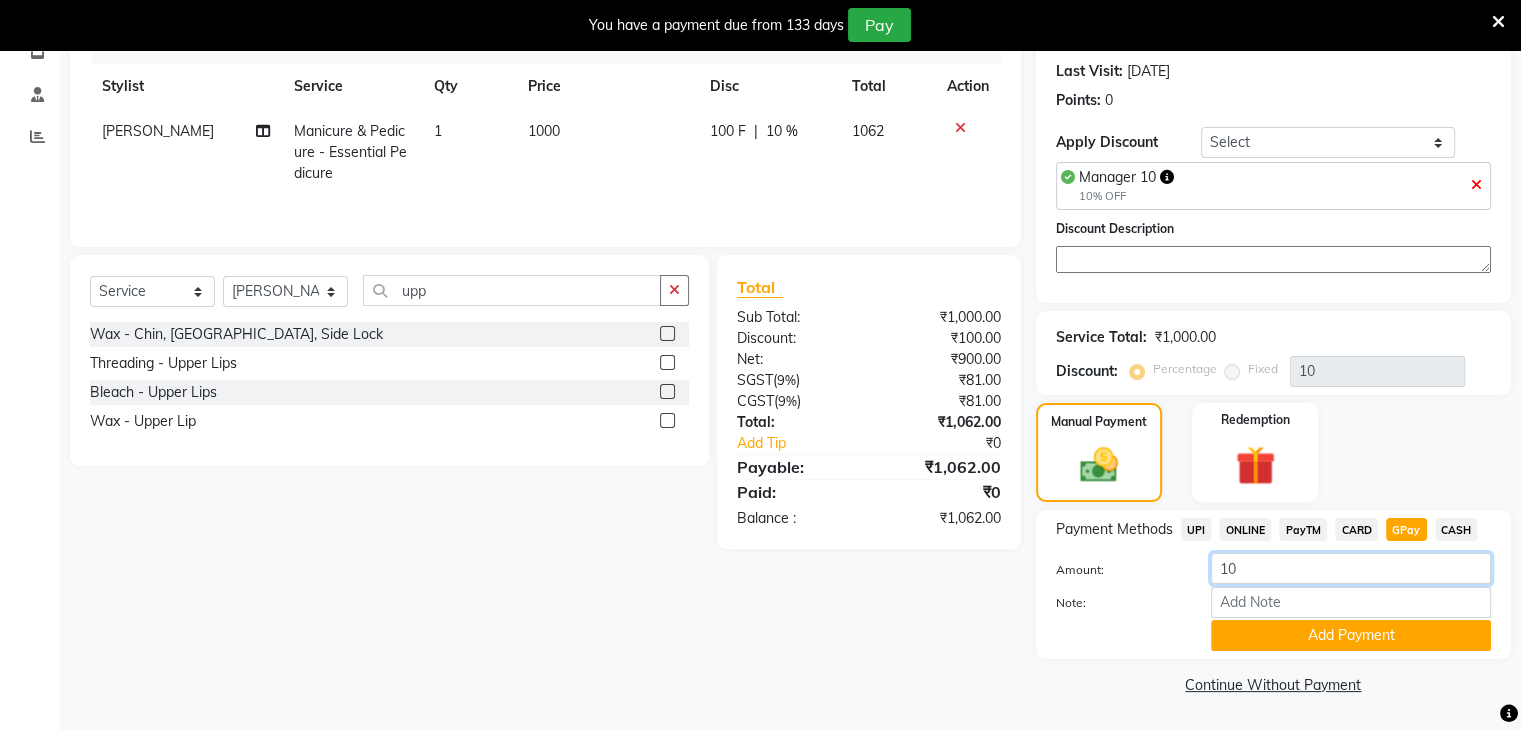 type on "1" 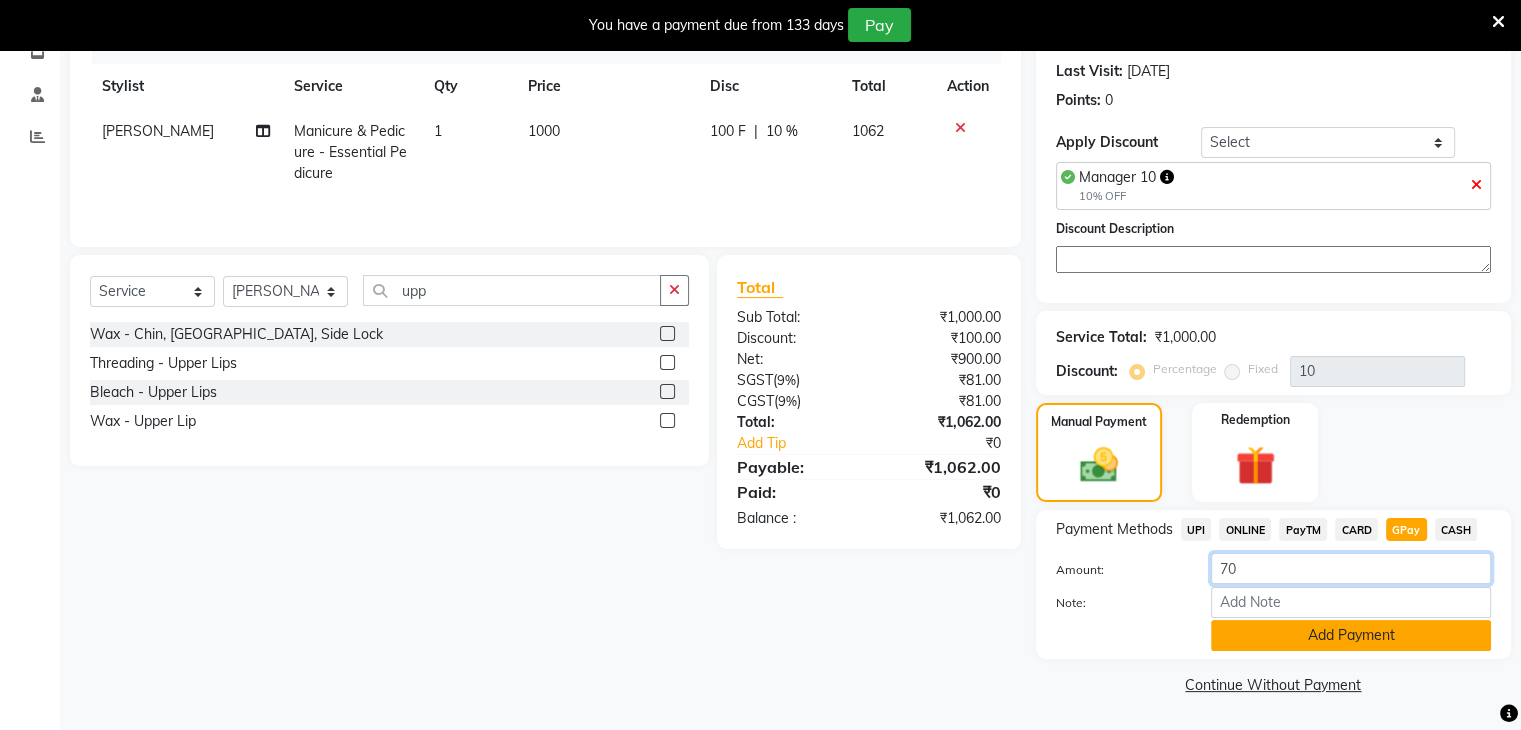 type on "70" 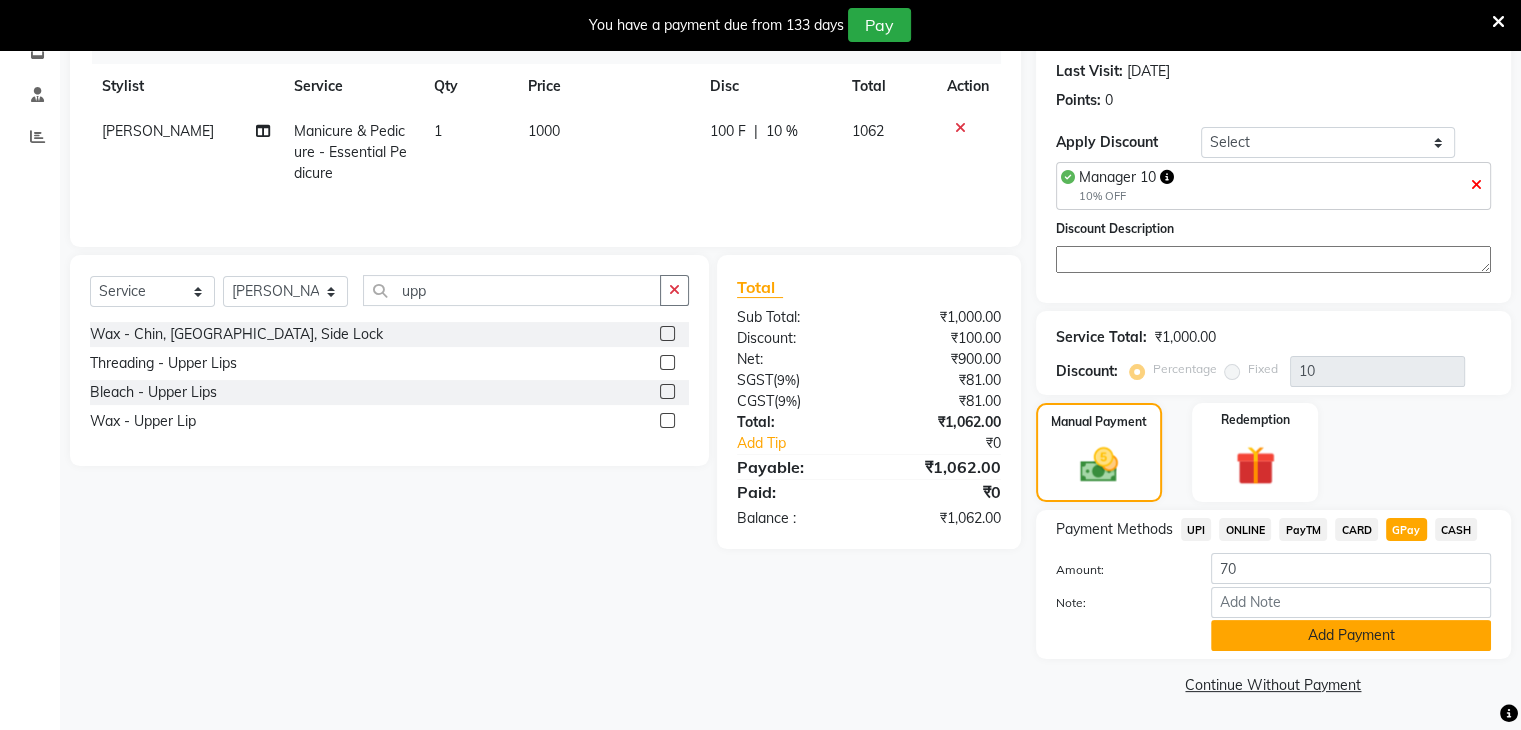 click on "Add Payment" 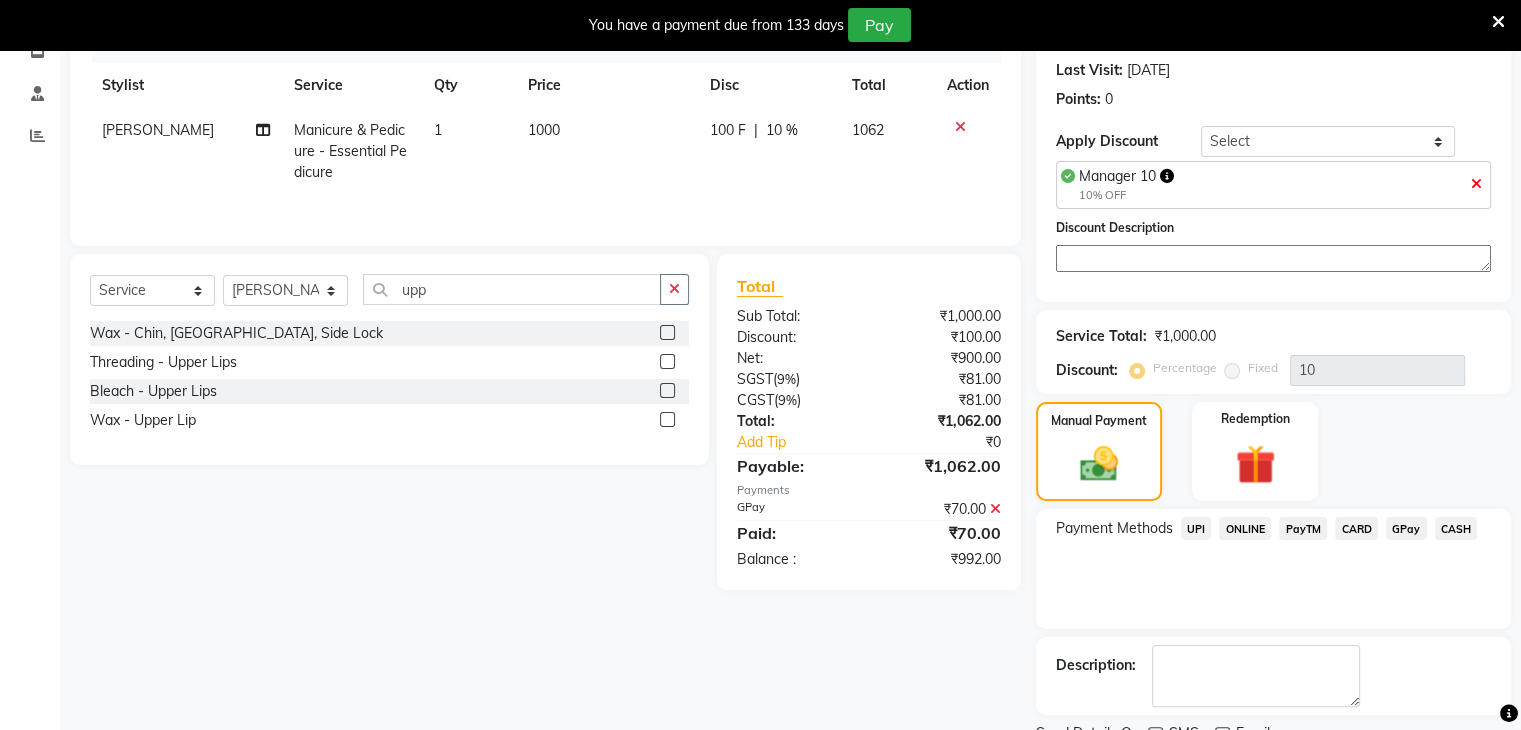 click on "CASH" 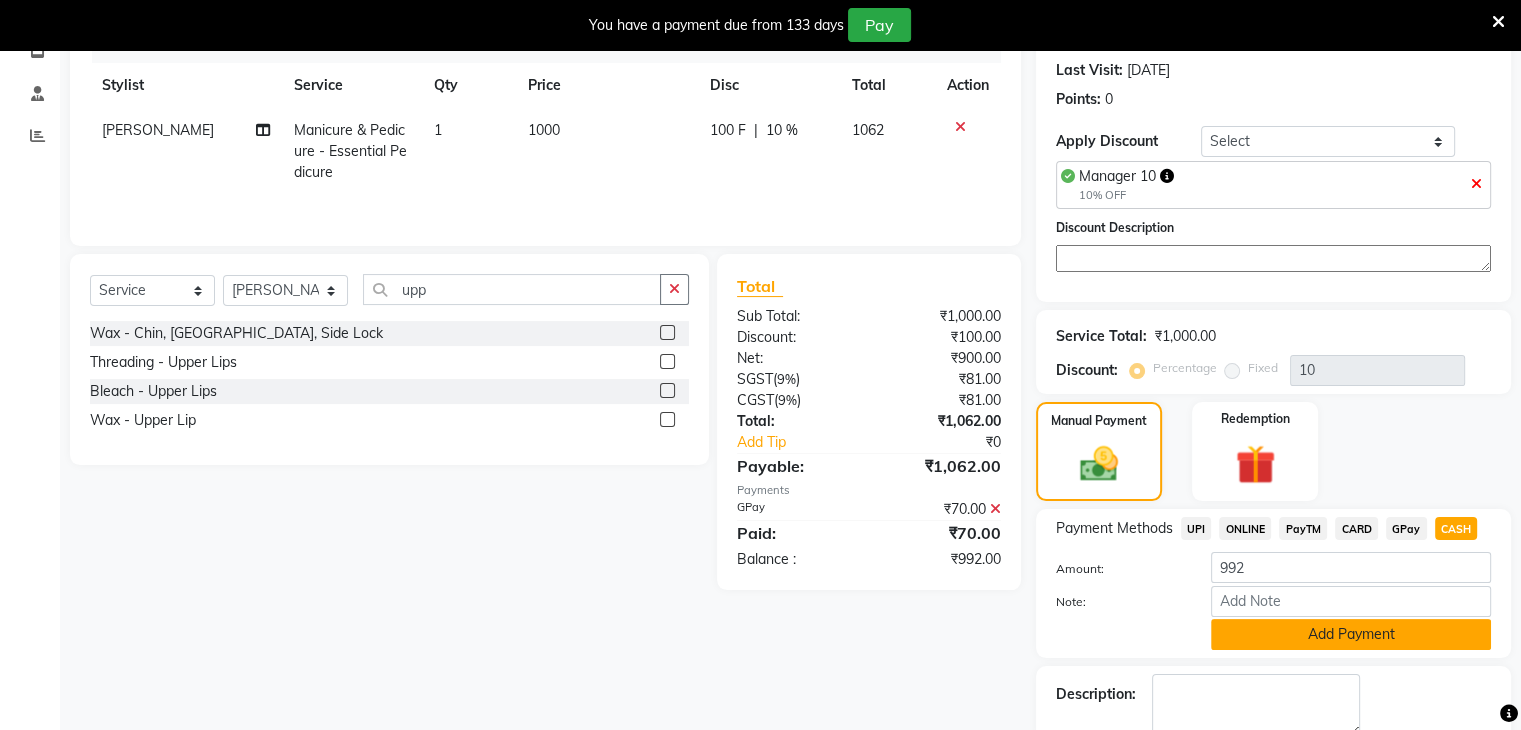 click on "Add Payment" 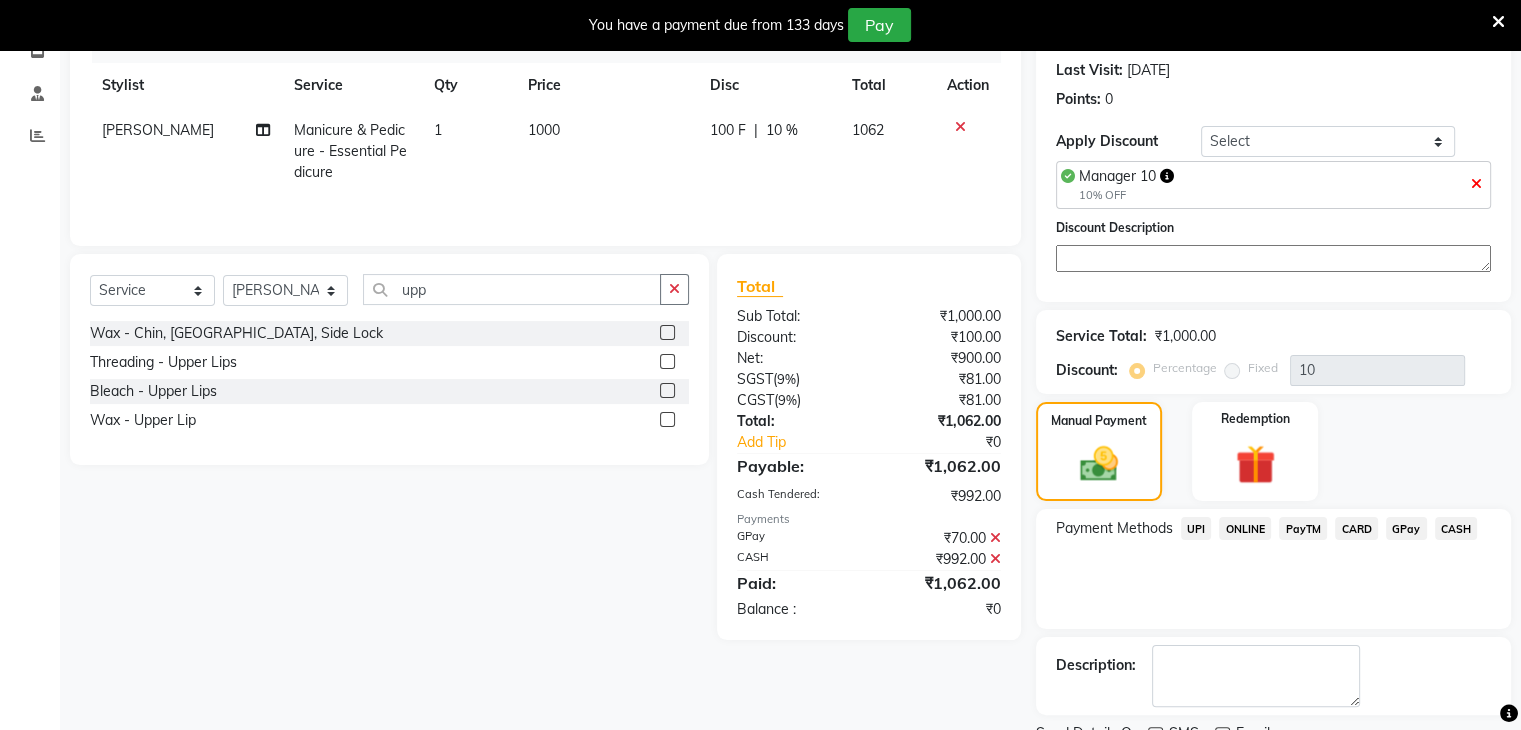 scroll, scrollTop: 353, scrollLeft: 0, axis: vertical 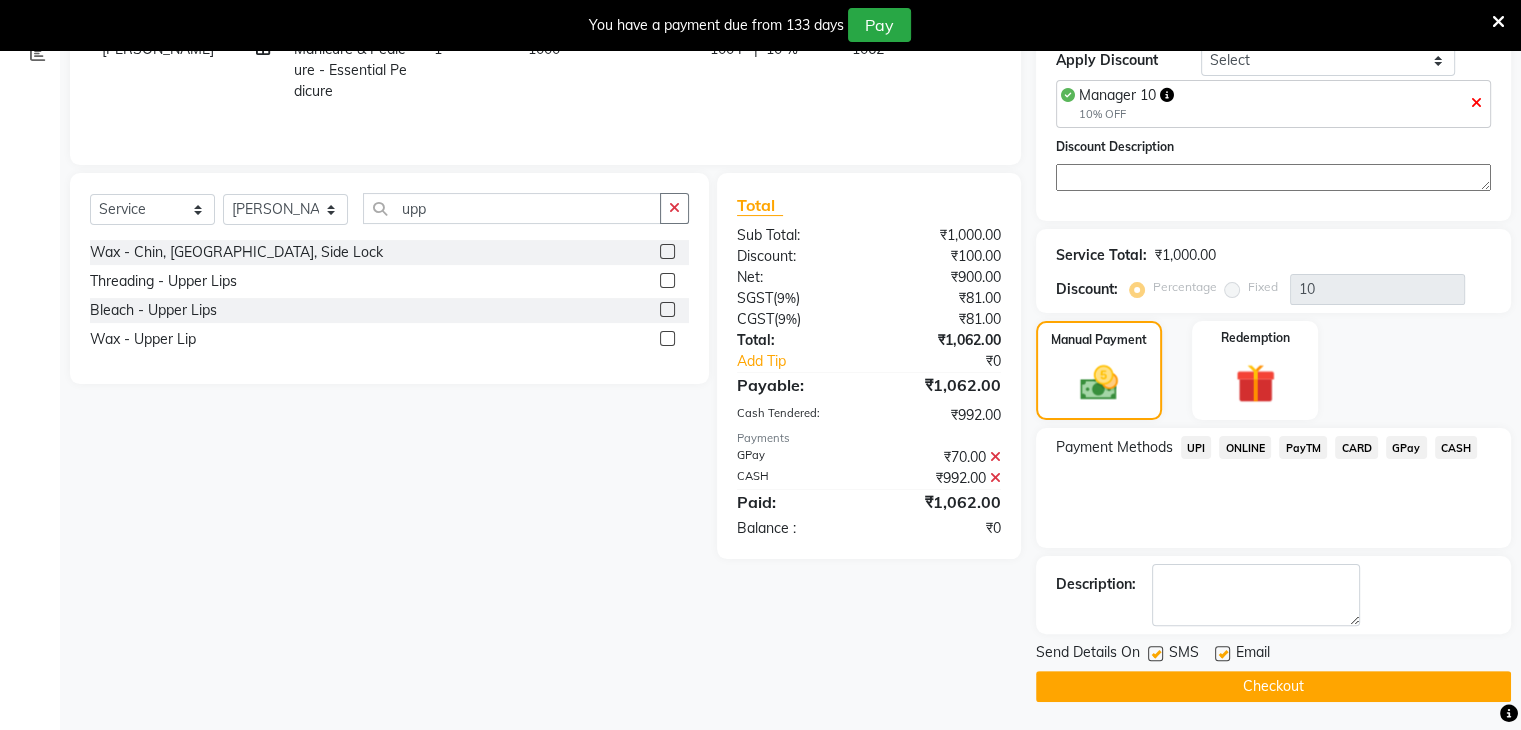 click on "Checkout" 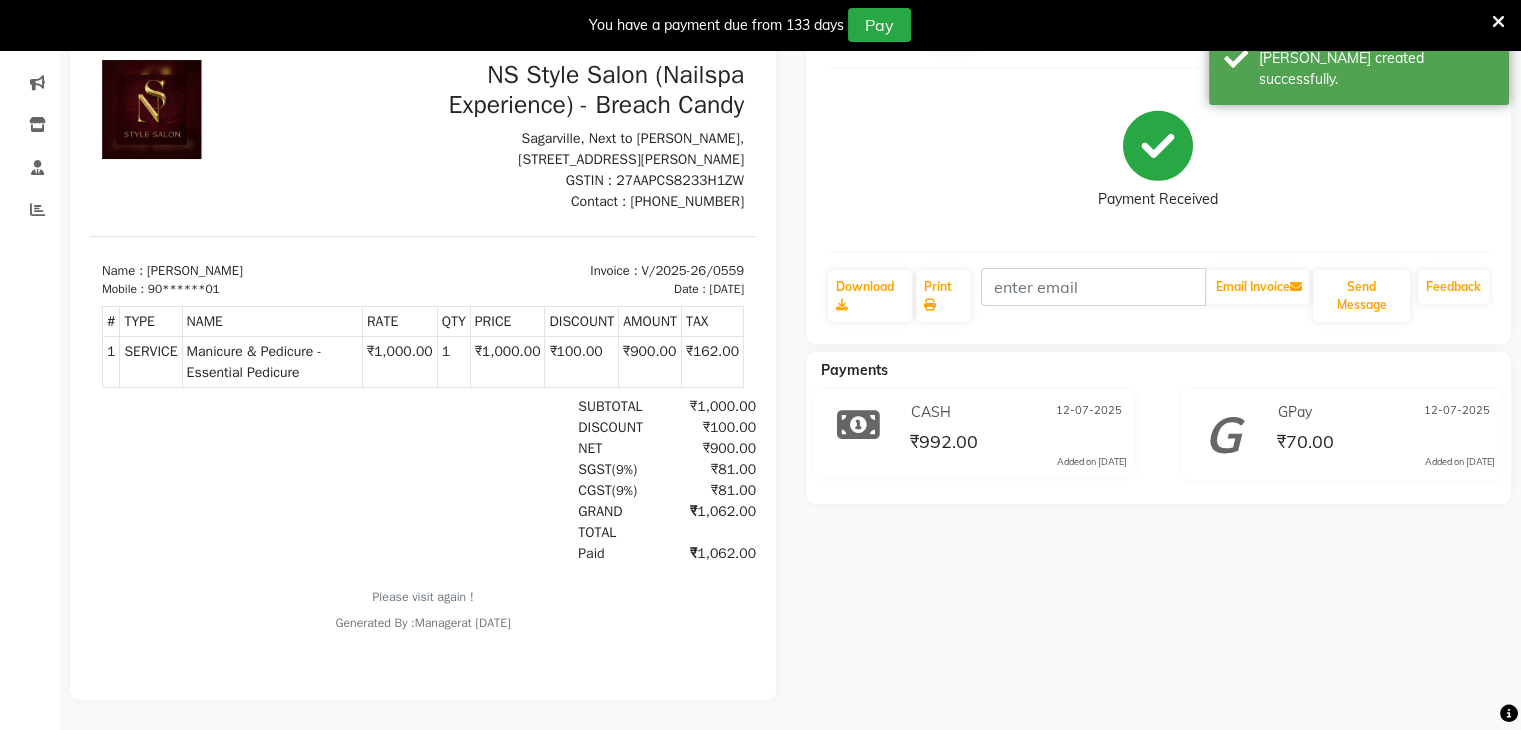 scroll, scrollTop: 0, scrollLeft: 0, axis: both 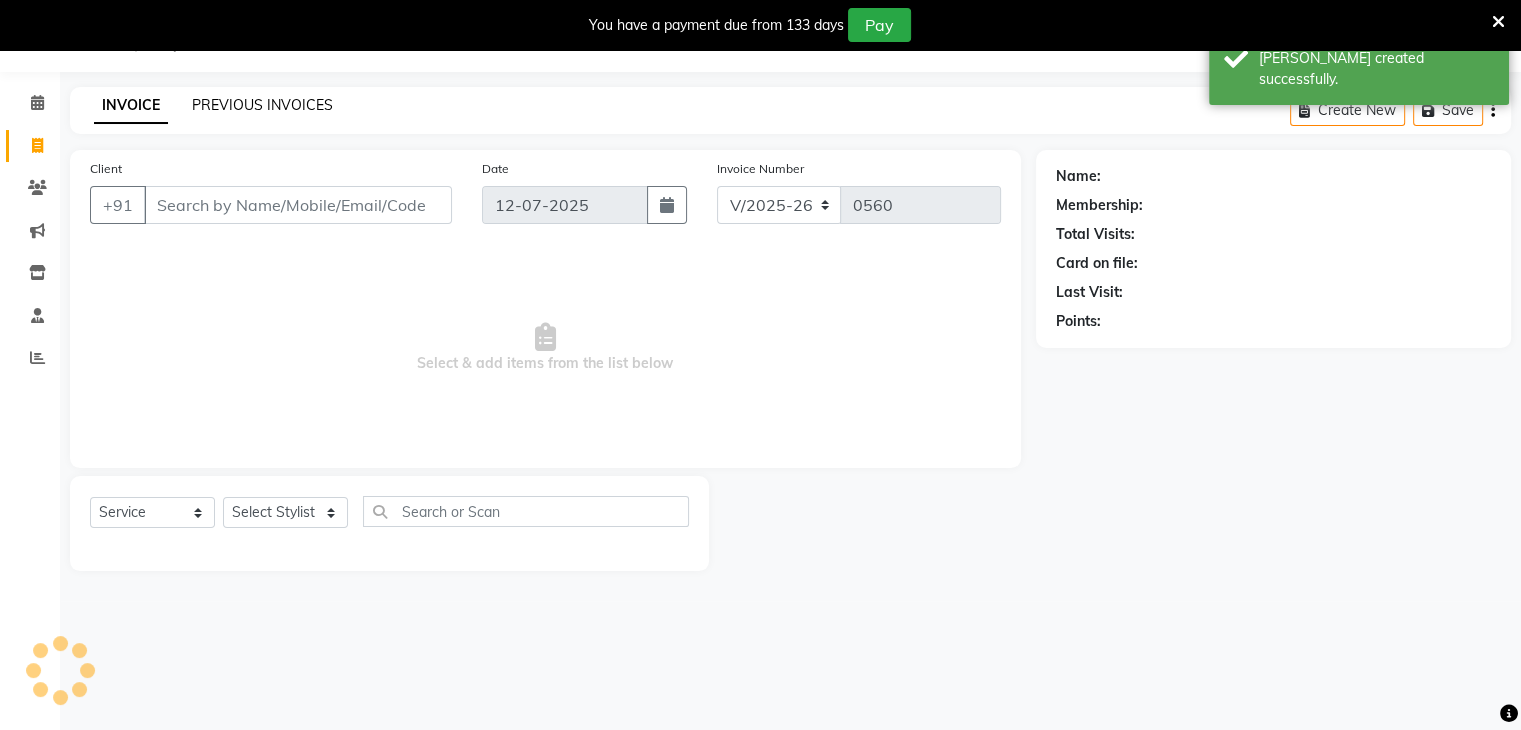 click on "PREVIOUS INVOICES" 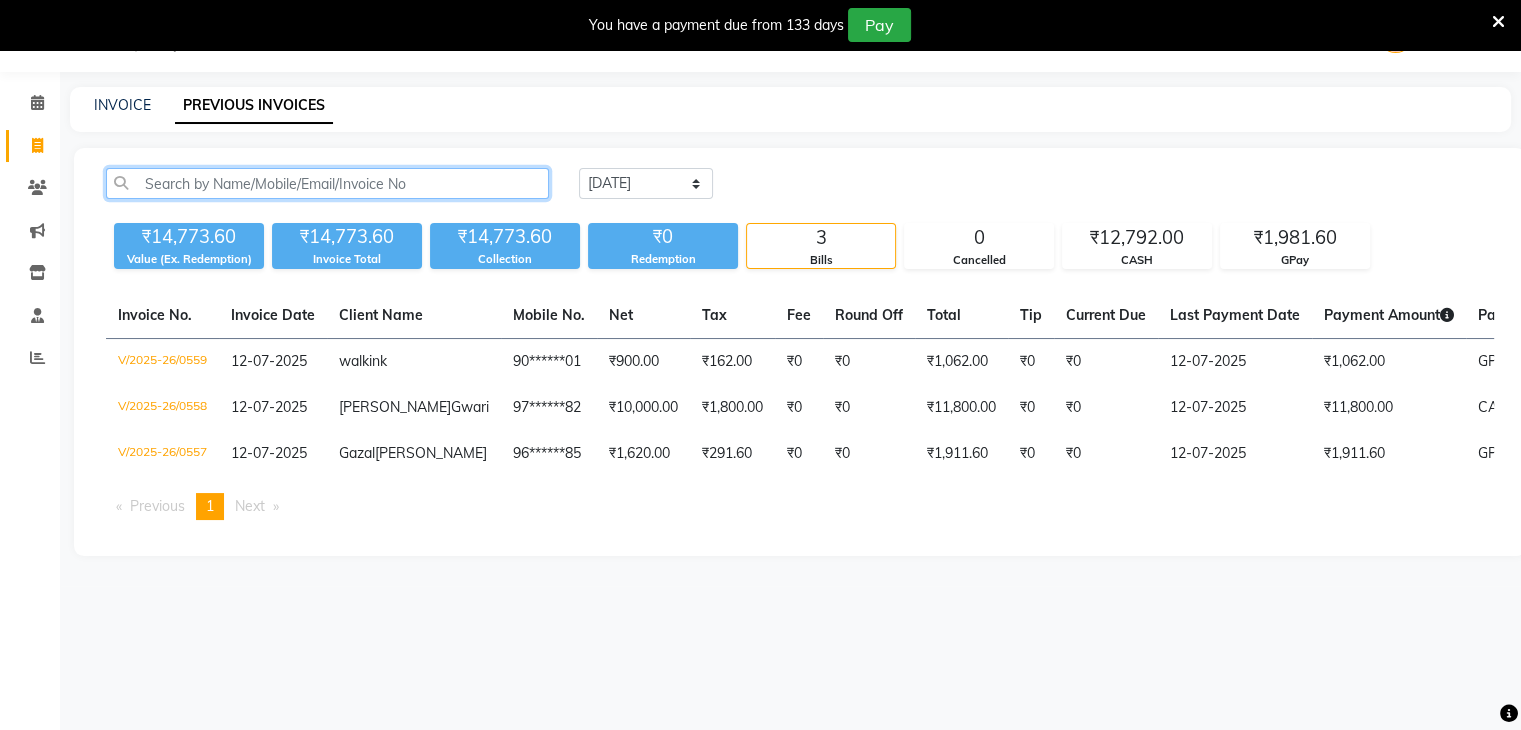 click 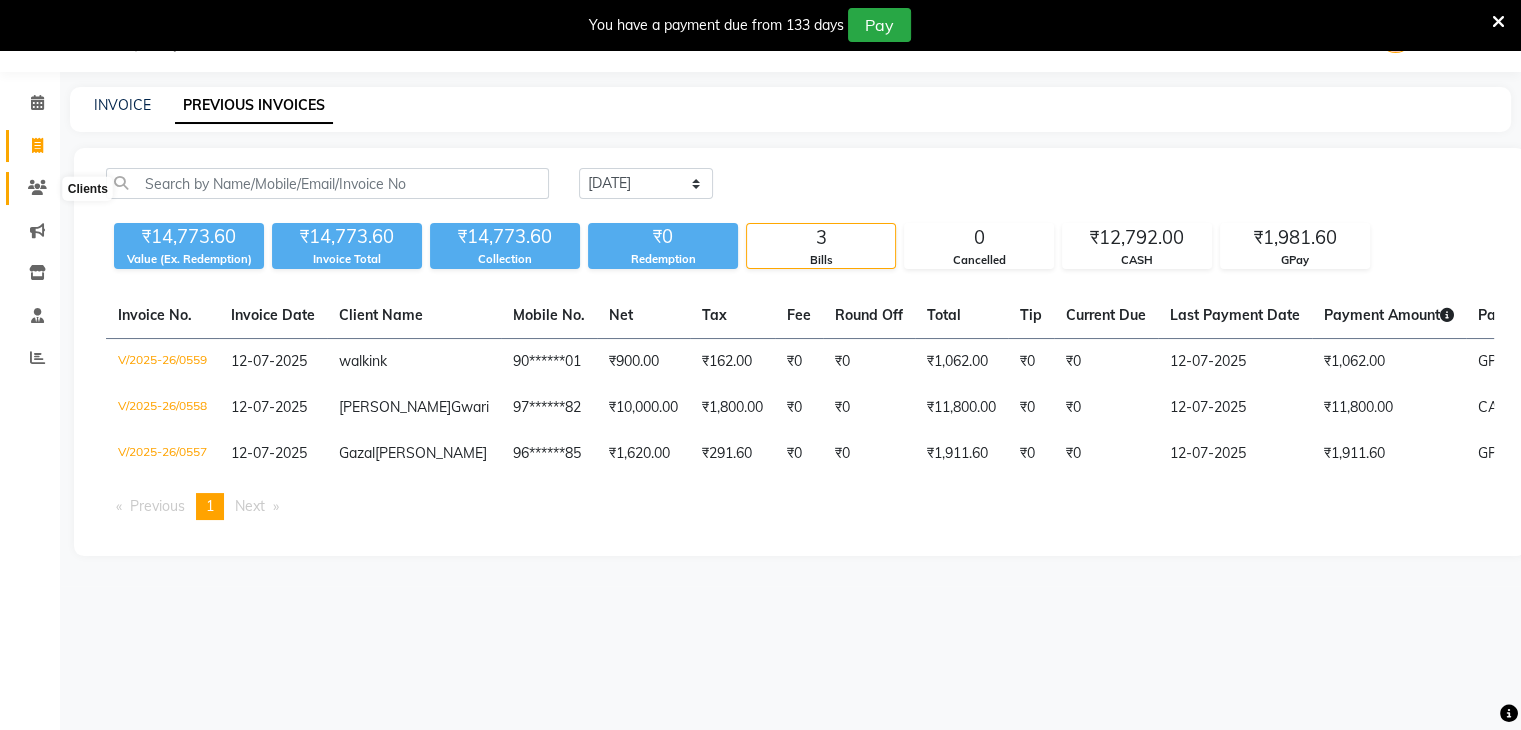 click 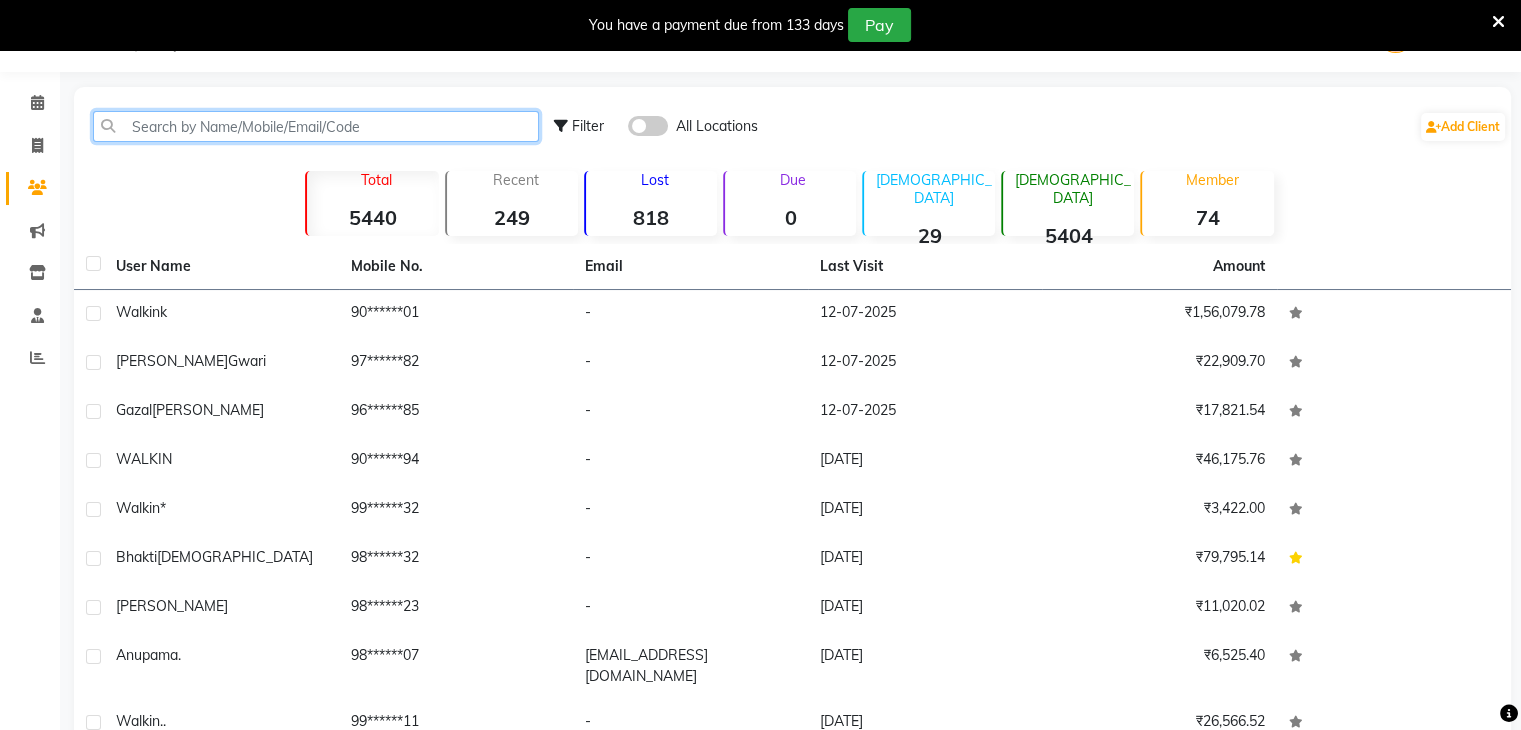 click 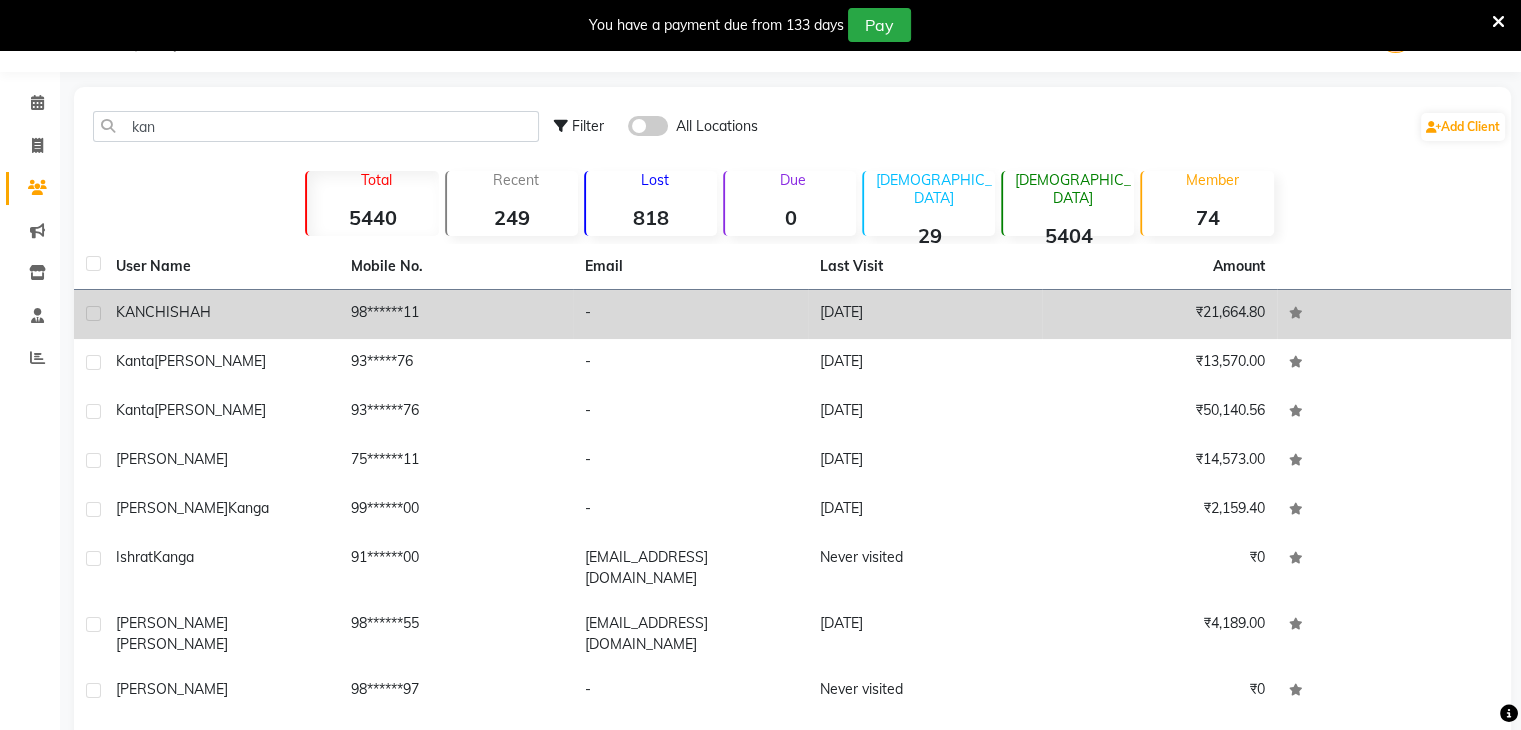 click on "98******11" 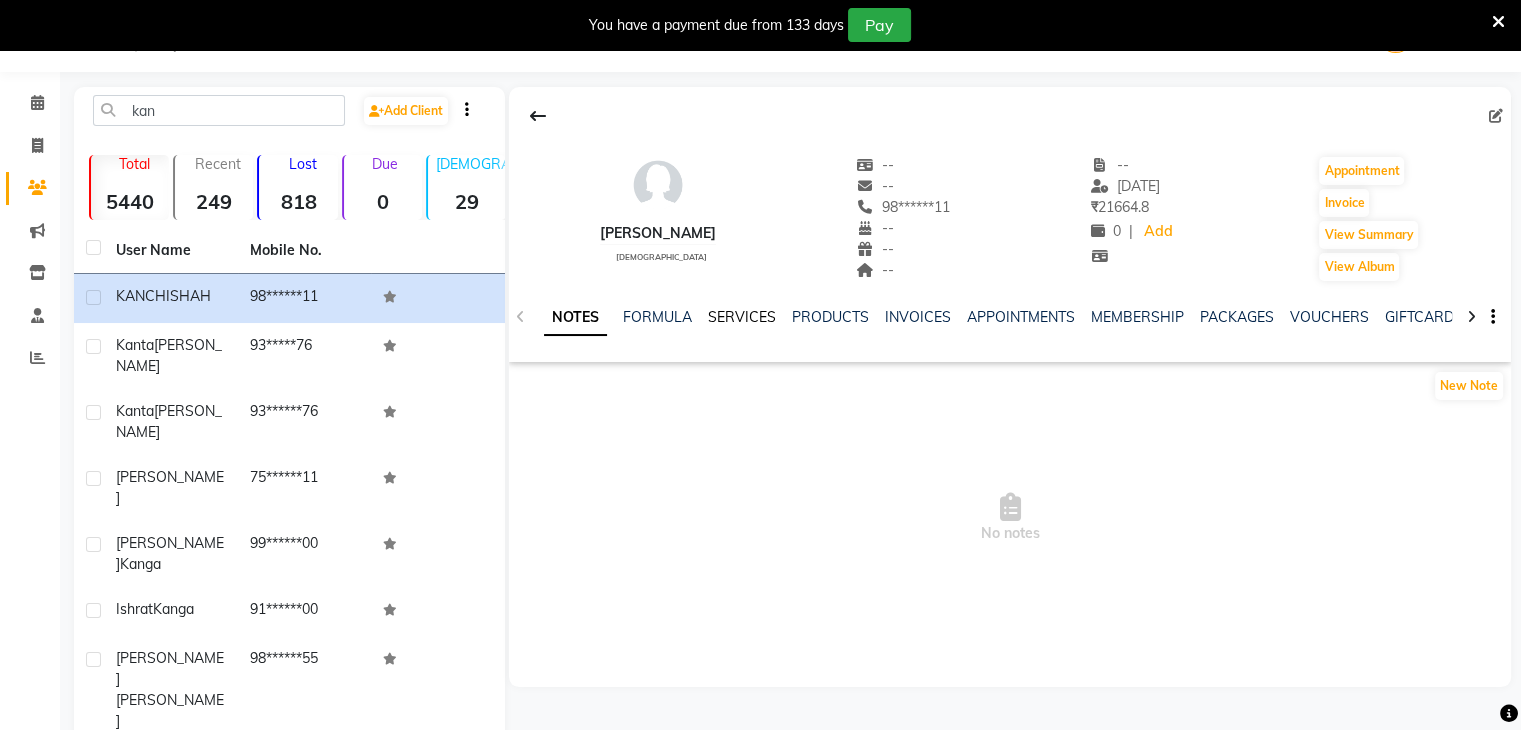 click on "SERVICES" 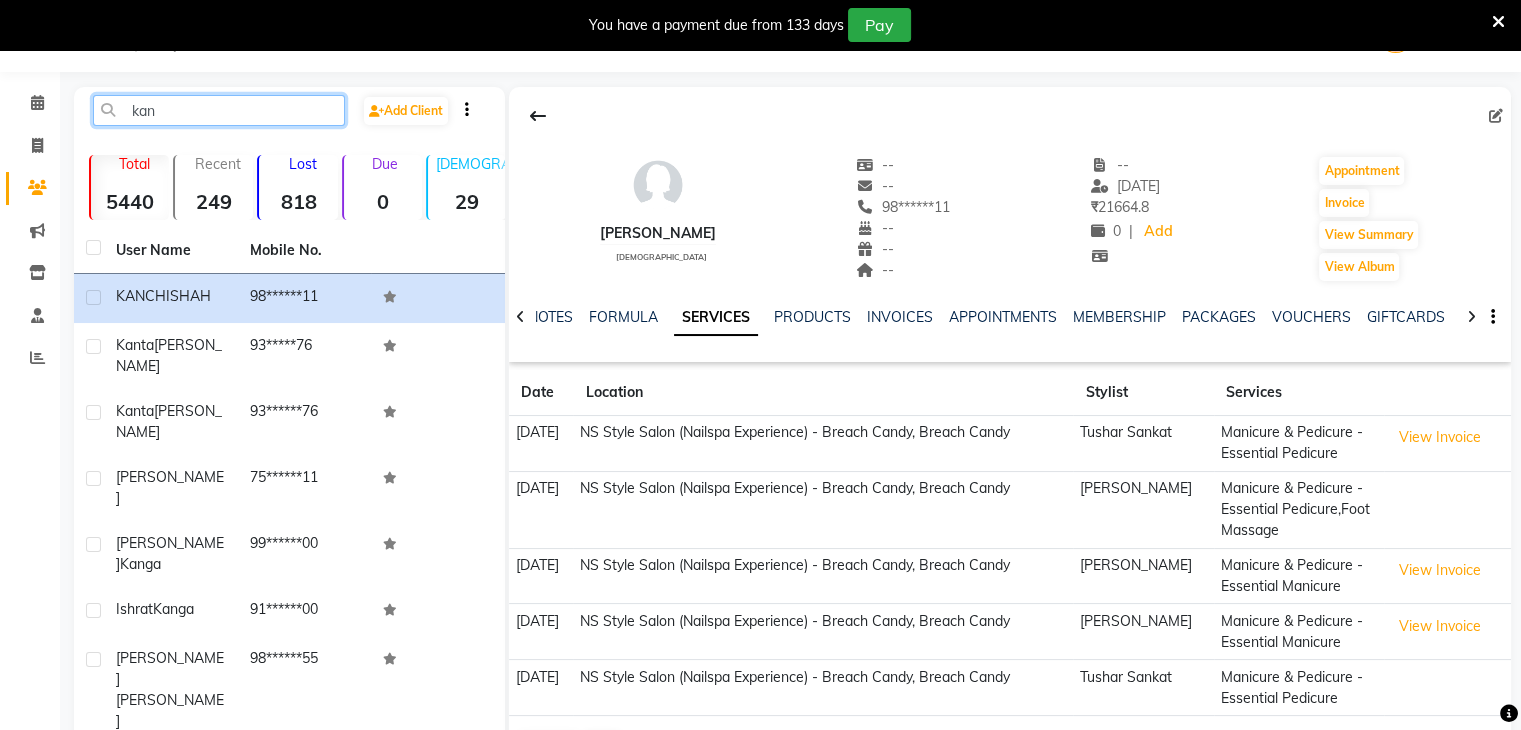 click on "kan" 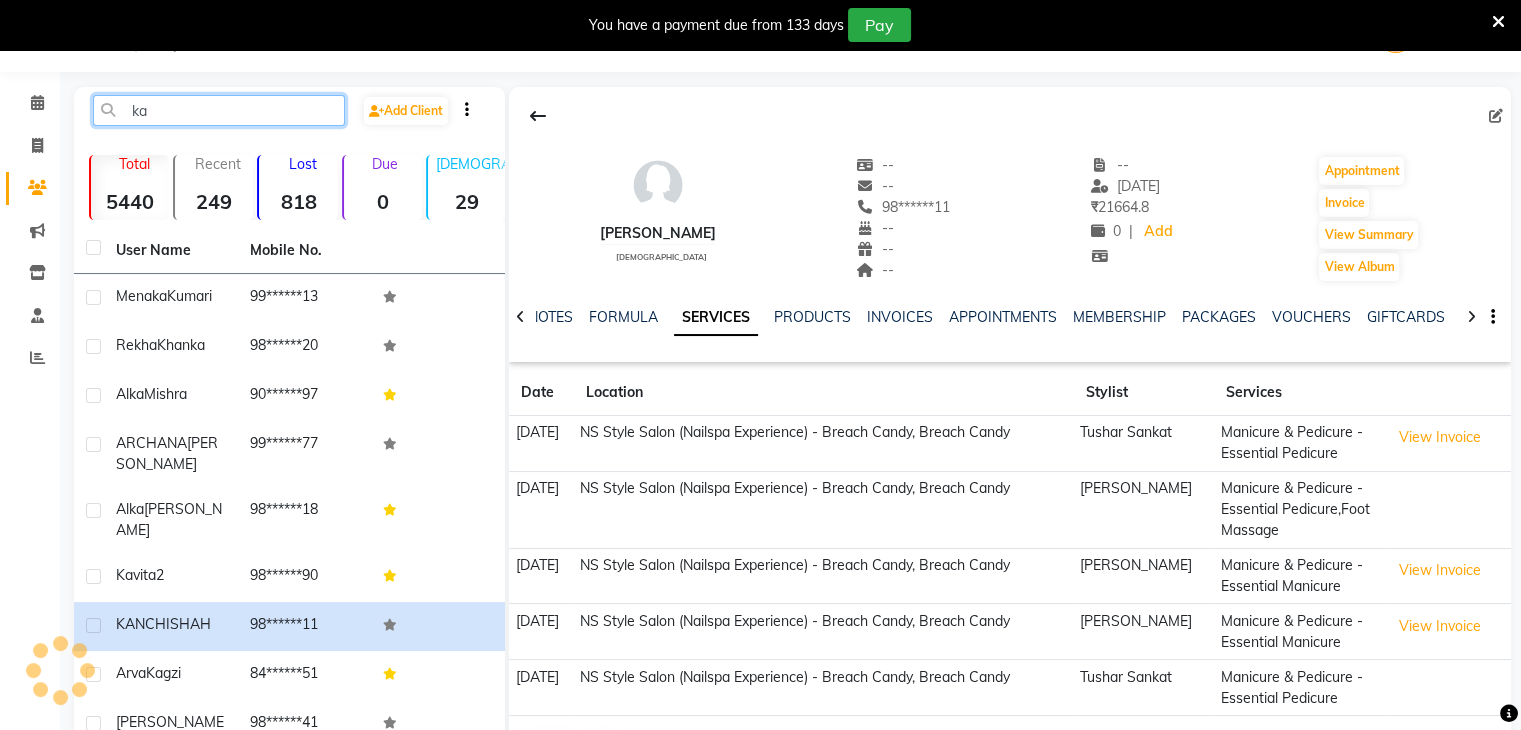 type on "k" 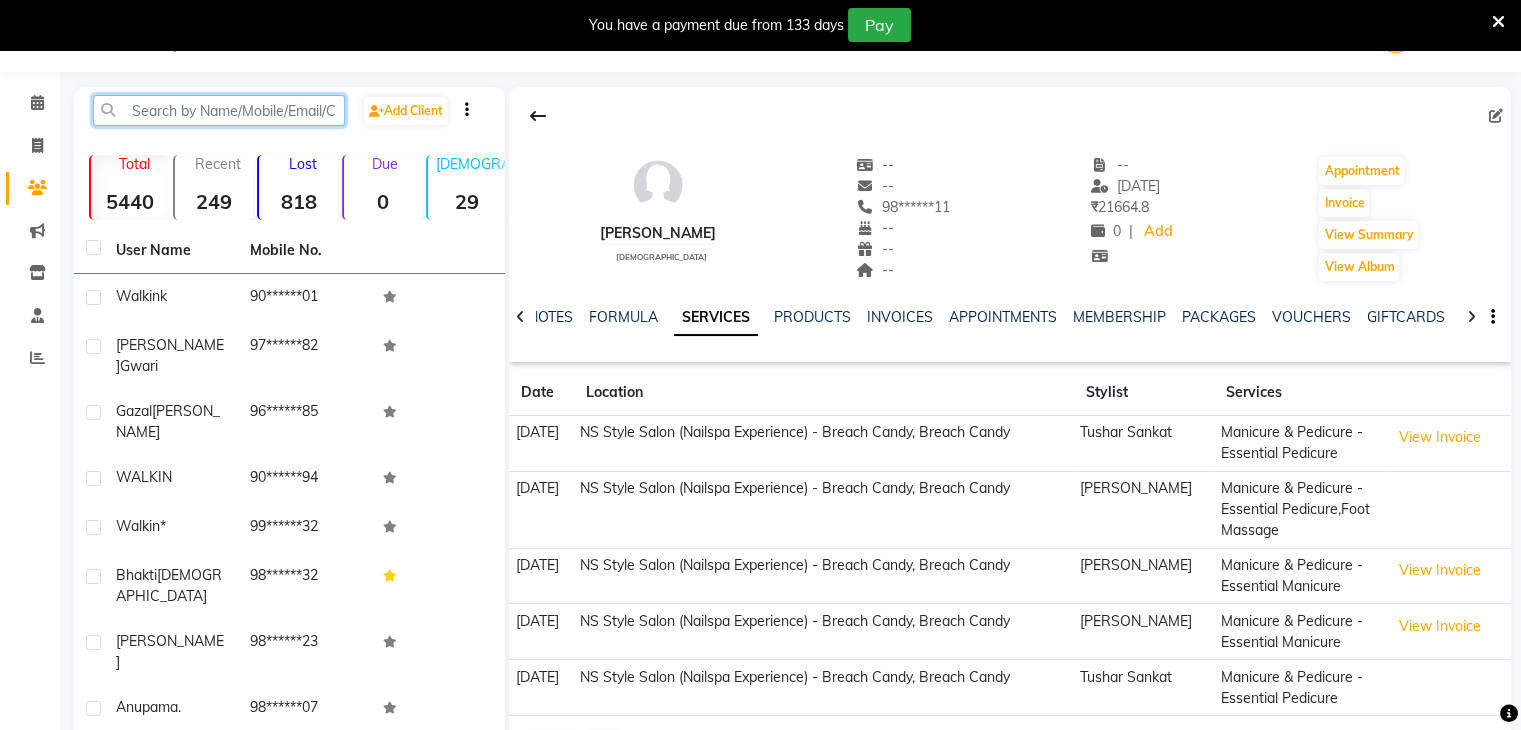 click 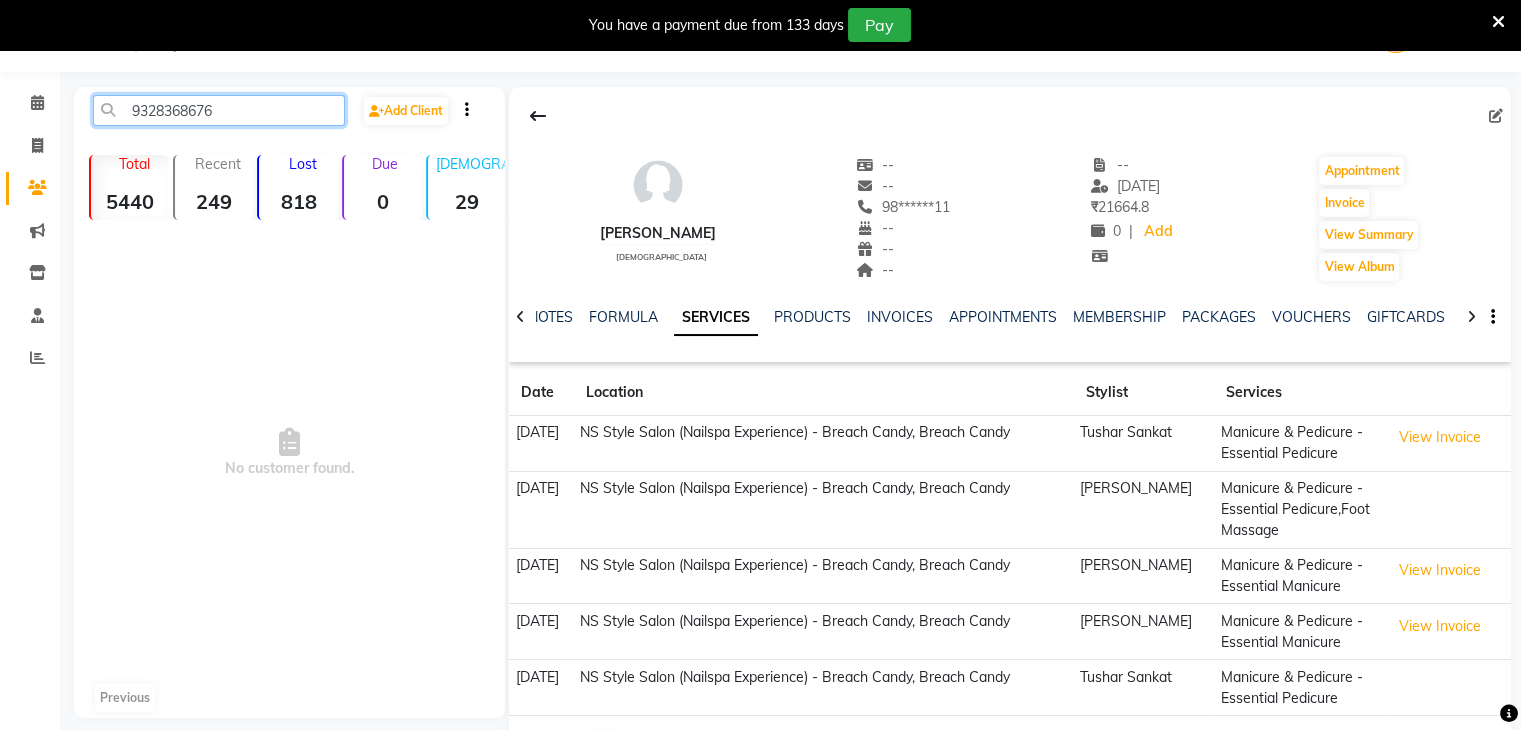 click on "9328368676" 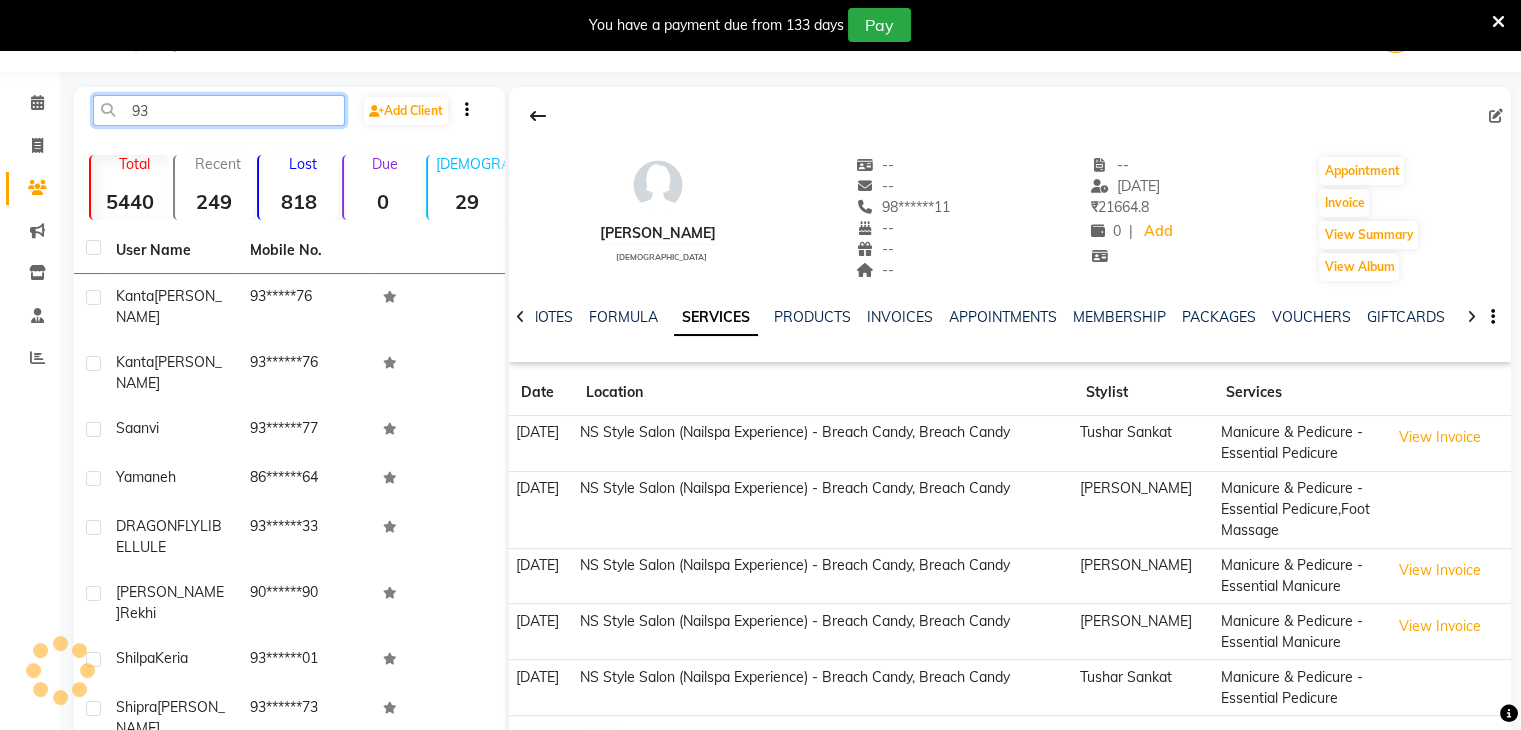 type on "9" 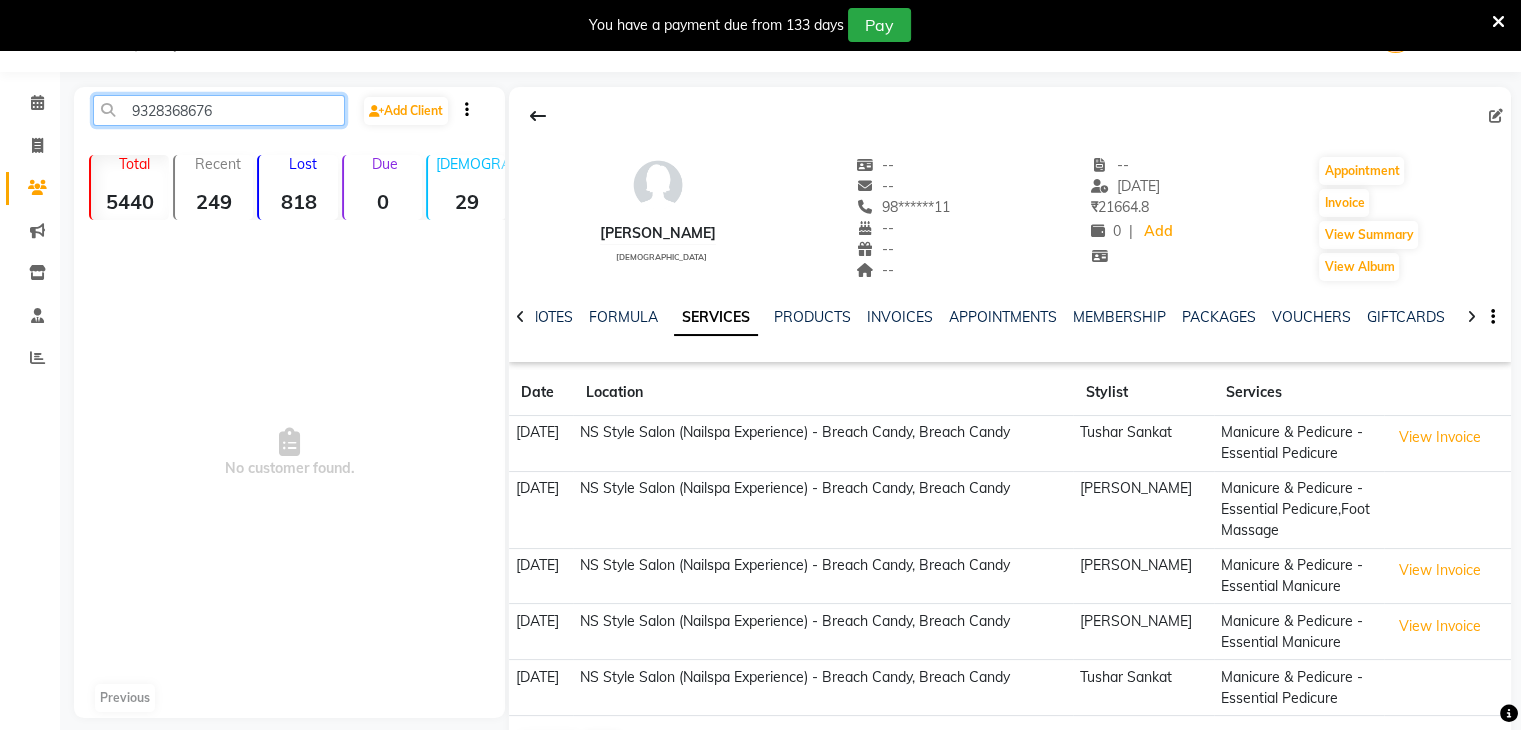 click on "9328368676" 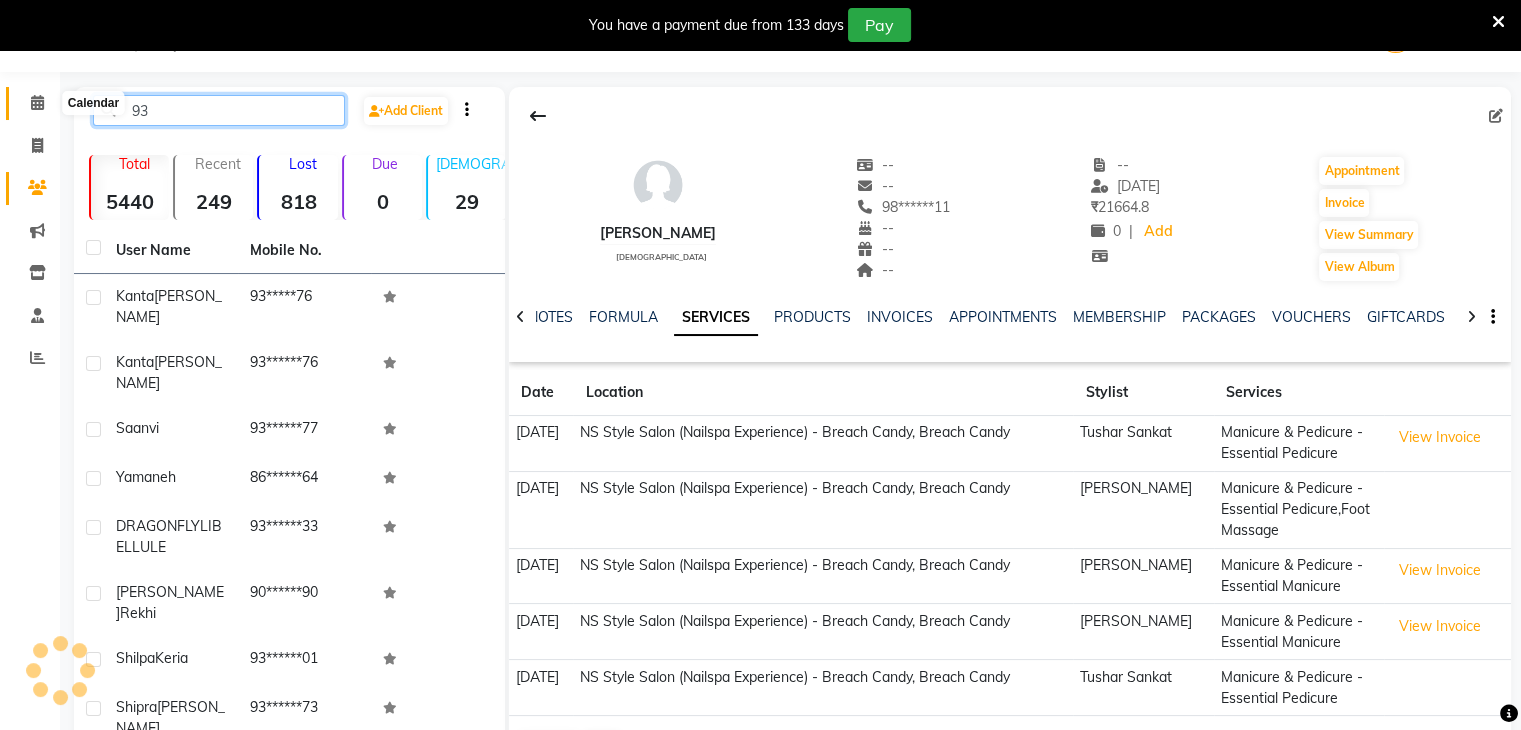 type on "9" 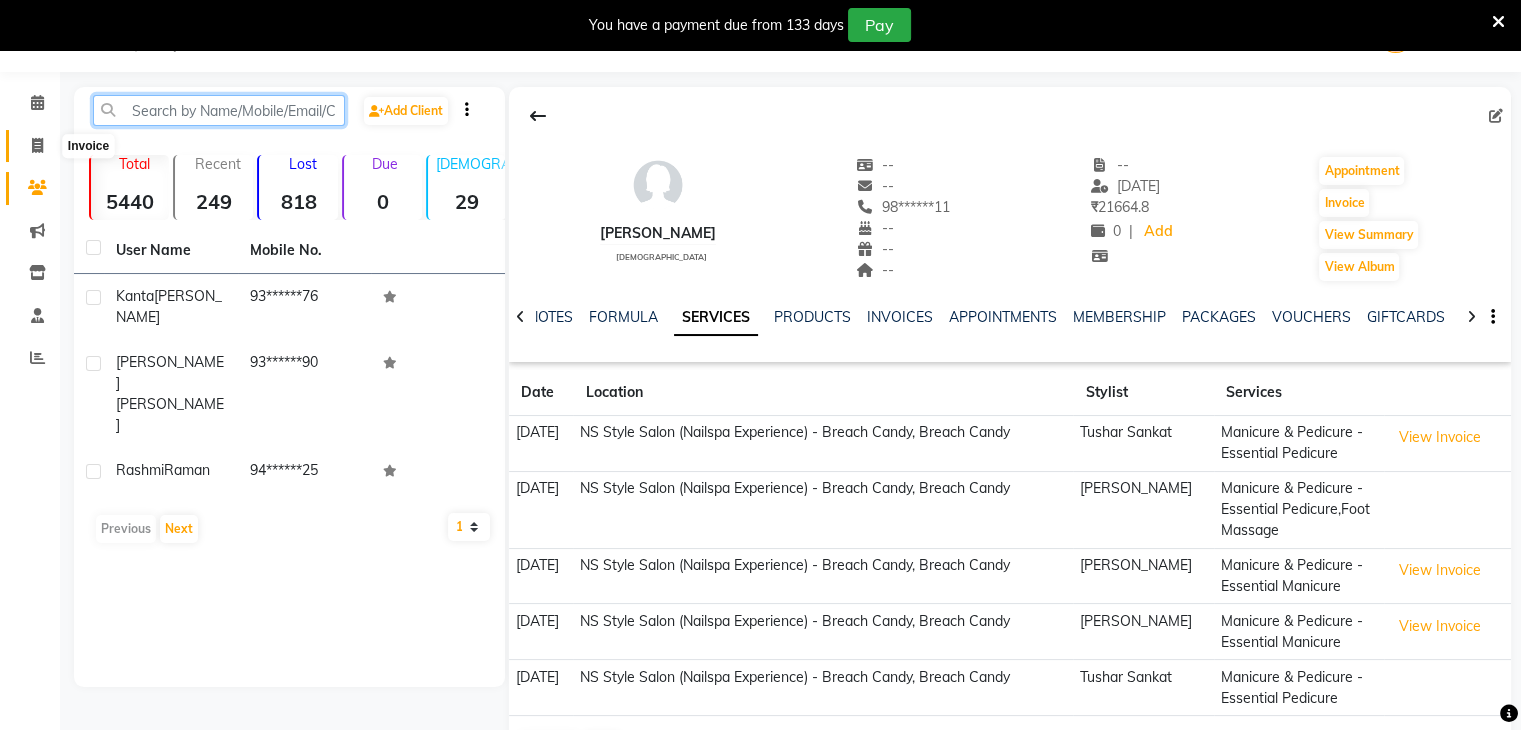 type 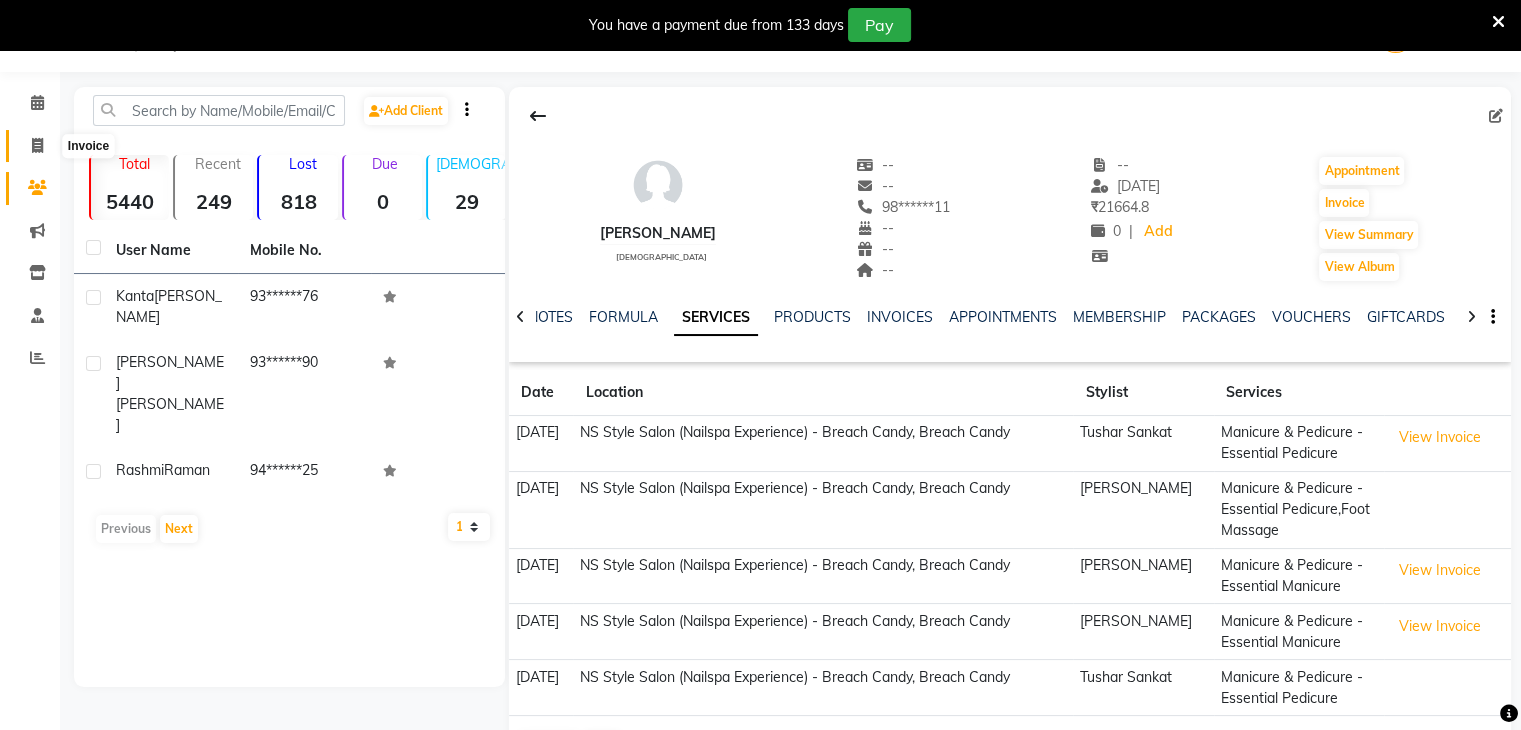 click 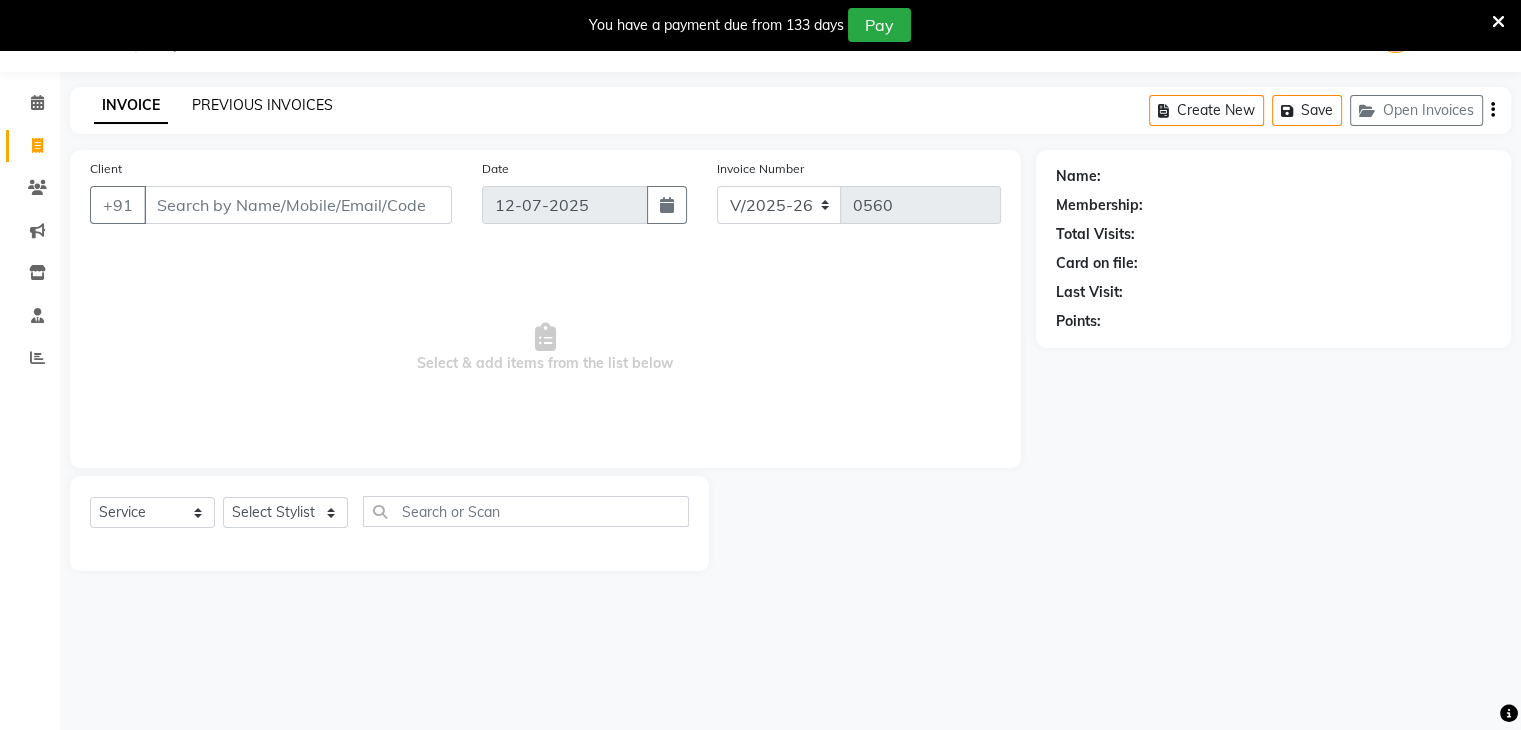 click on "PREVIOUS INVOICES" 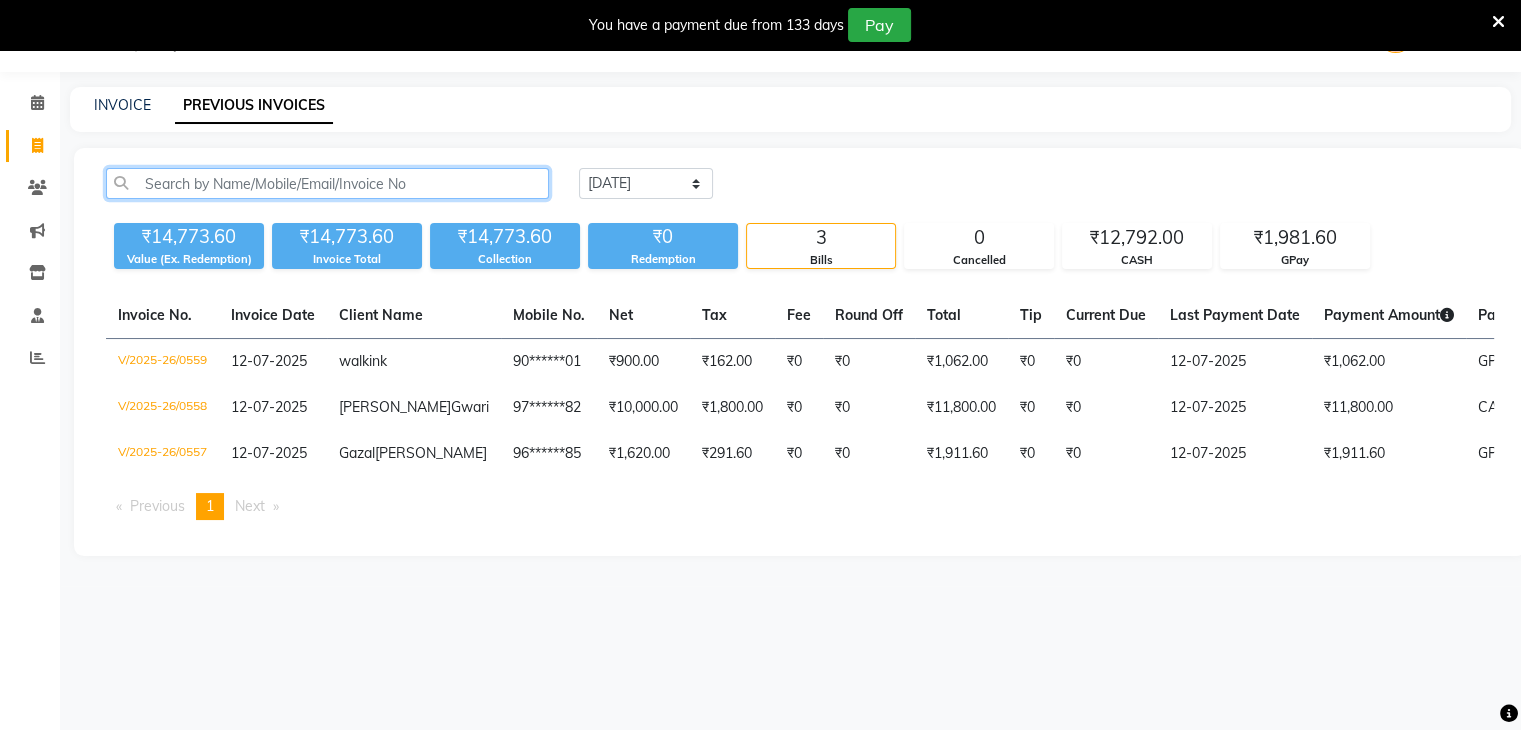 click 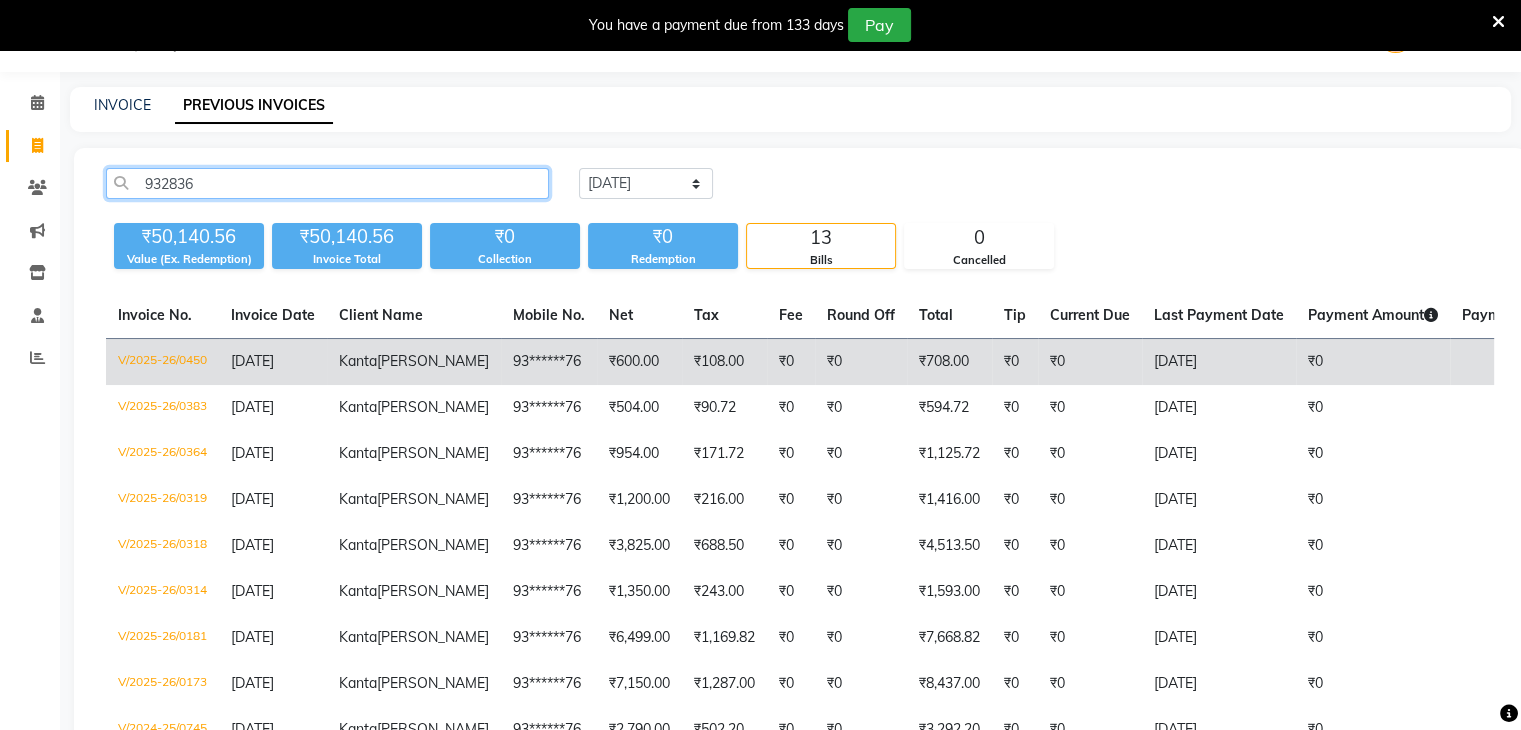 type on "932836" 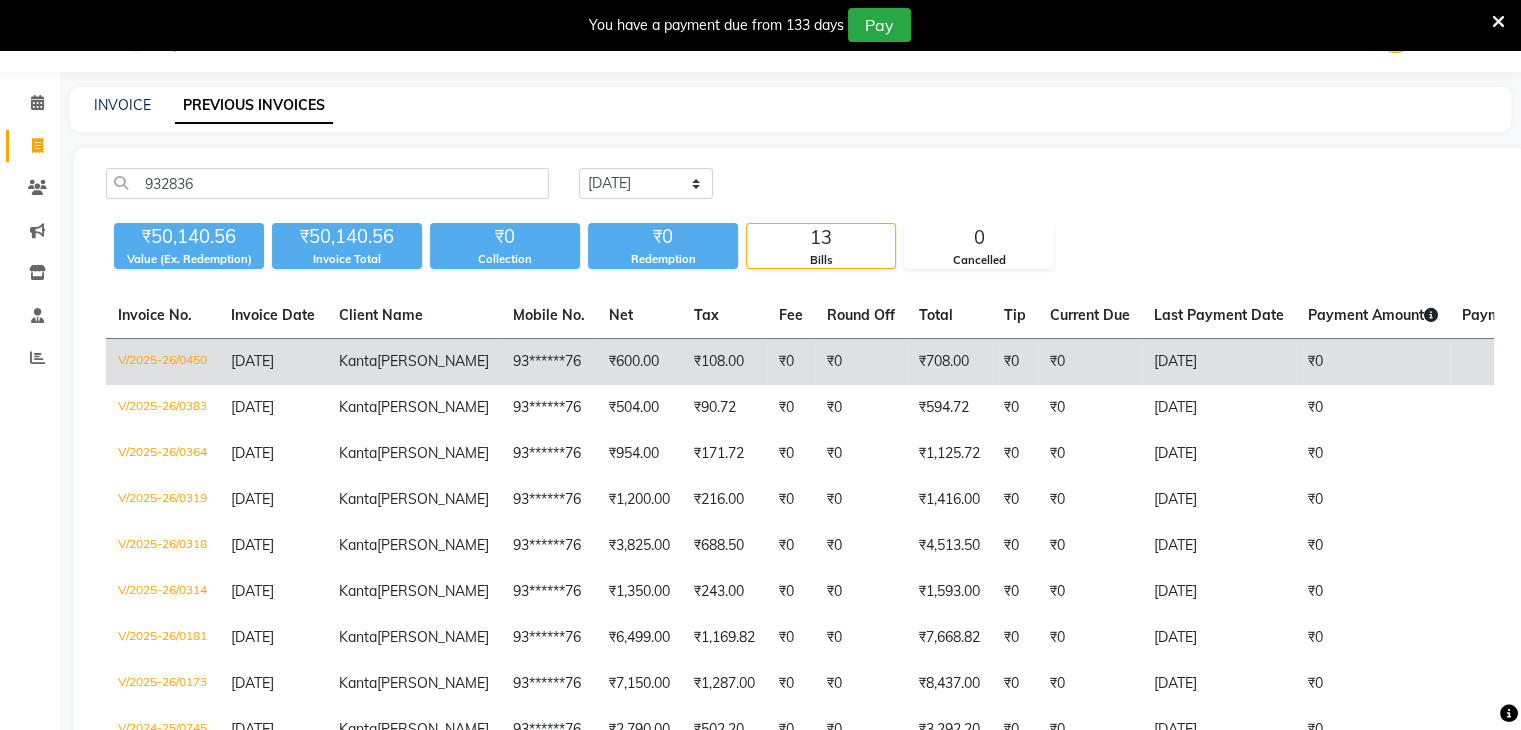 click on "[PERSON_NAME]" 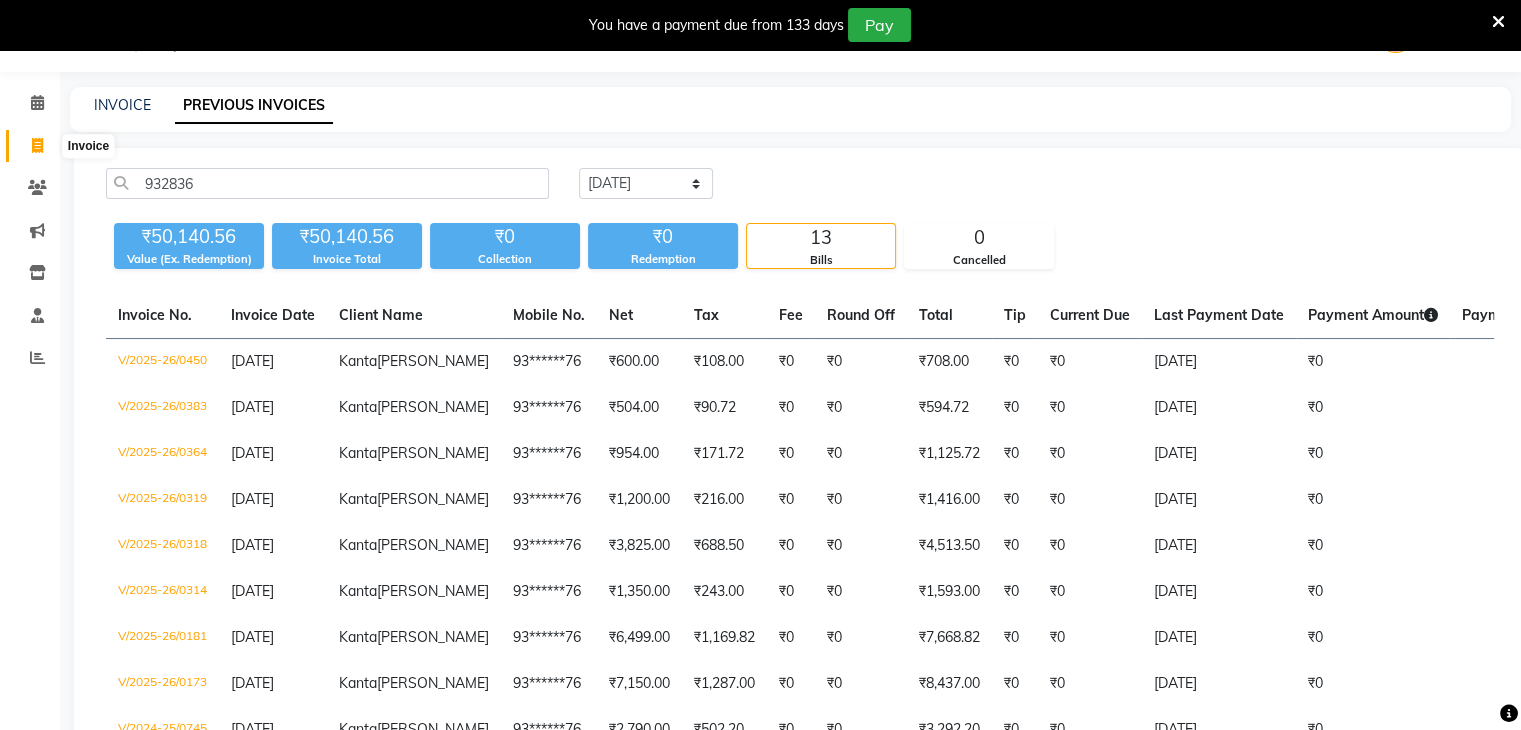 click 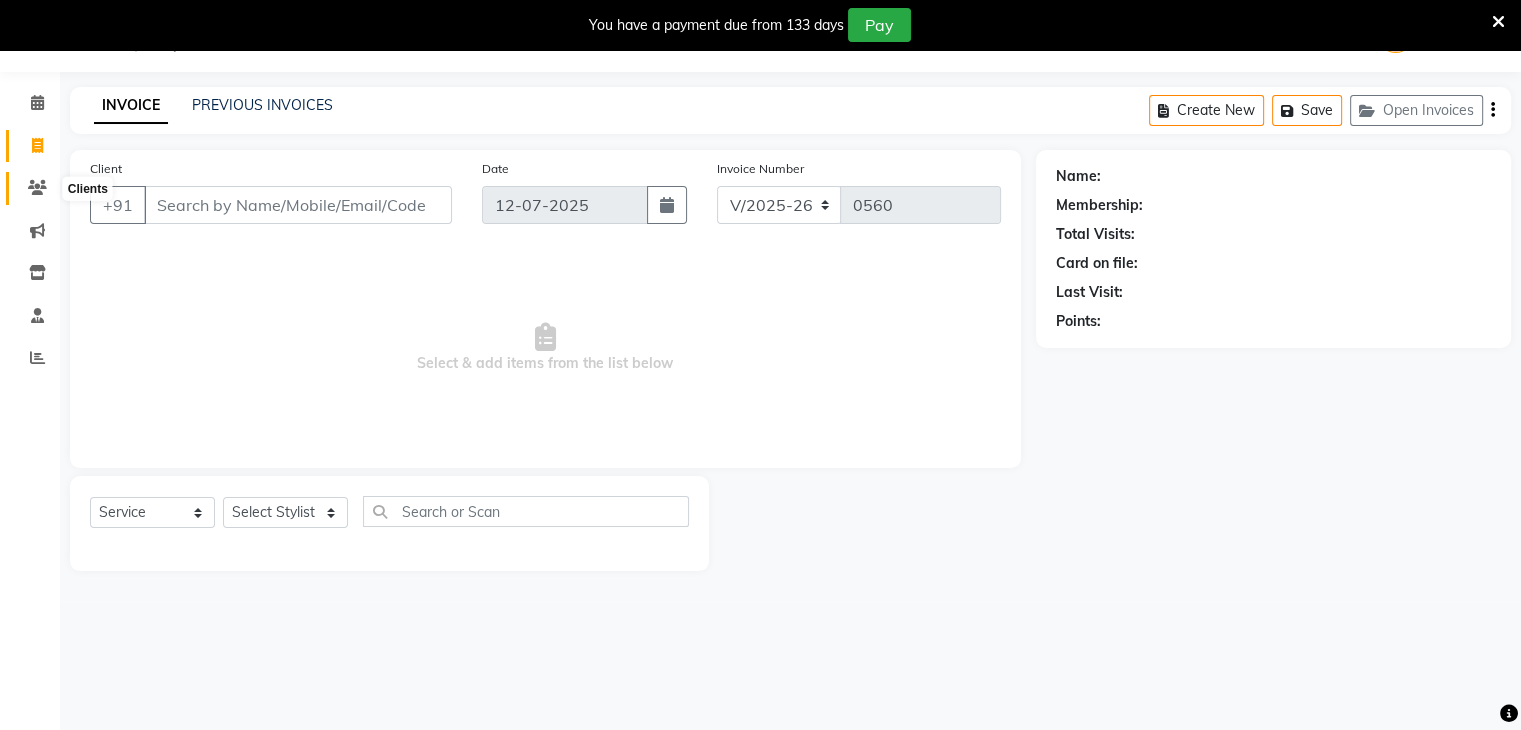 click 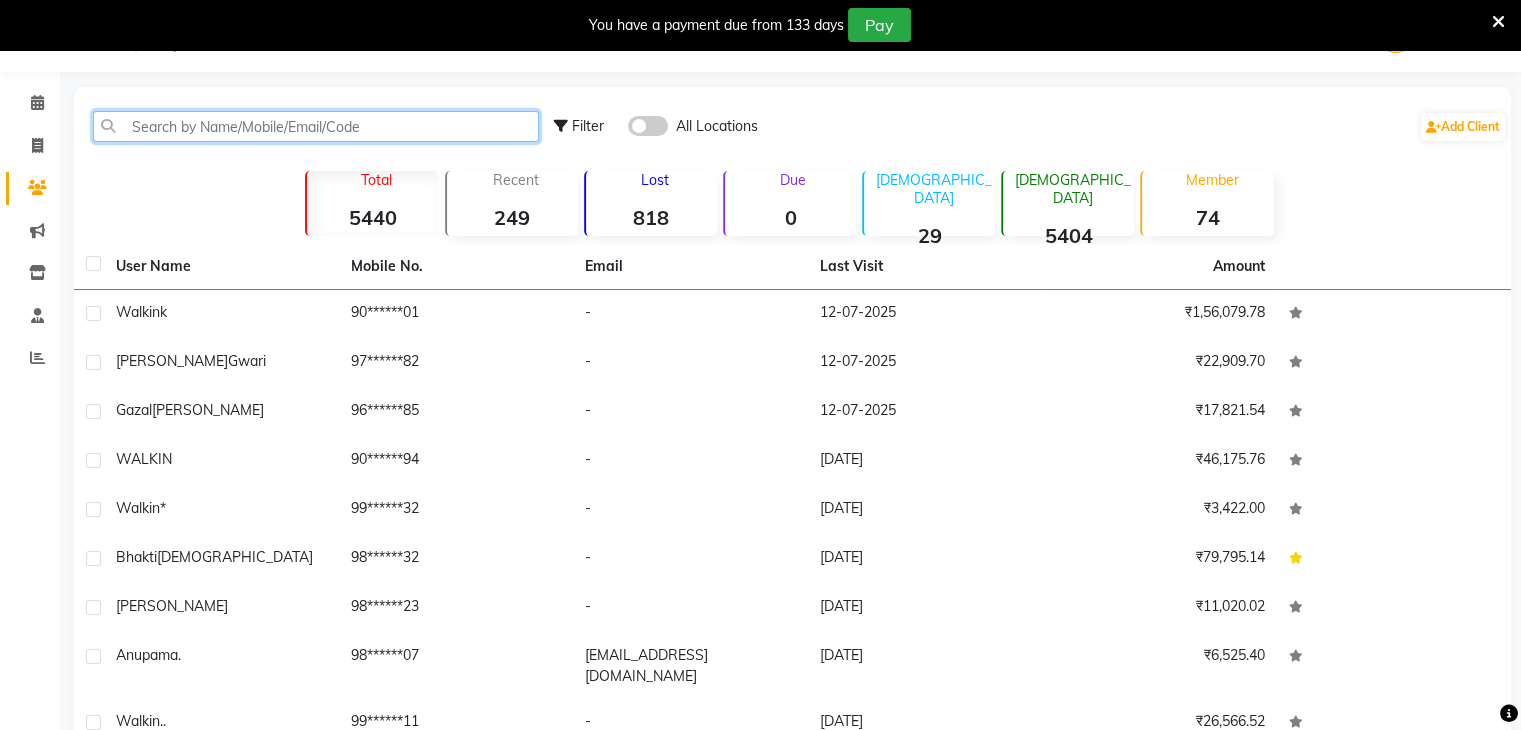 click 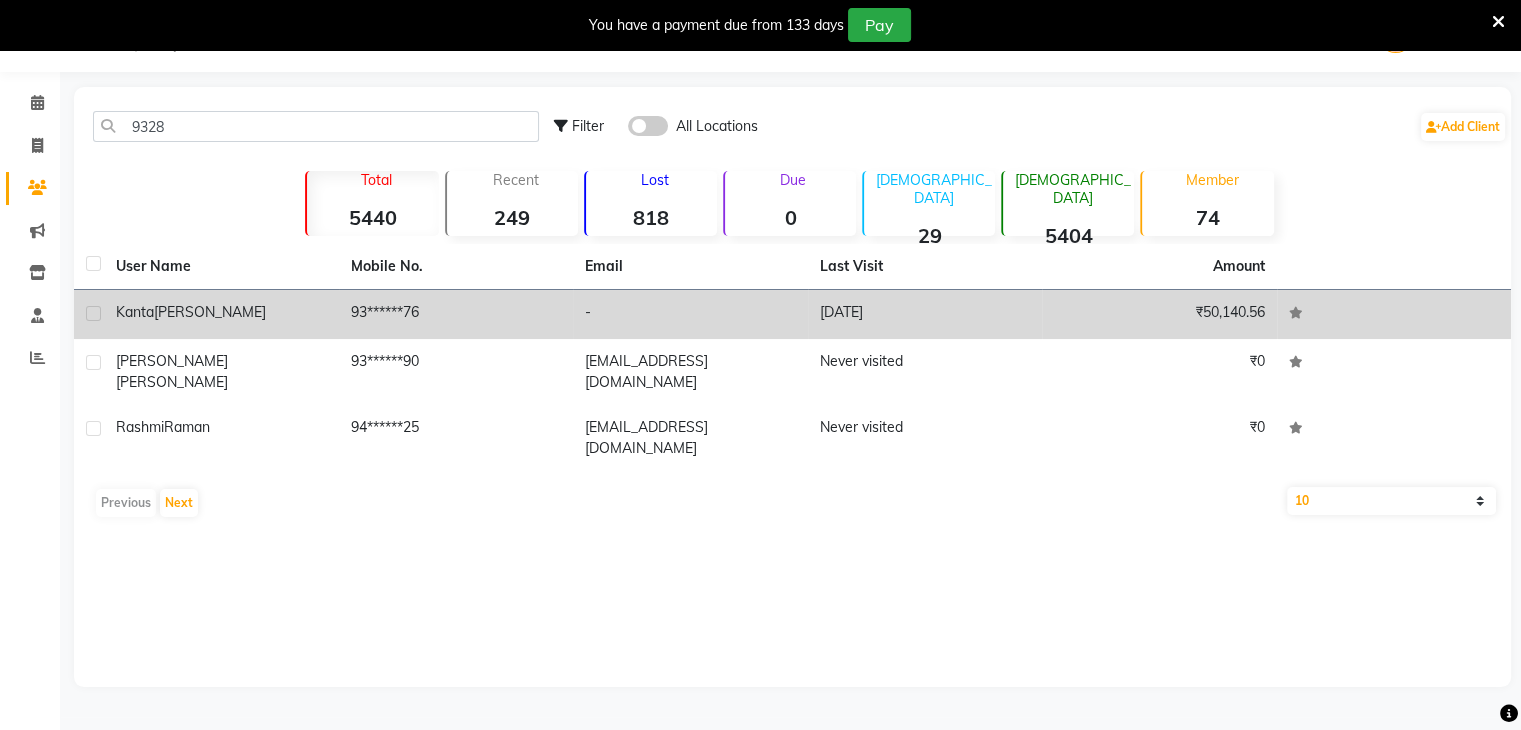 click on "[PERSON_NAME]" 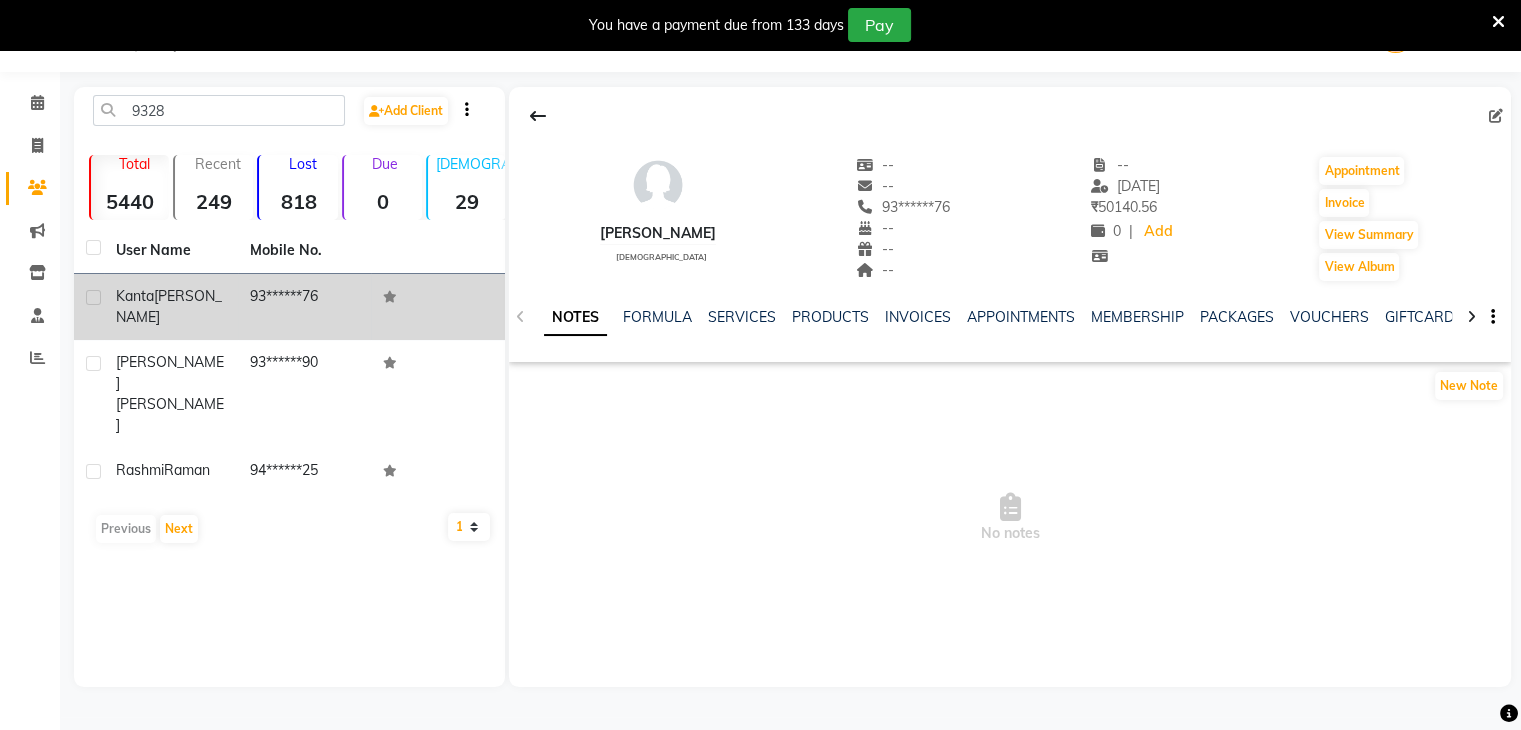 click on "93******76" 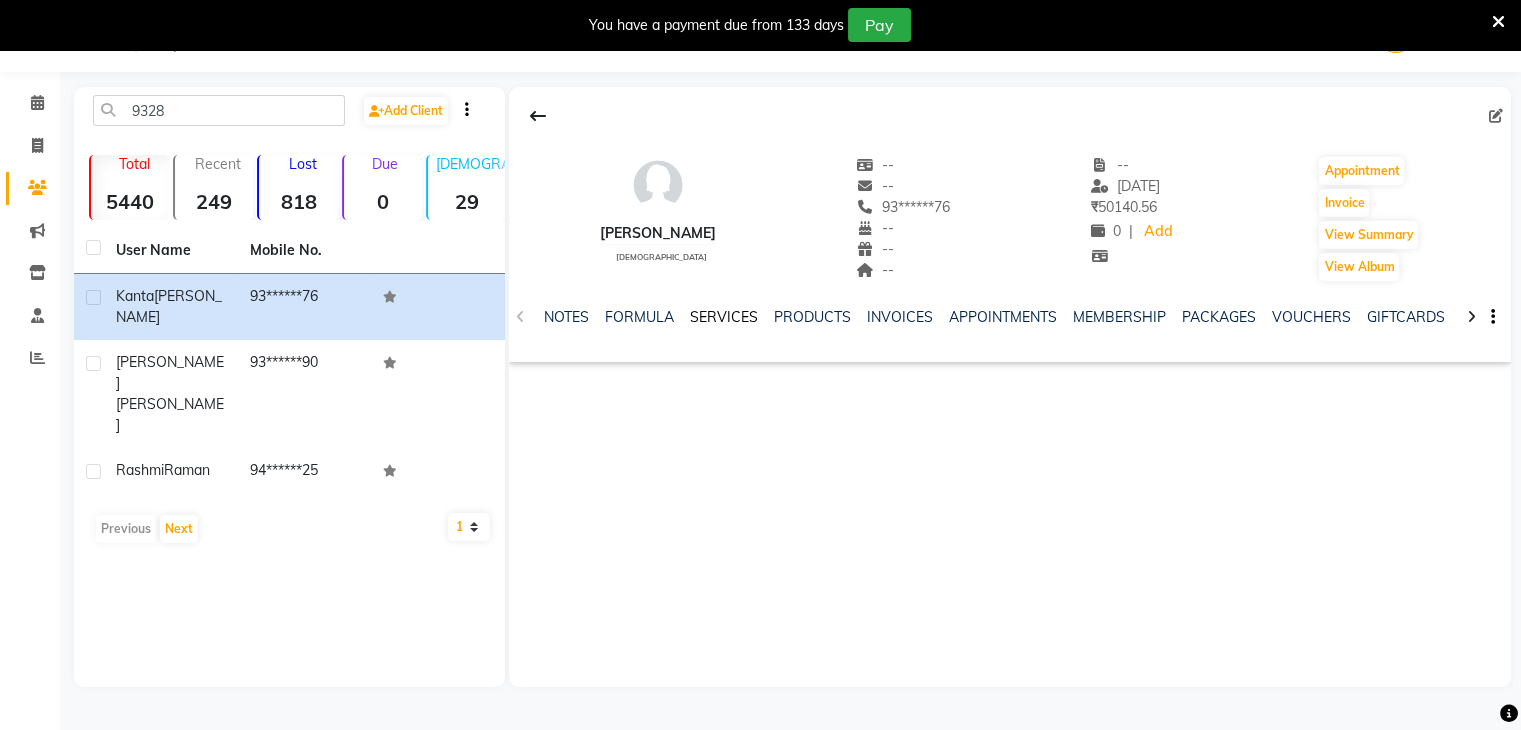 click on "SERVICES" 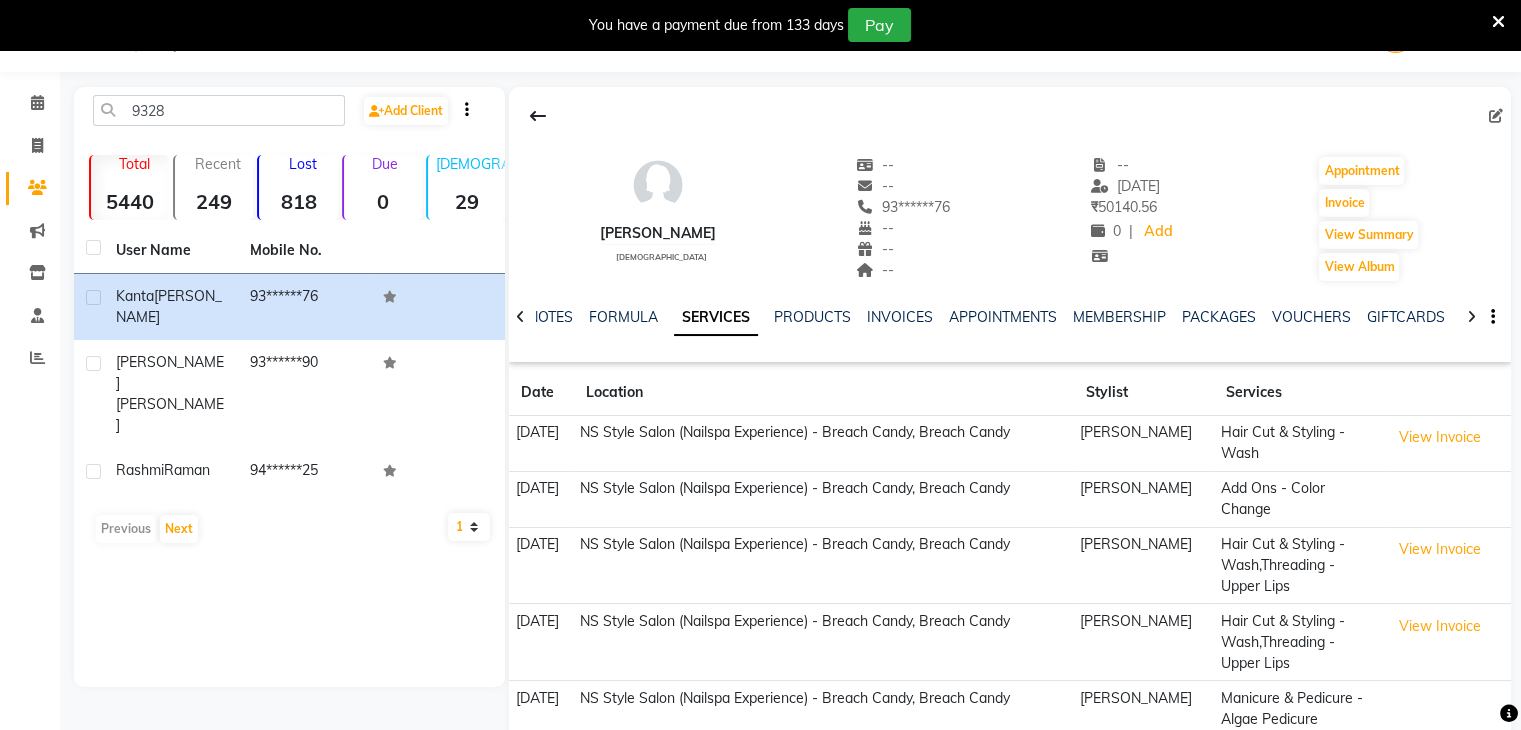 click on "NS Style Salon (Nailspa Experience) - Breach Candy, Breach Candy" 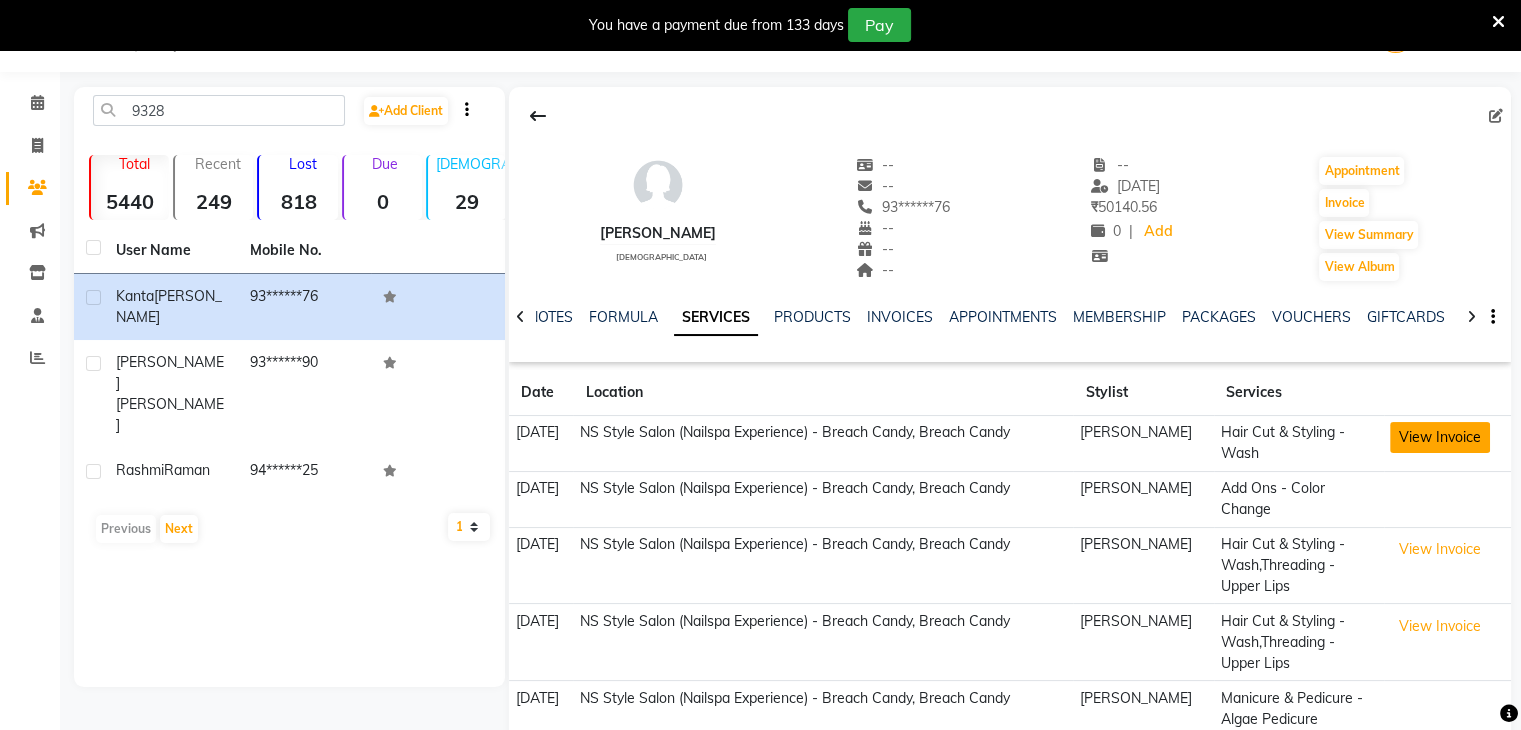 click on "View Invoice" 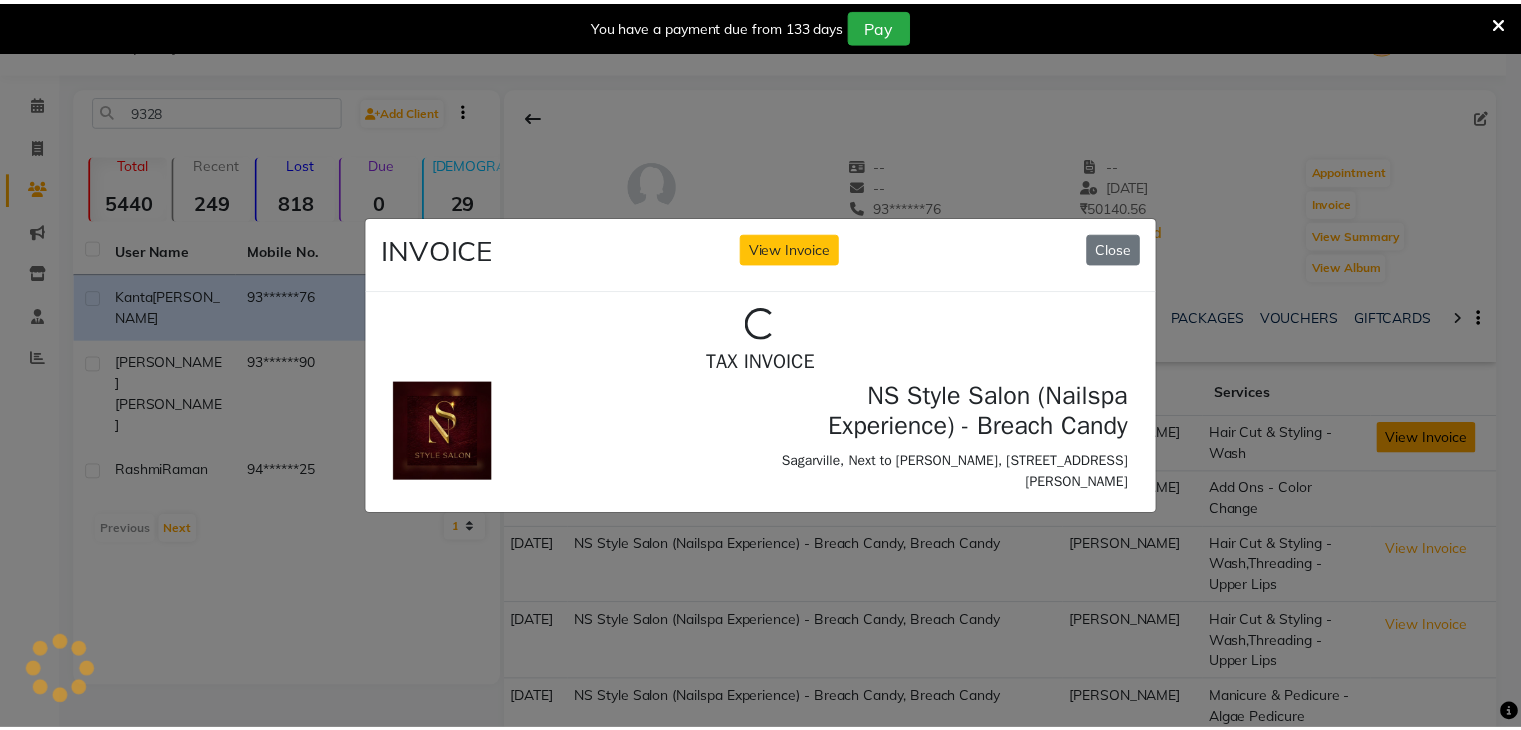scroll, scrollTop: 0, scrollLeft: 0, axis: both 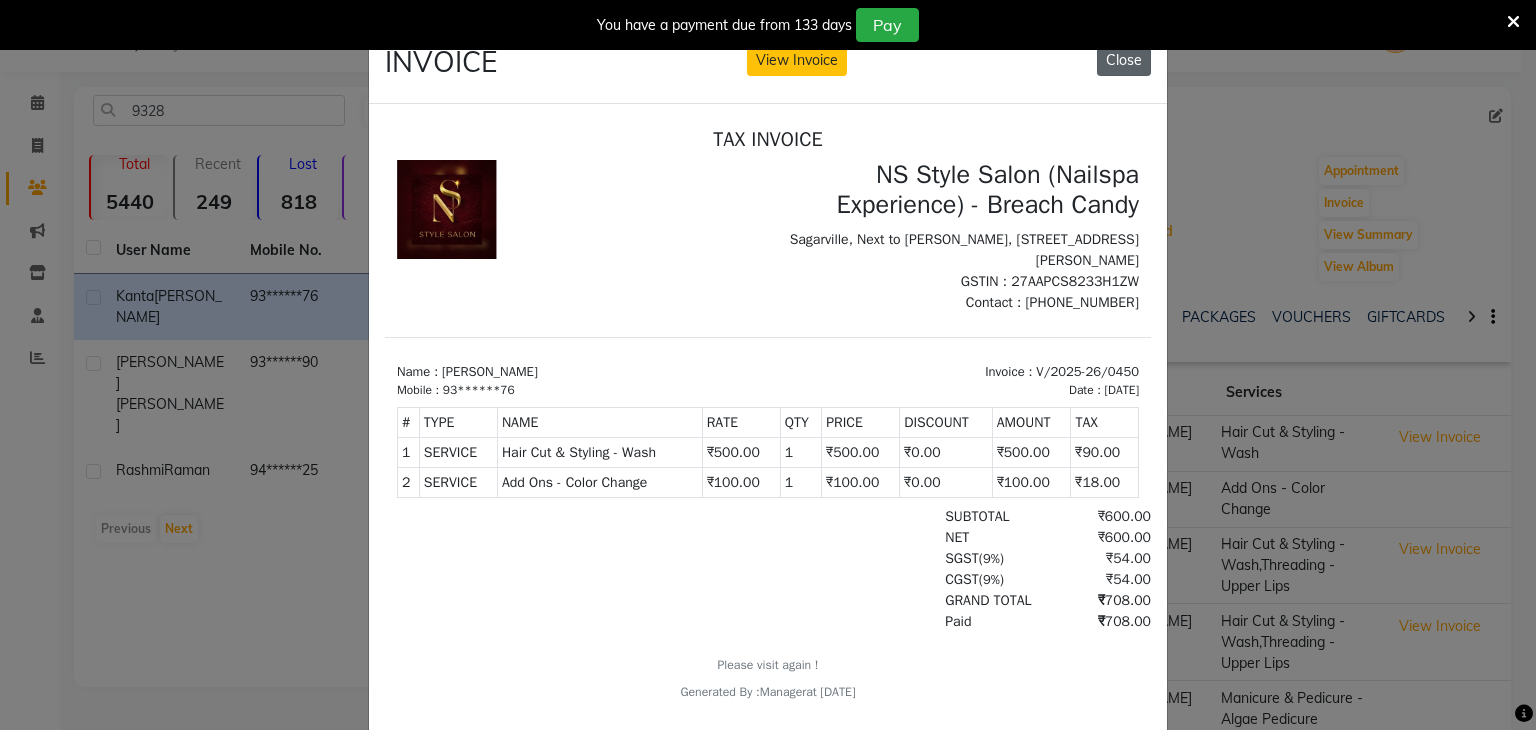 click on "Close" 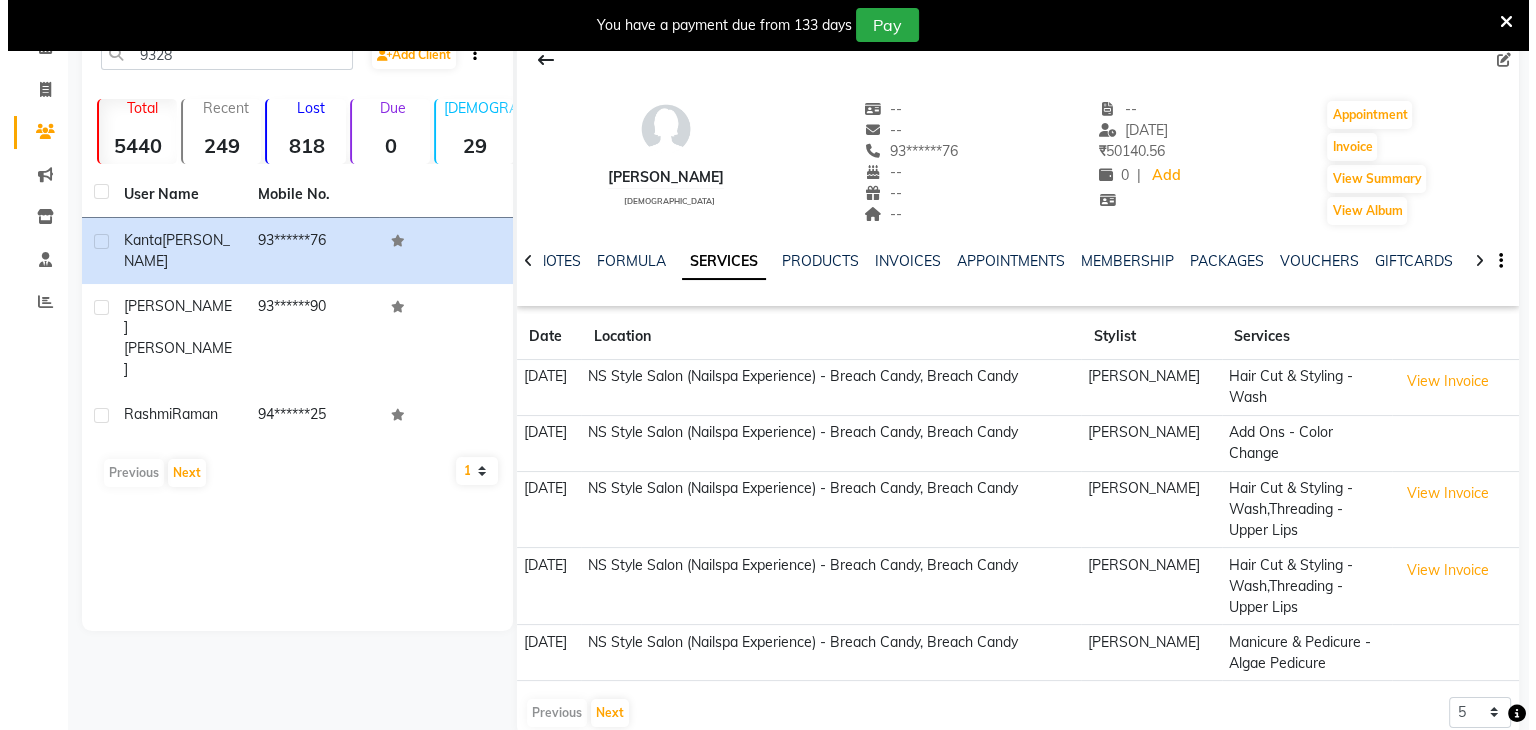 scroll, scrollTop: 120, scrollLeft: 0, axis: vertical 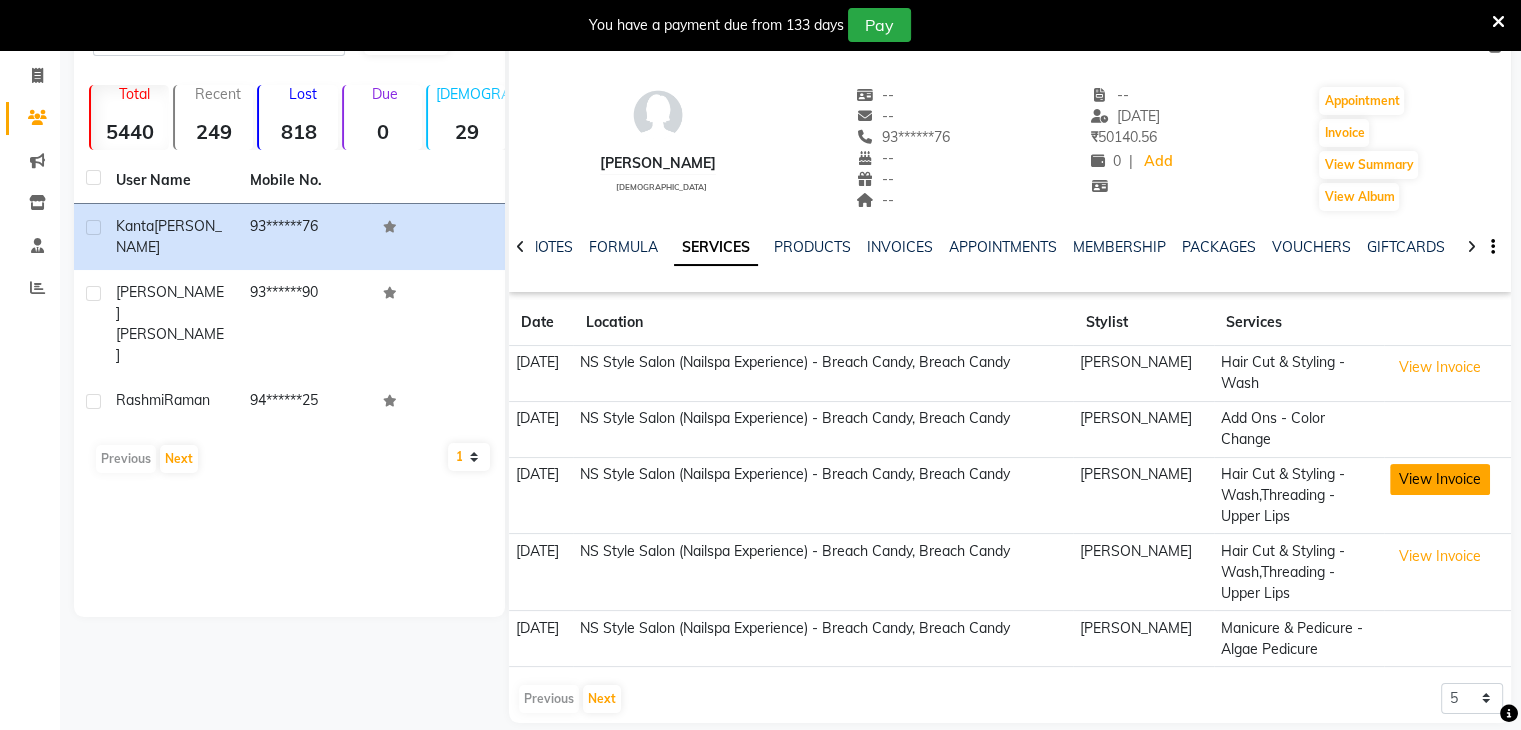 click on "View Invoice" 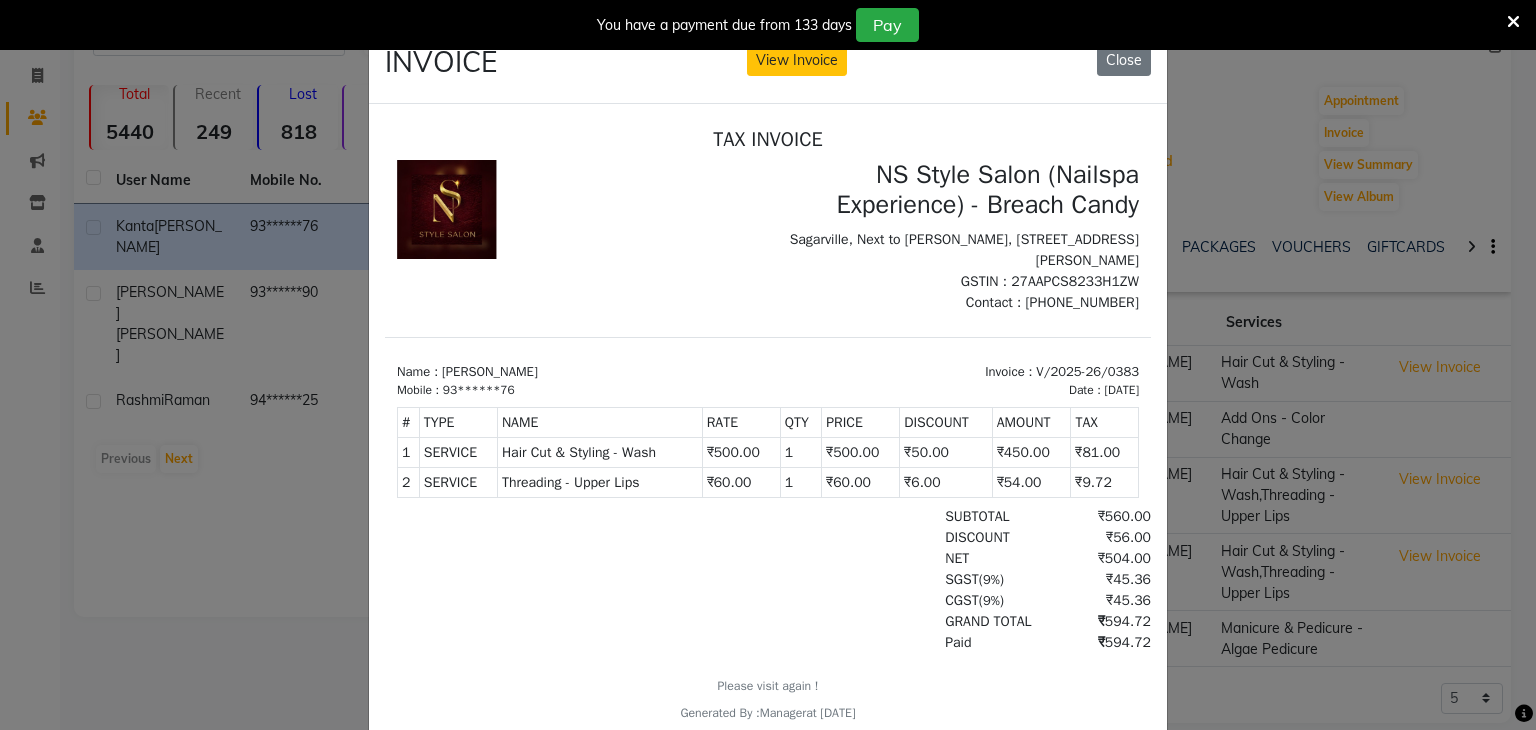 scroll, scrollTop: 0, scrollLeft: 0, axis: both 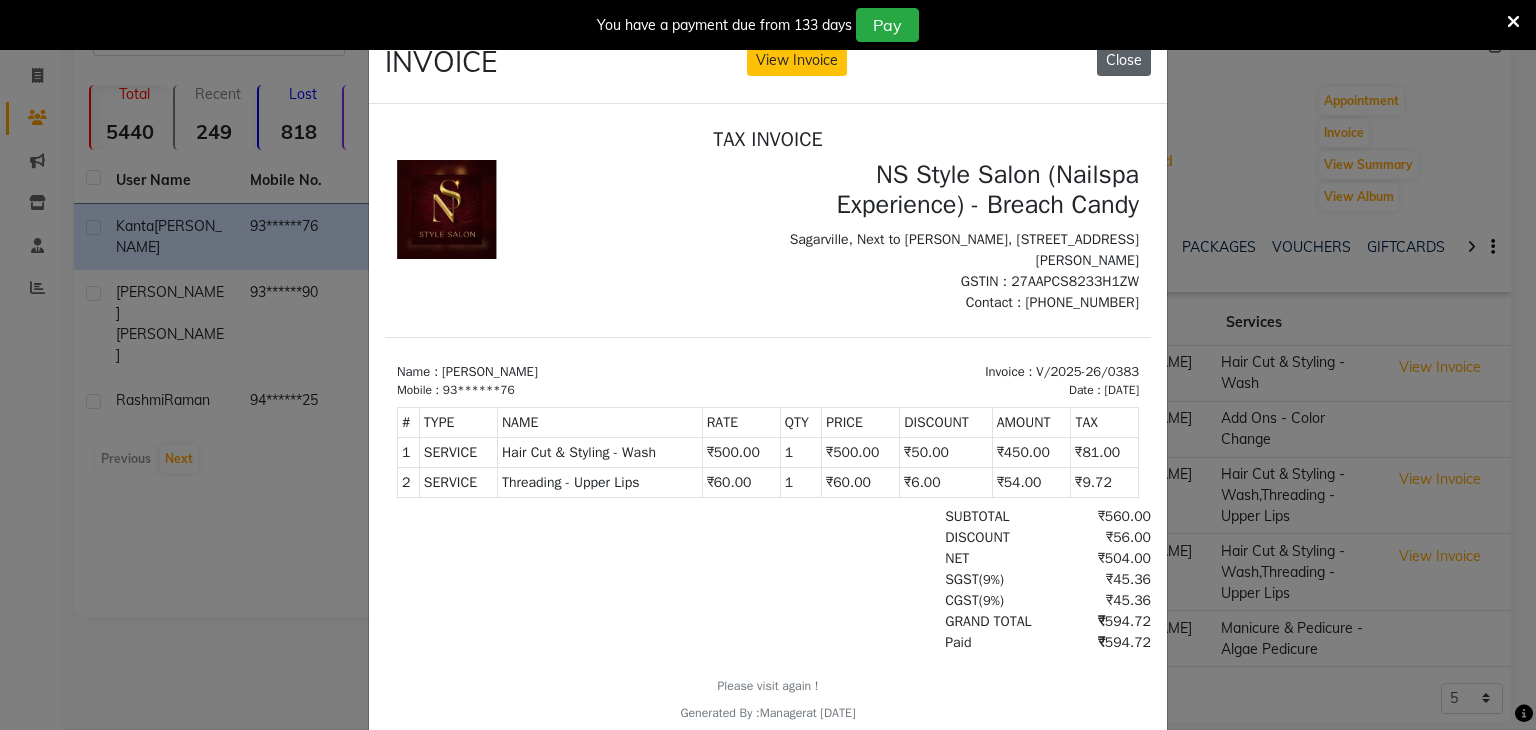 click on "Close" 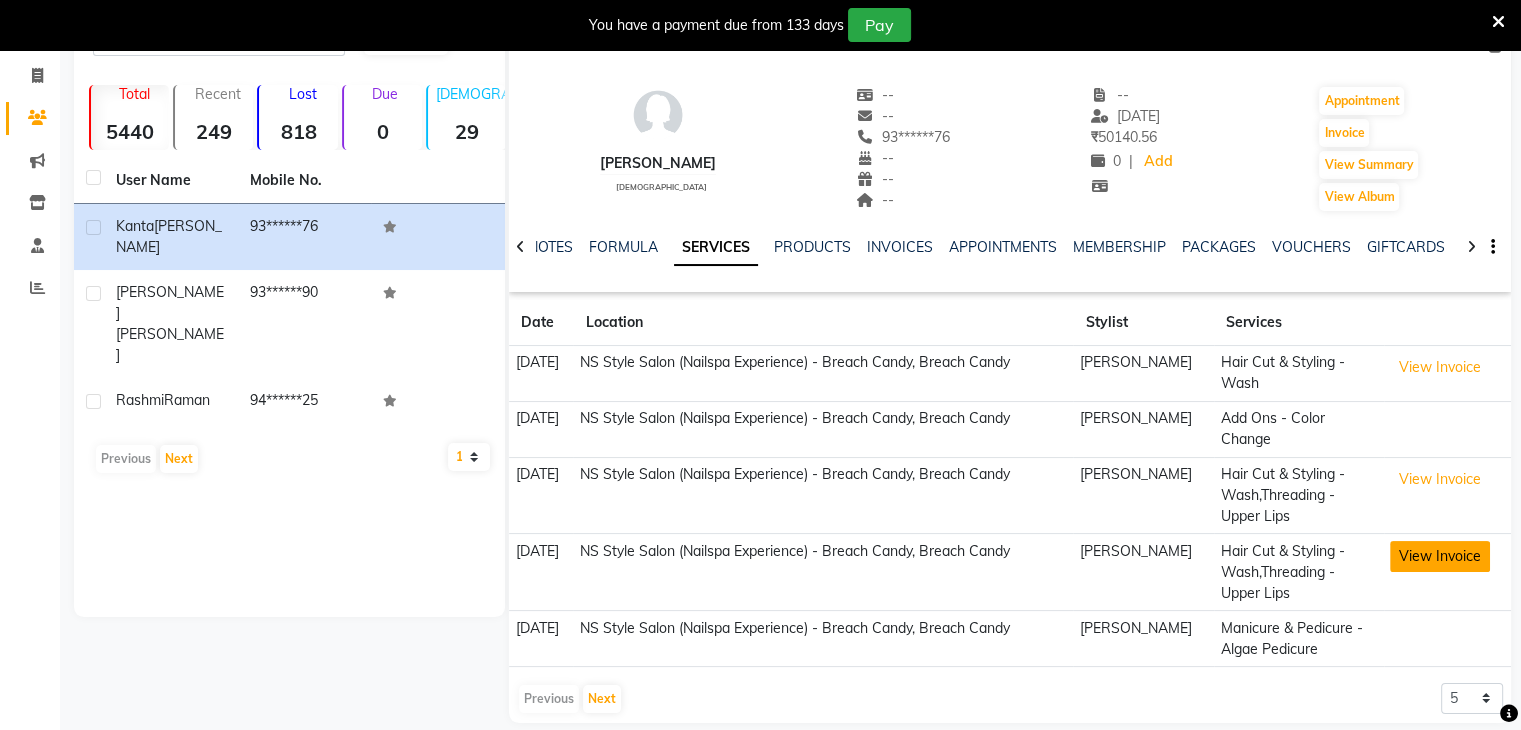 click on "View Invoice" 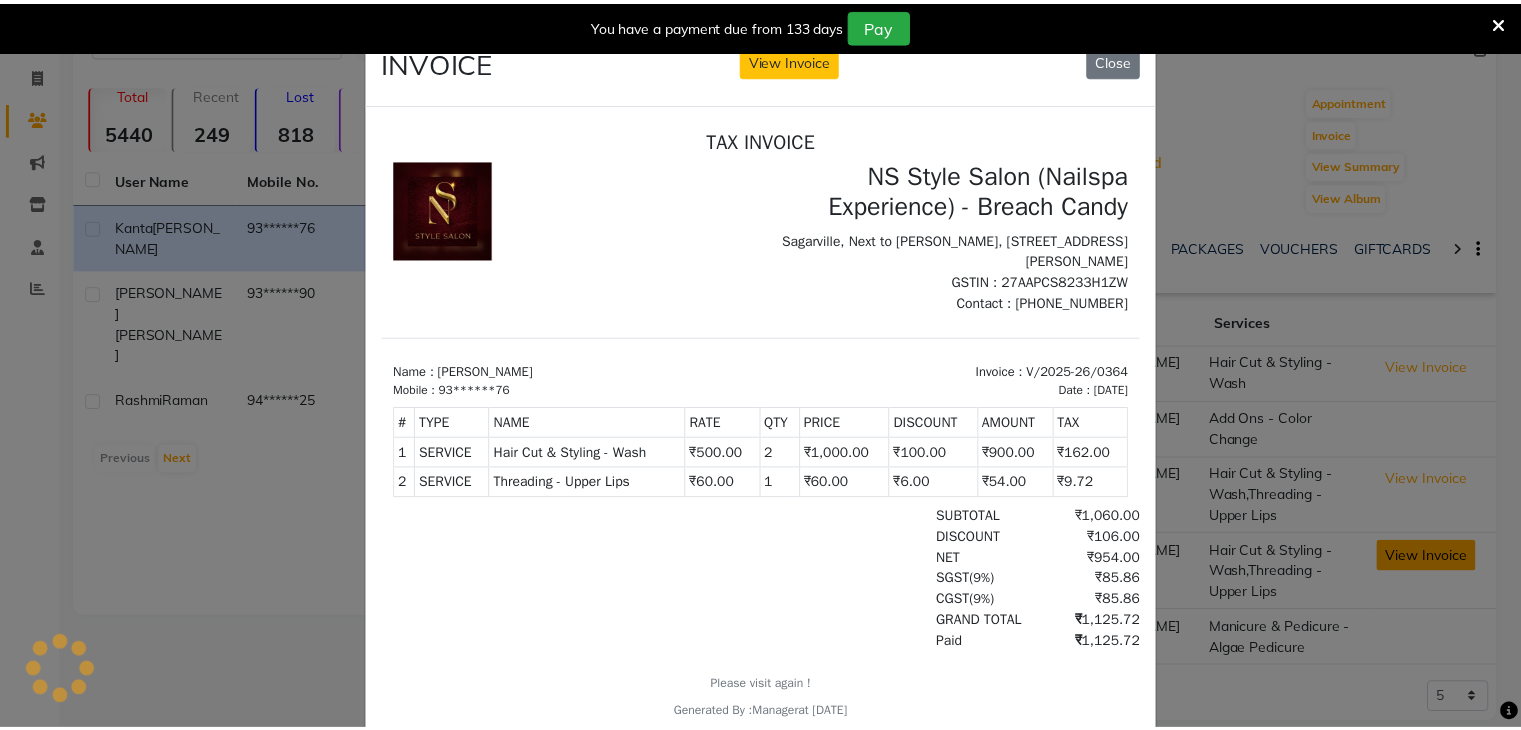 scroll, scrollTop: 0, scrollLeft: 0, axis: both 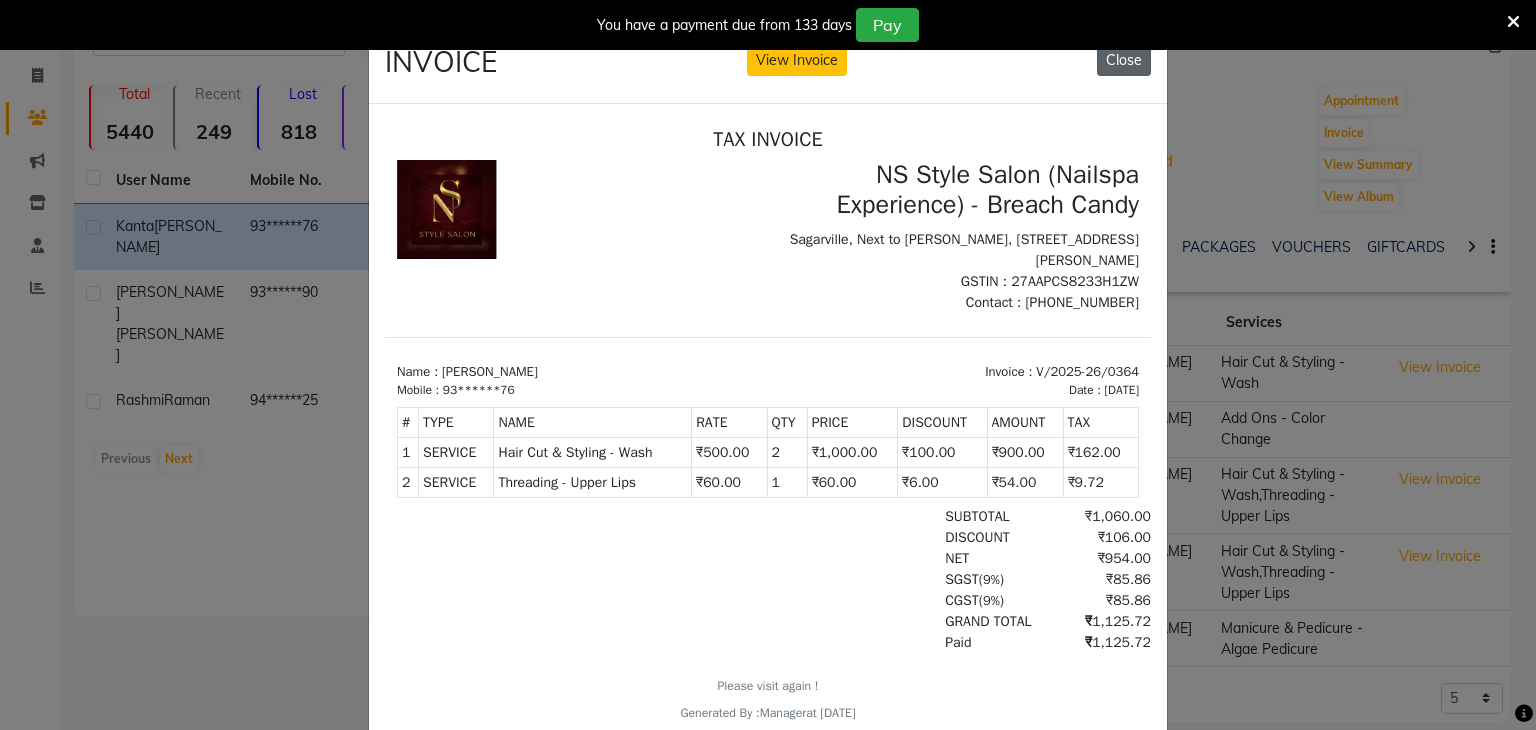 click on "Close" 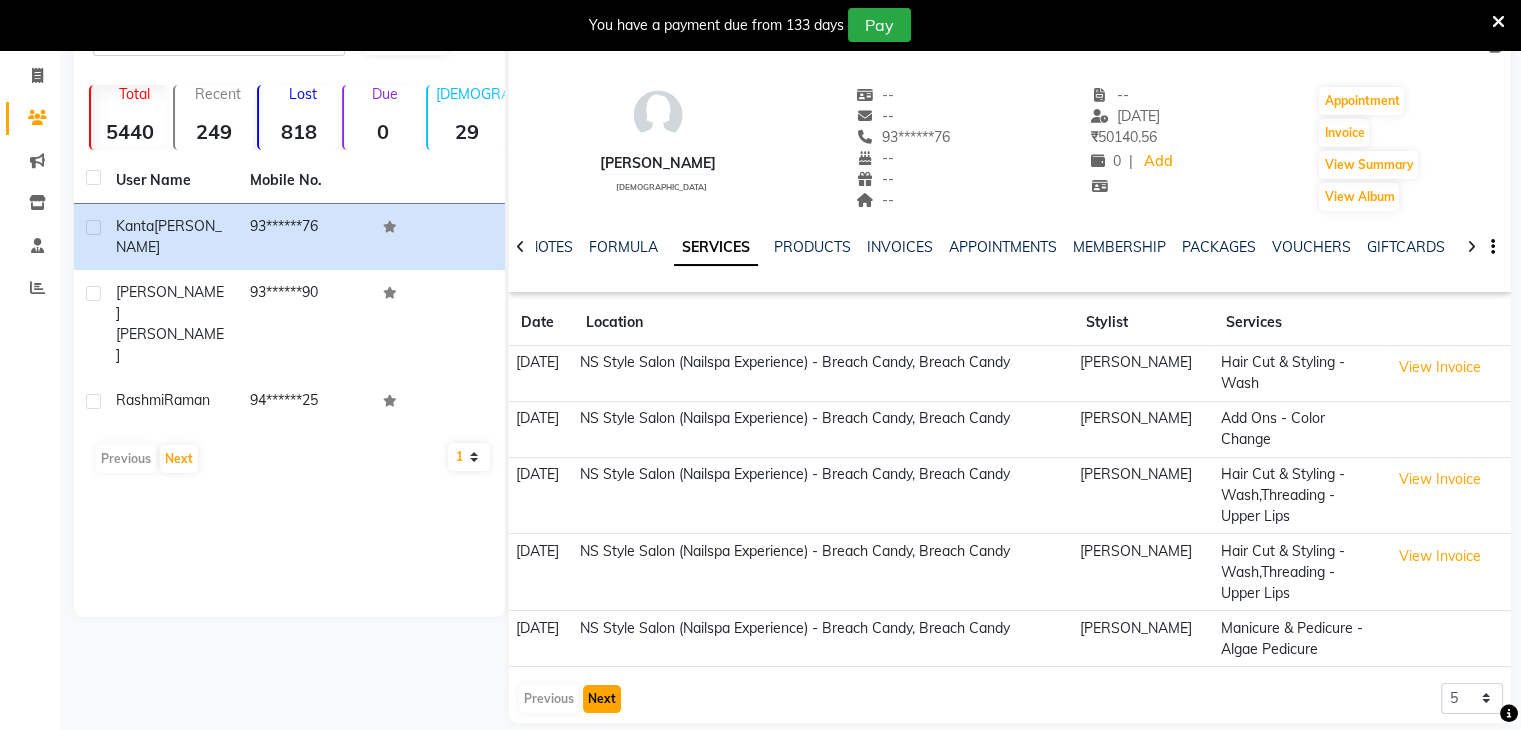 click on "Next" 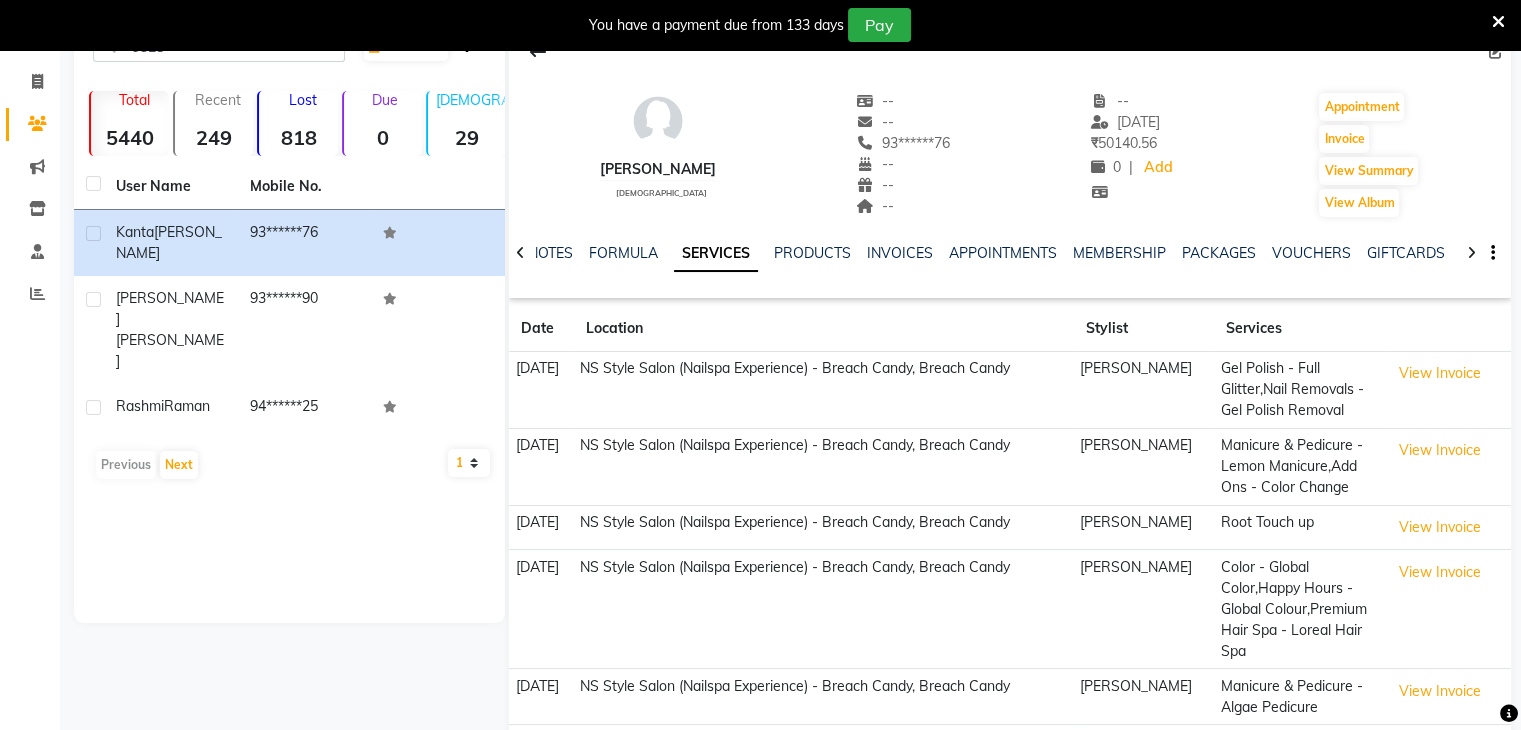 scroll, scrollTop: 193, scrollLeft: 0, axis: vertical 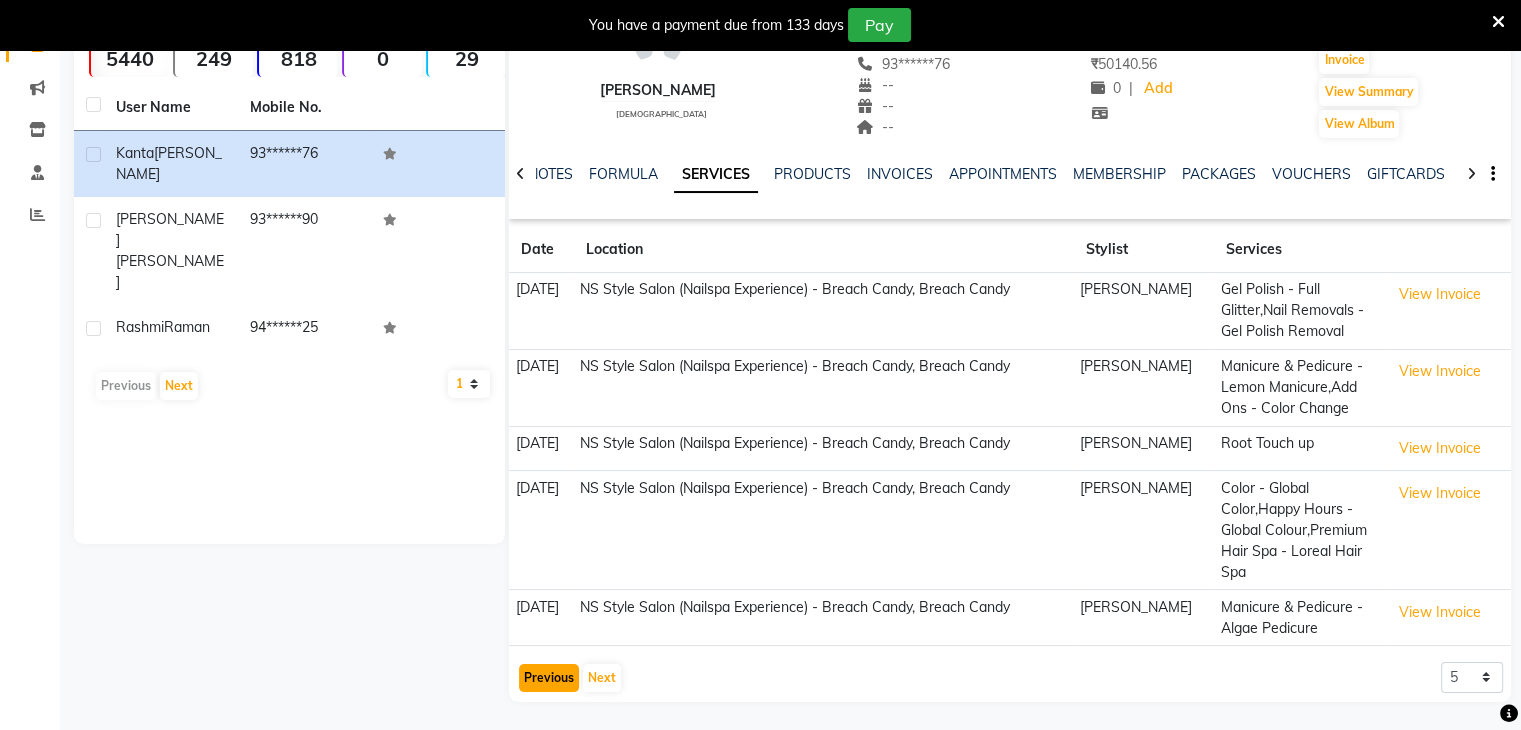 click on "Previous" 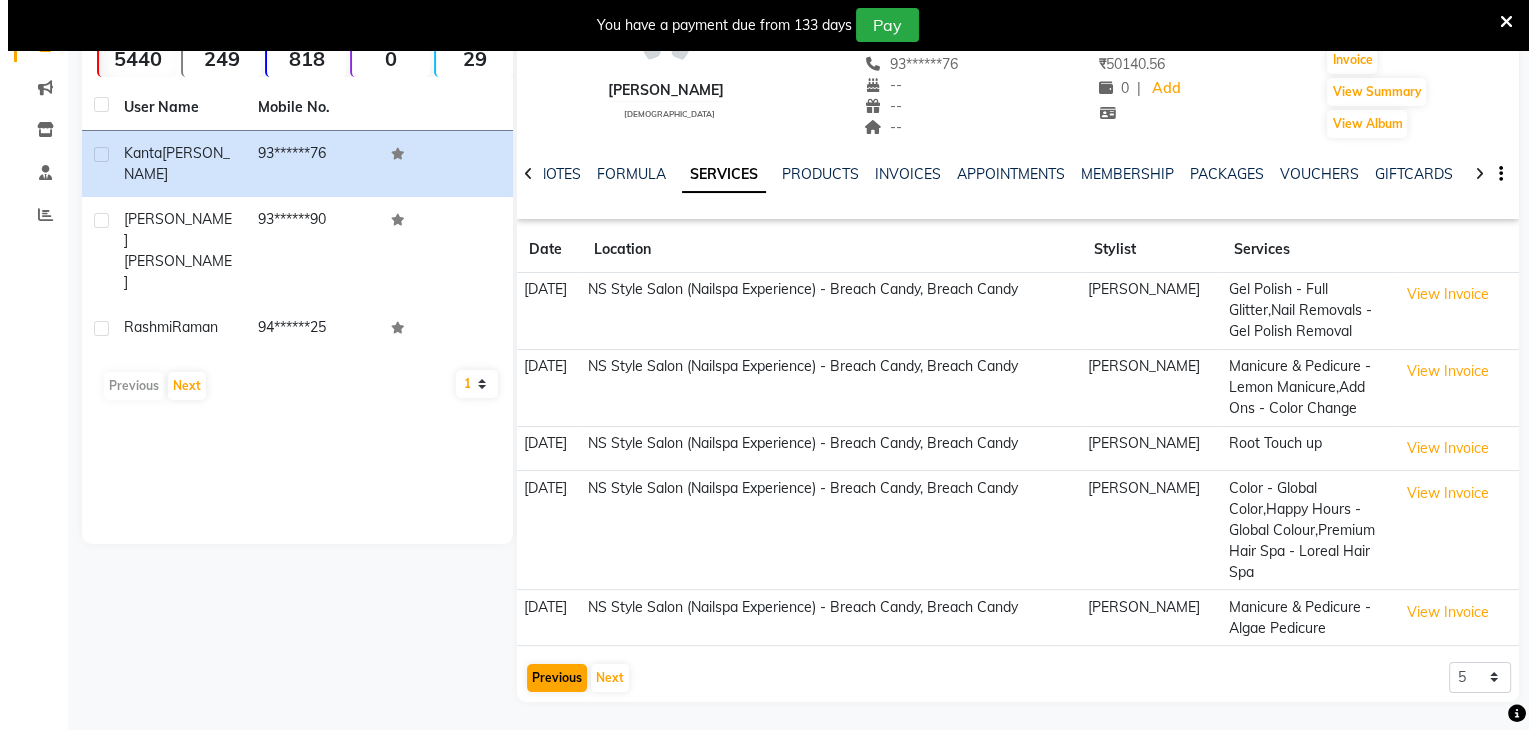 scroll, scrollTop: 120, scrollLeft: 0, axis: vertical 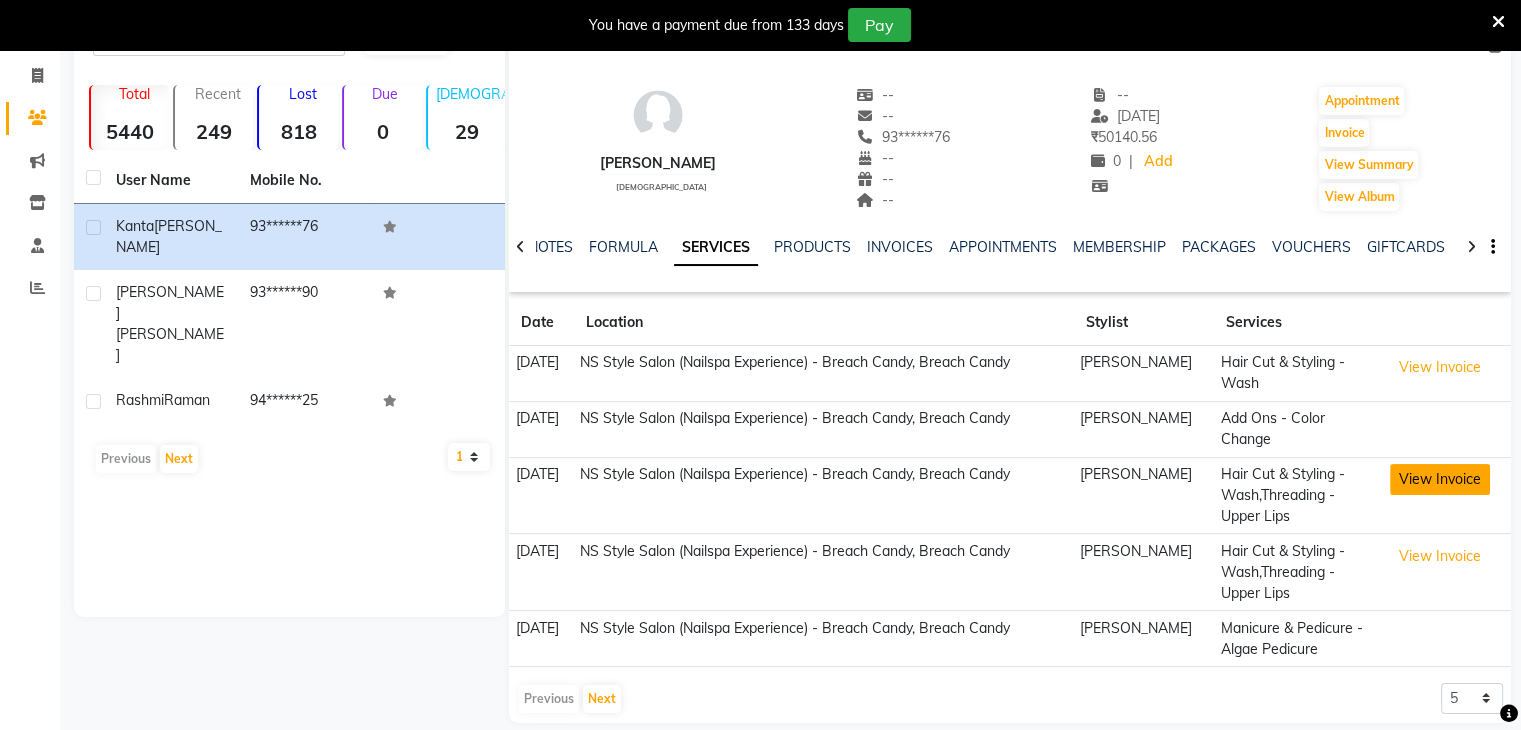 click on "View Invoice" 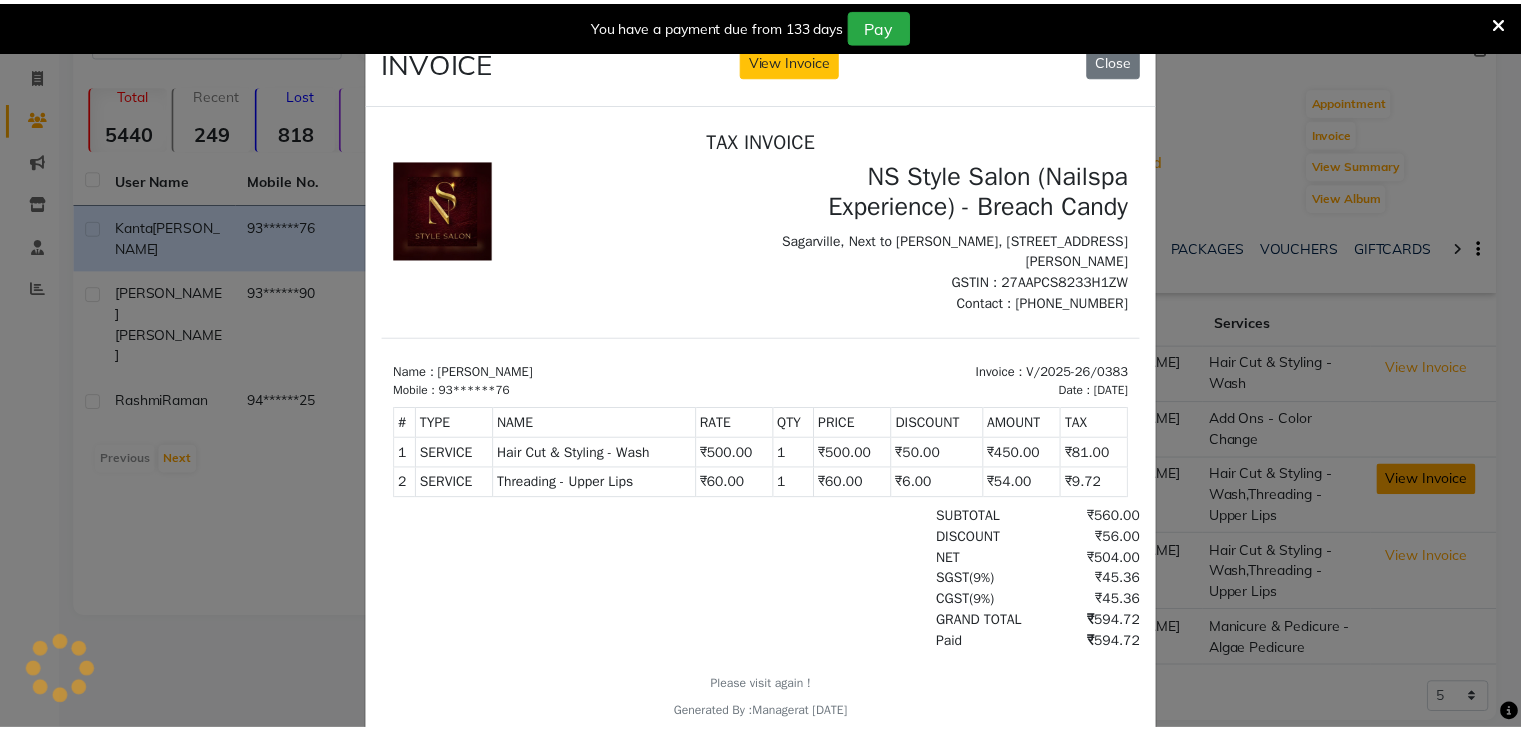 scroll, scrollTop: 0, scrollLeft: 0, axis: both 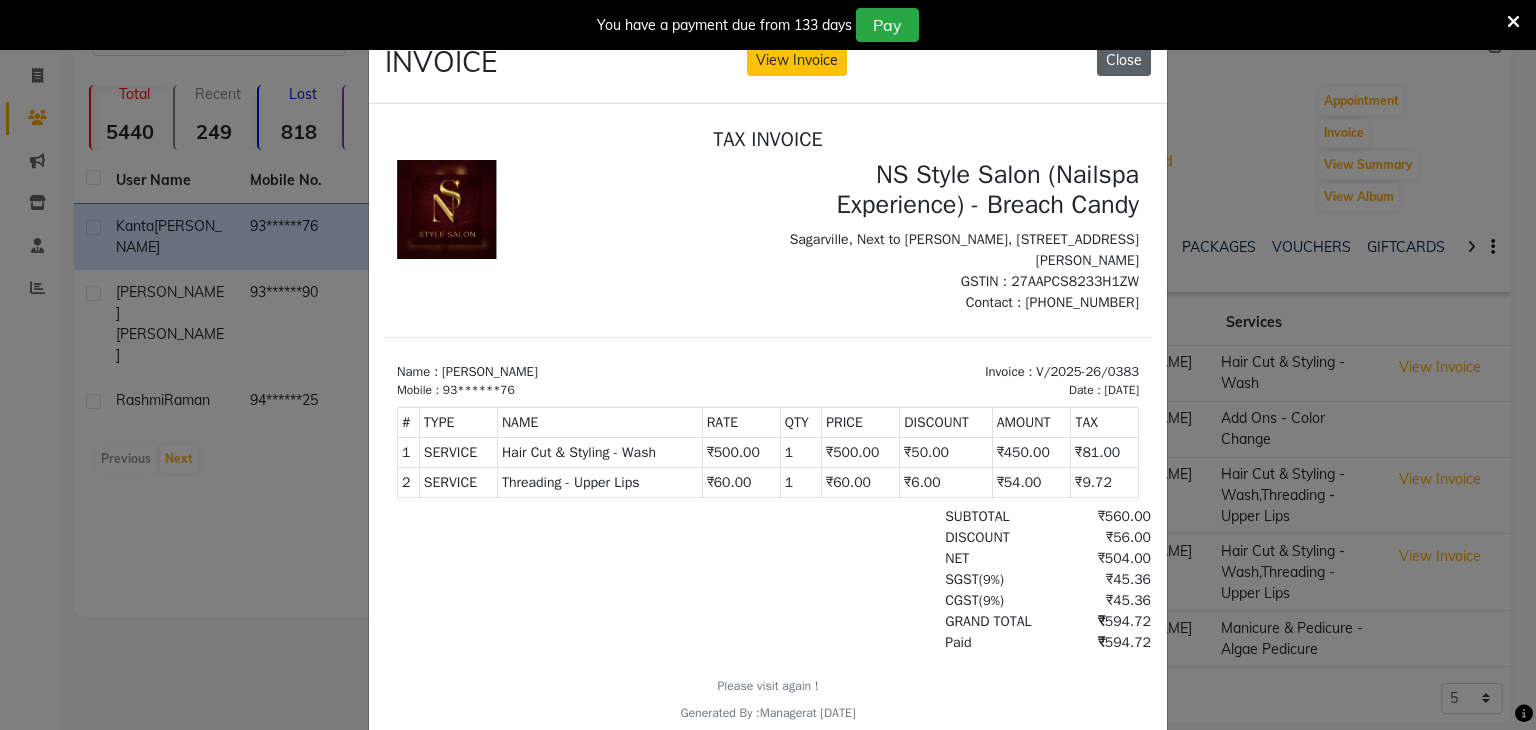 click on "Close" 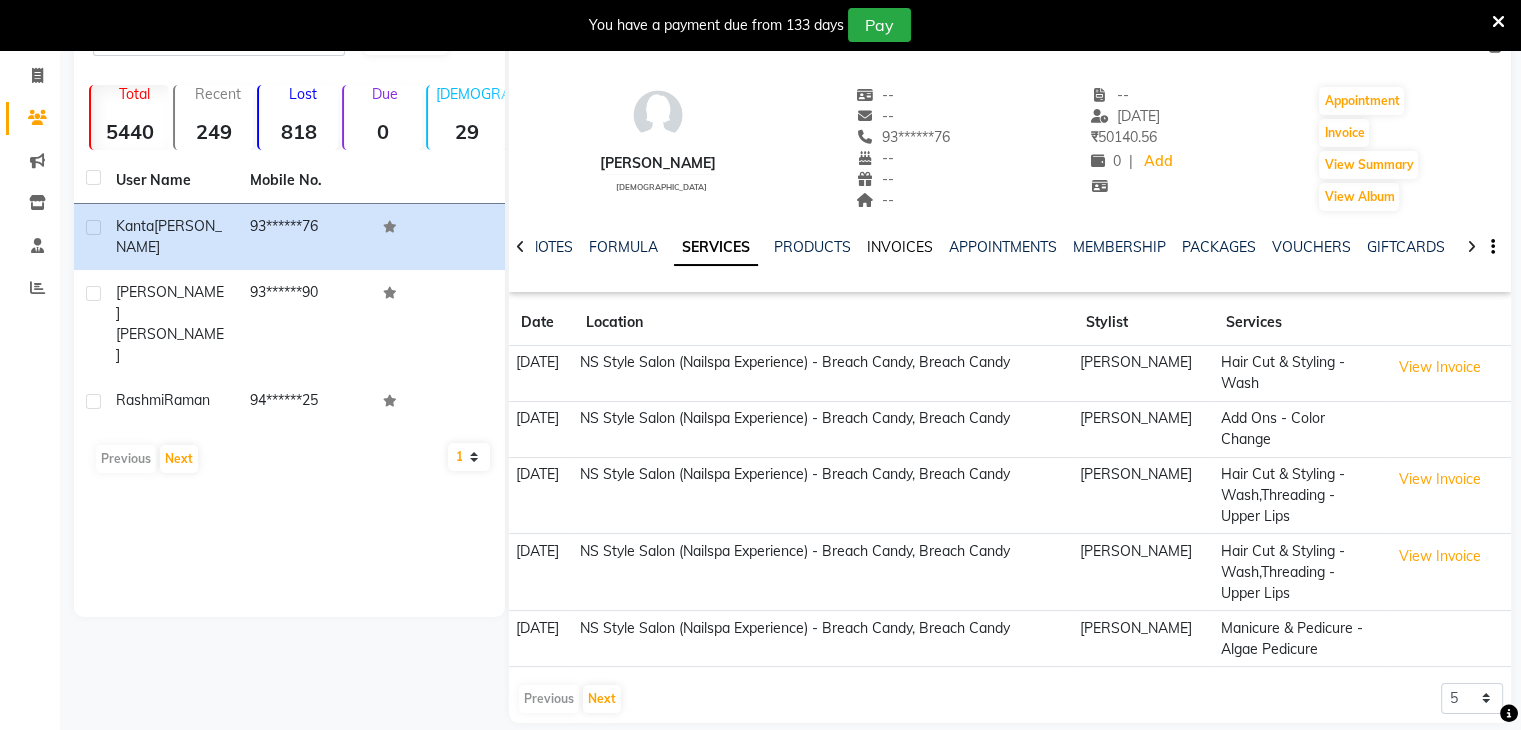 click on "INVOICES" 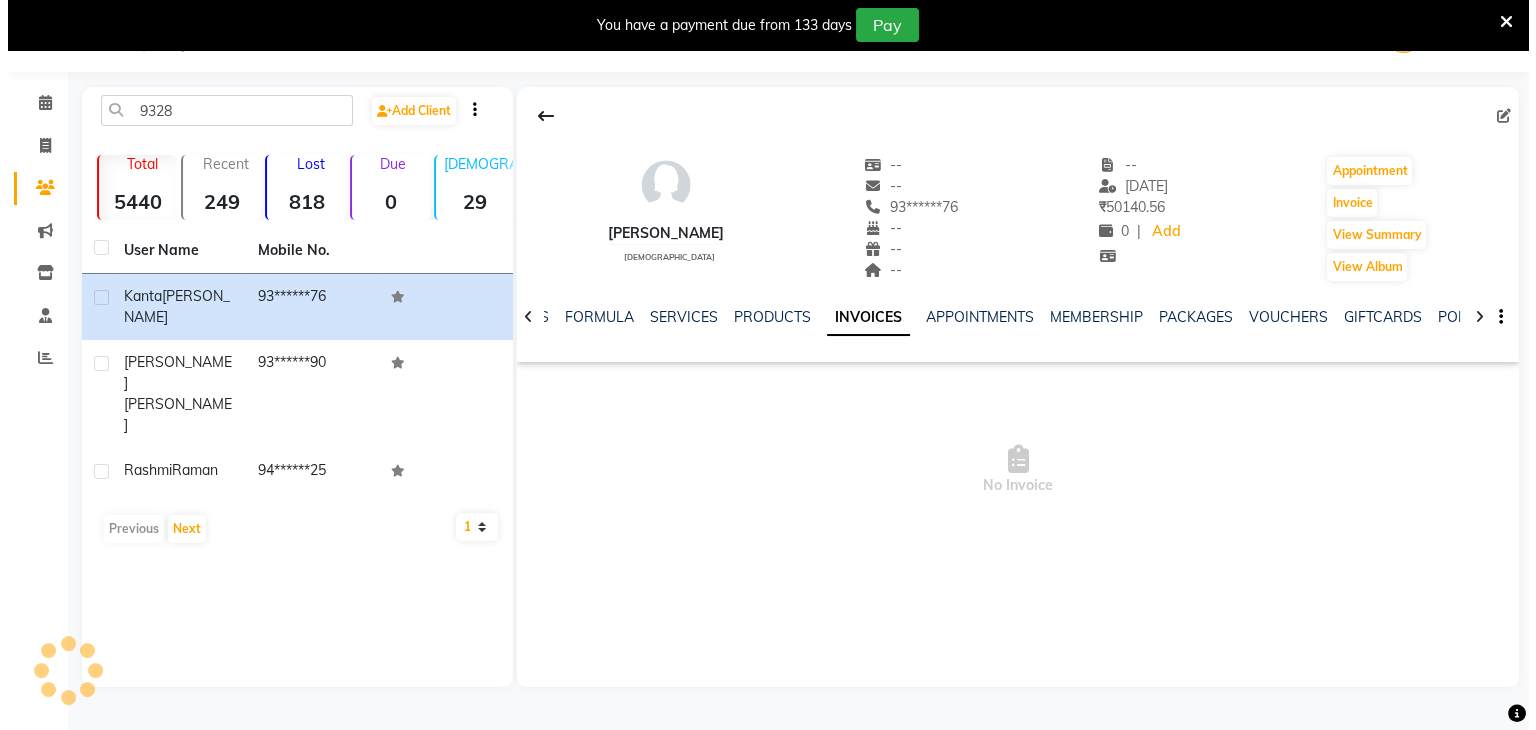 scroll, scrollTop: 50, scrollLeft: 0, axis: vertical 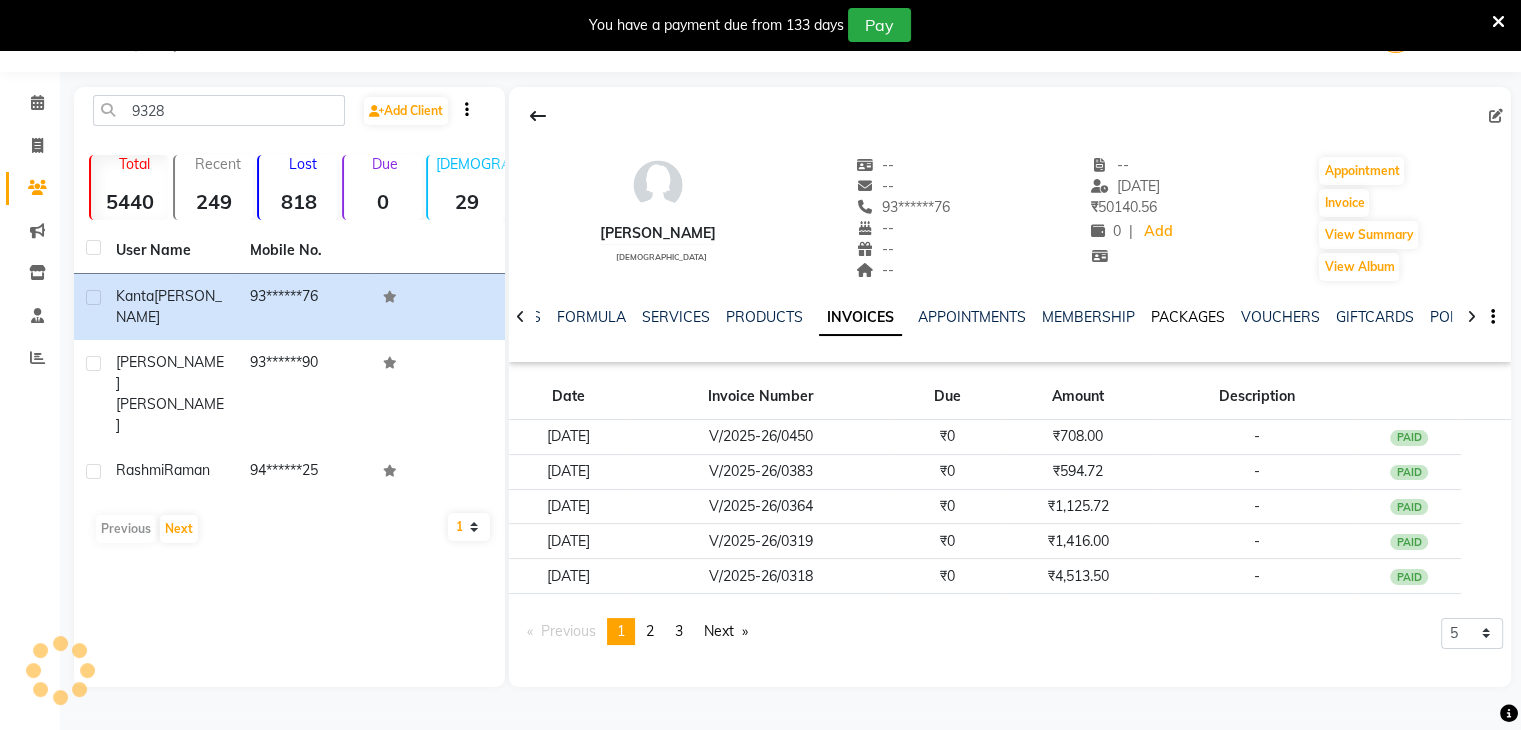 click on "PACKAGES" 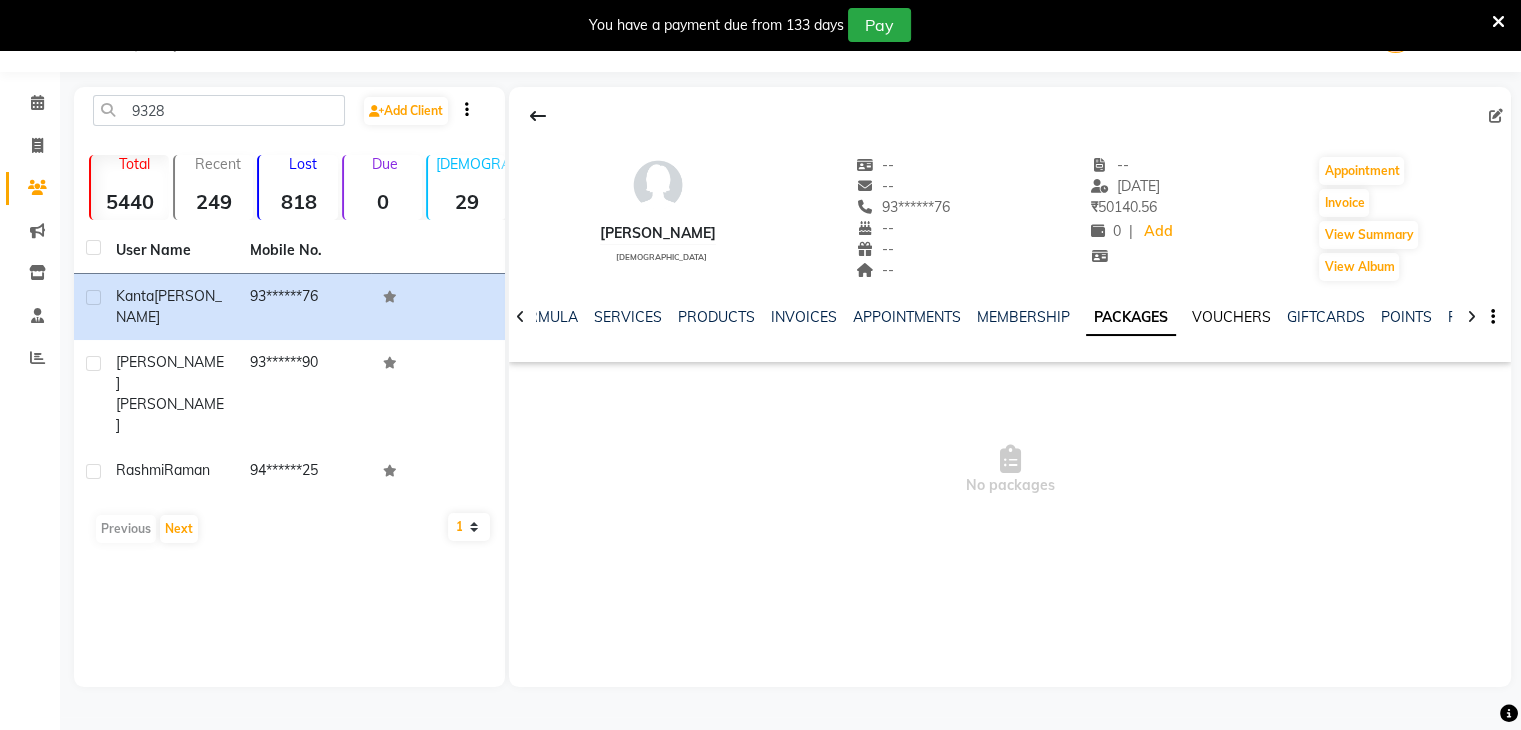 click on "VOUCHERS" 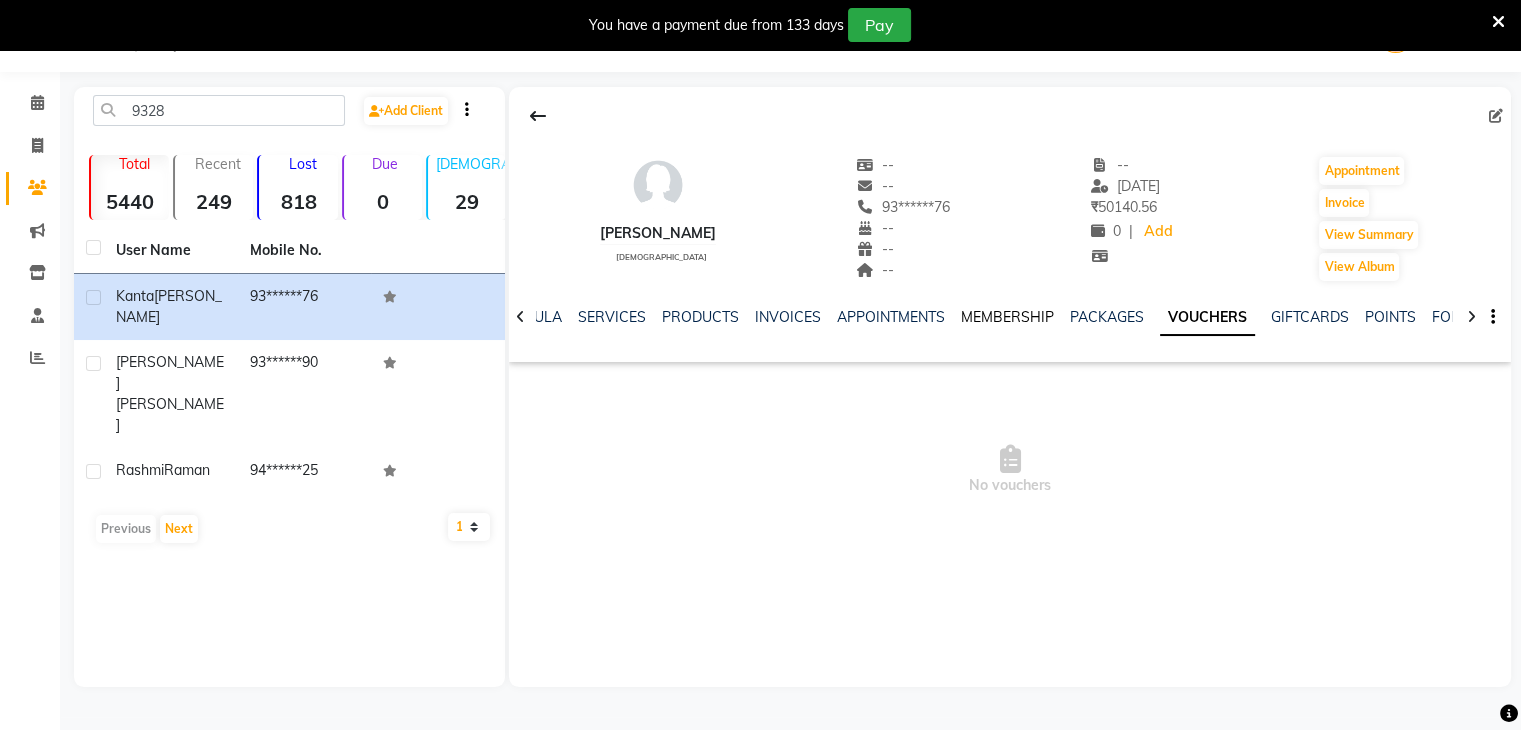 click on "MEMBERSHIP" 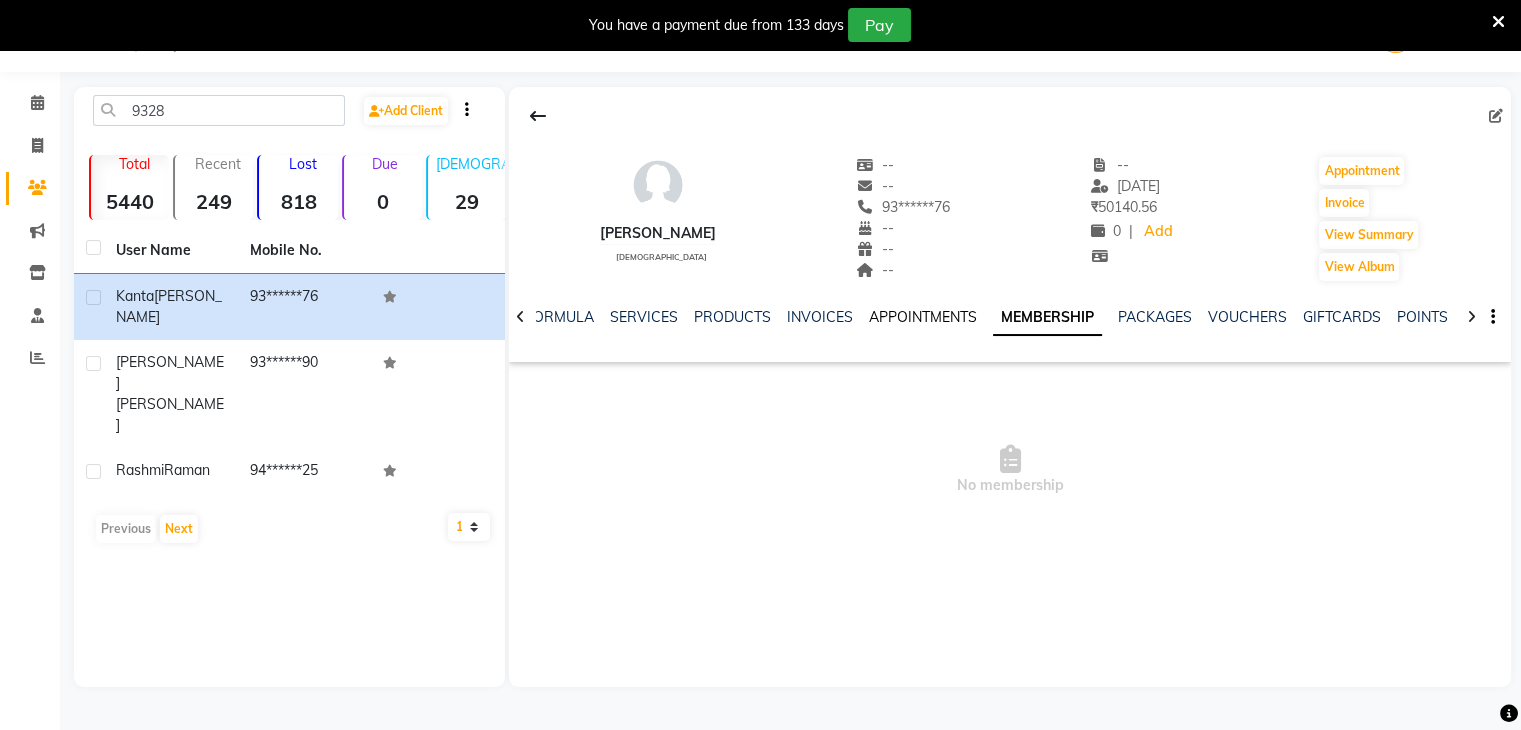 click on "APPOINTMENTS" 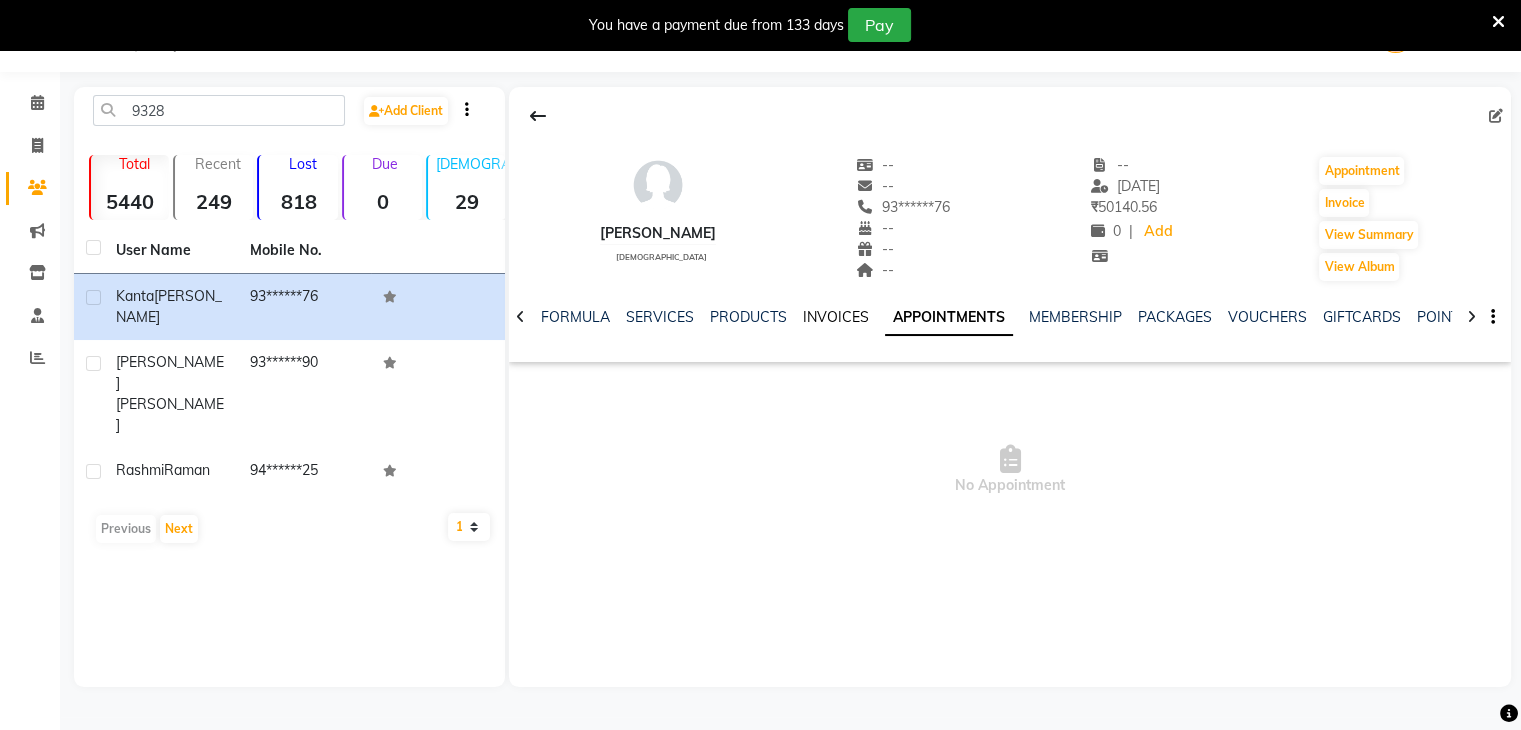 click on "INVOICES" 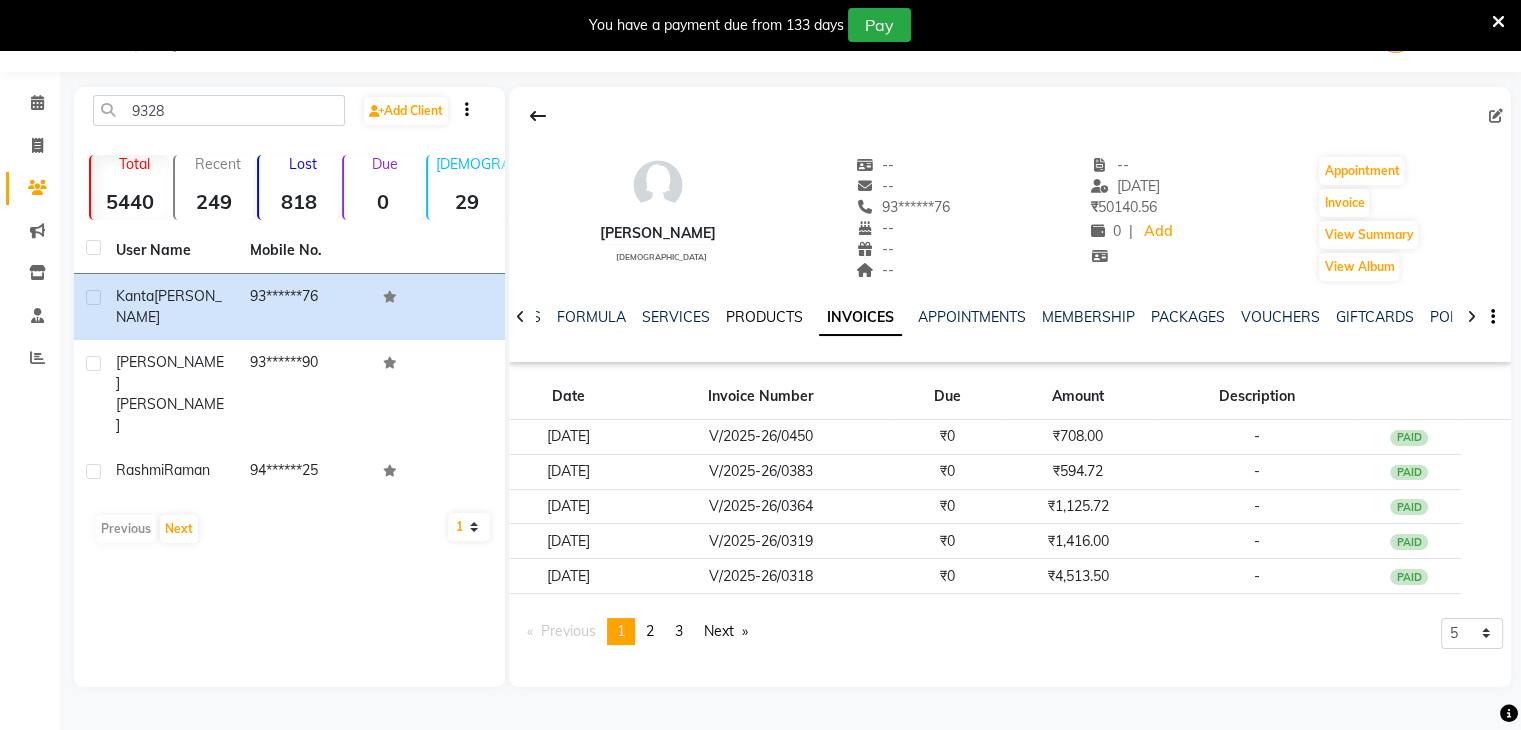 click on "PRODUCTS" 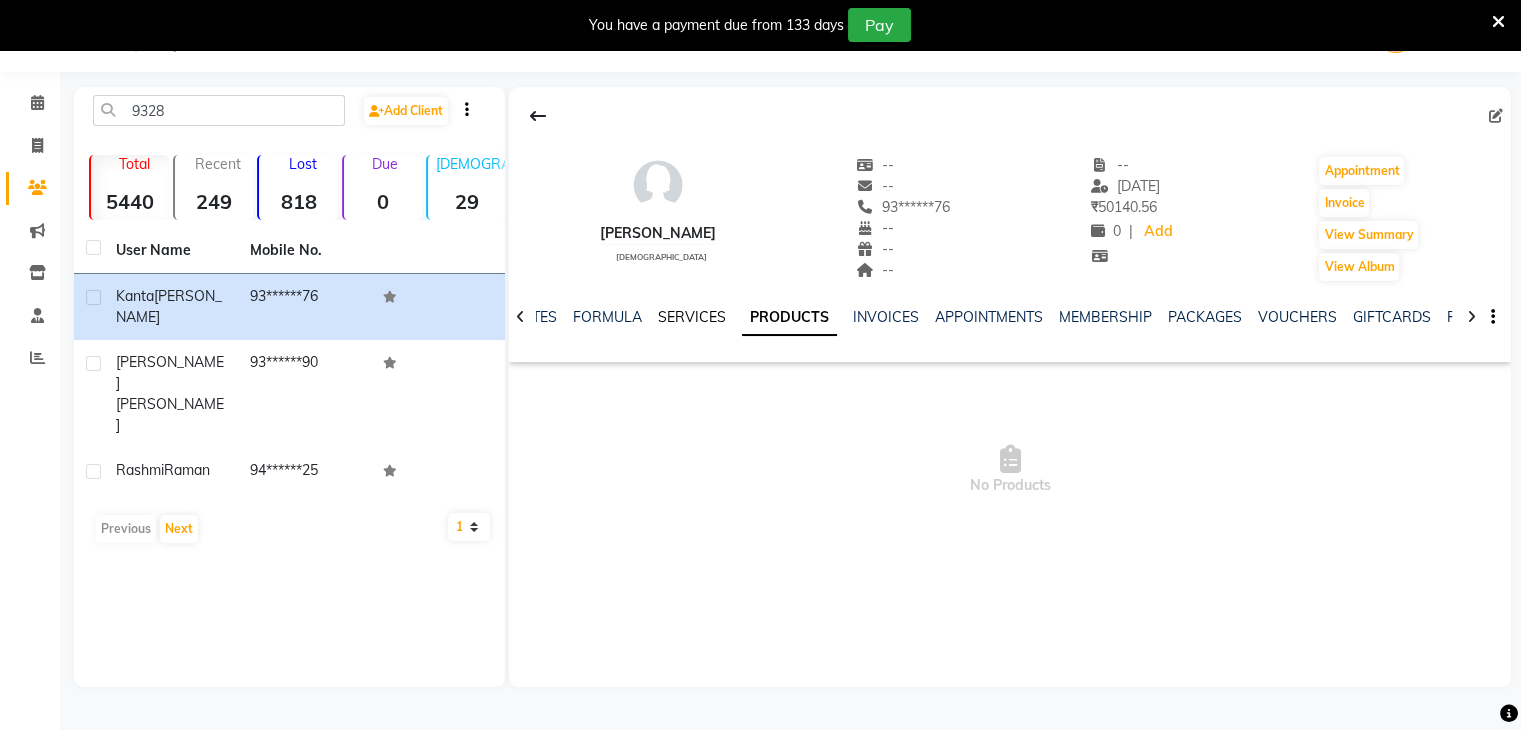 click on "SERVICES" 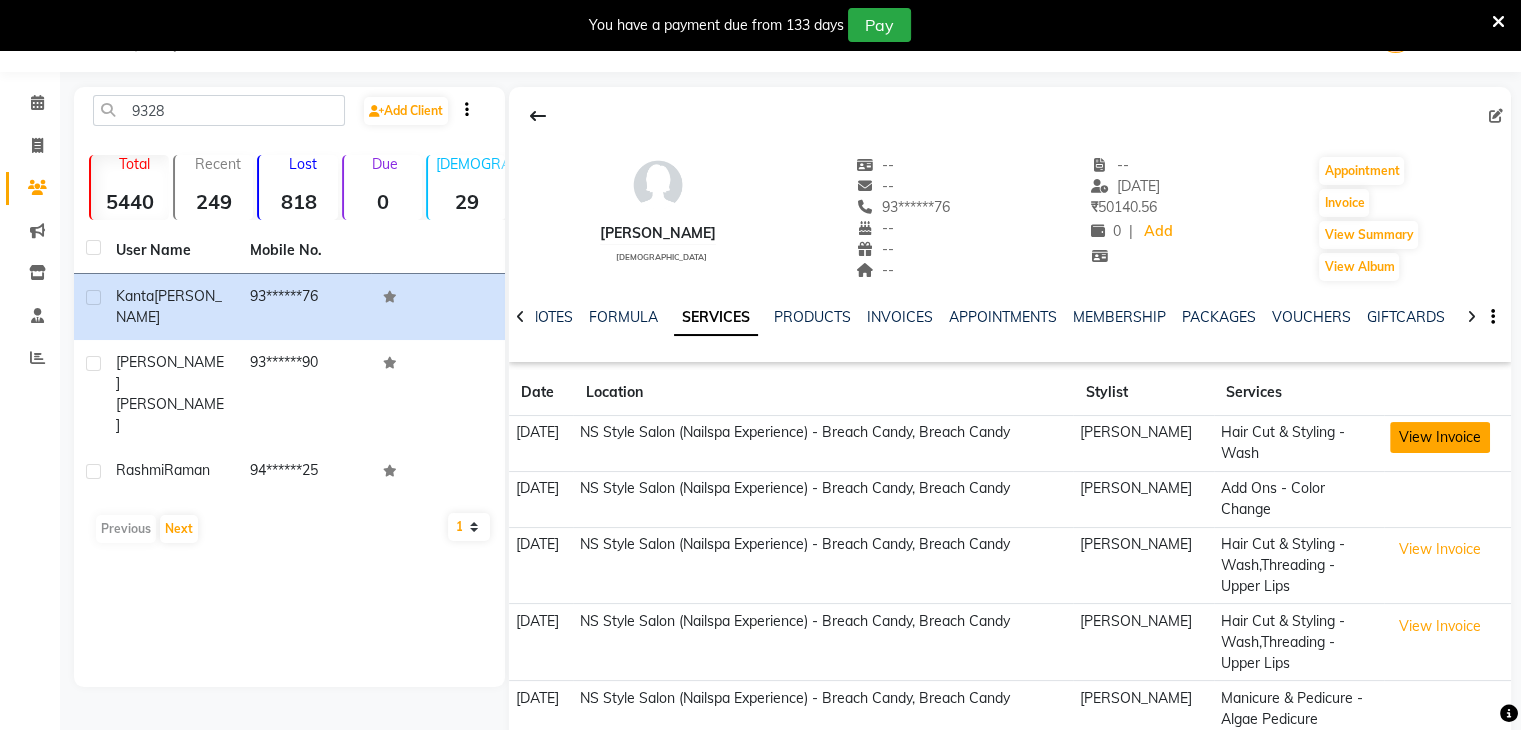 click on "View Invoice" 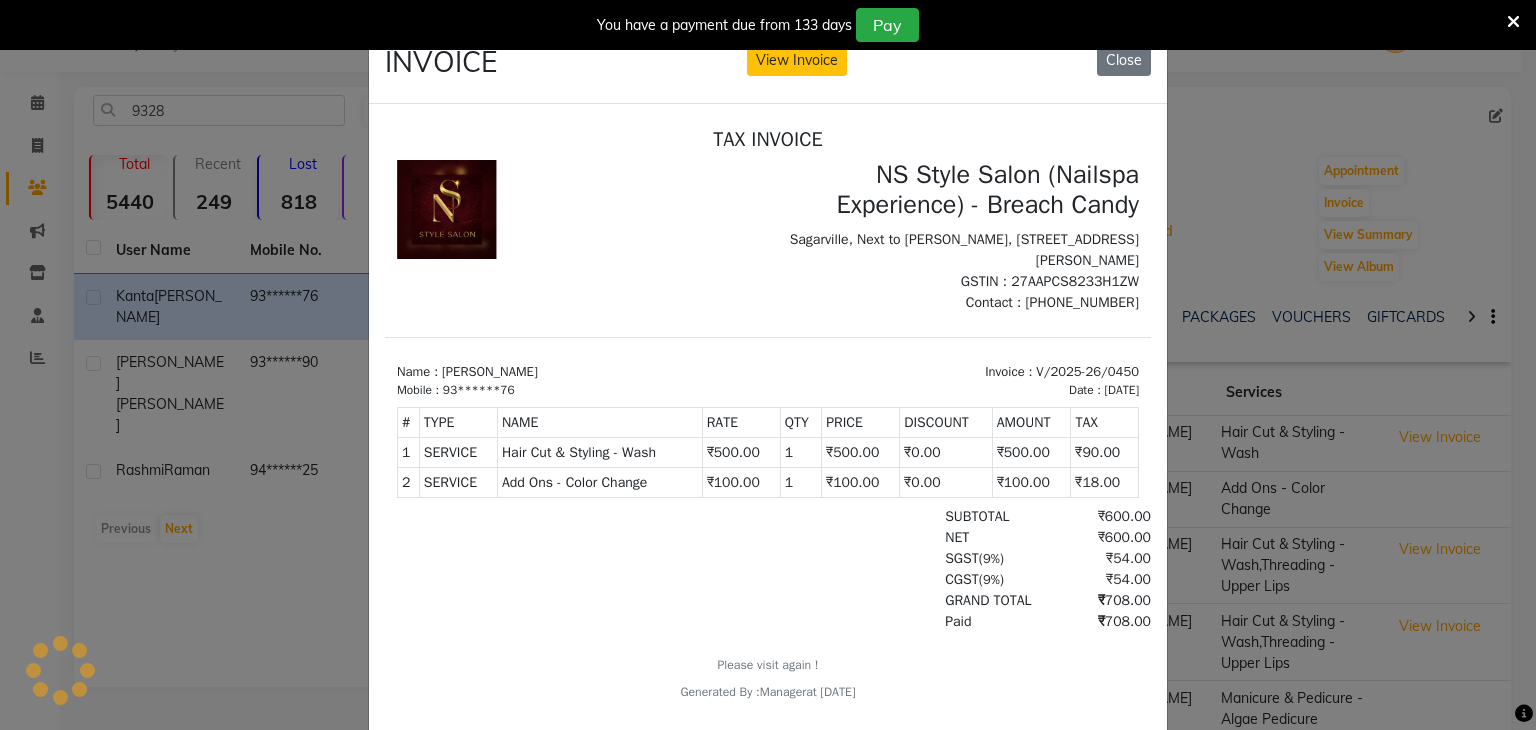 scroll, scrollTop: 16, scrollLeft: 0, axis: vertical 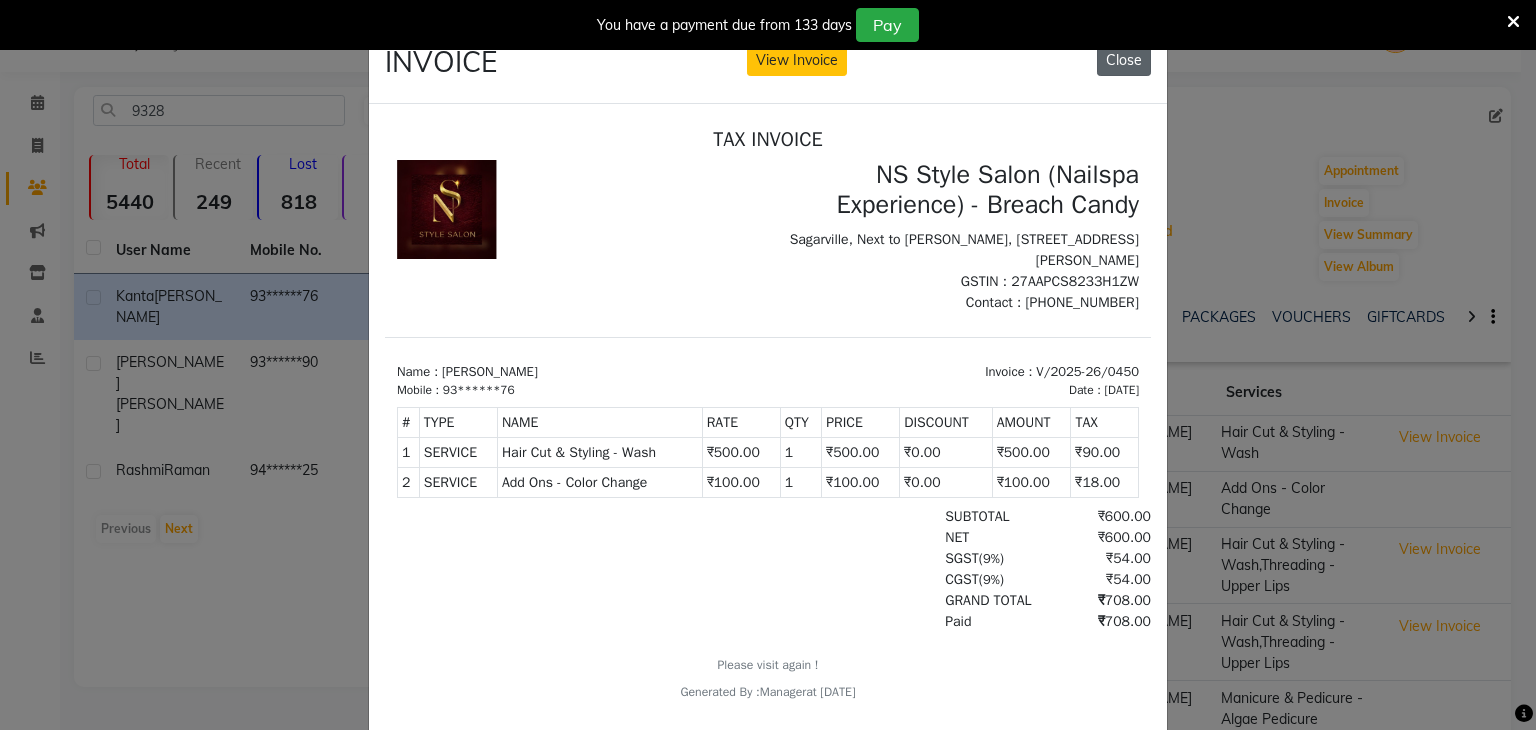 click on "Close" 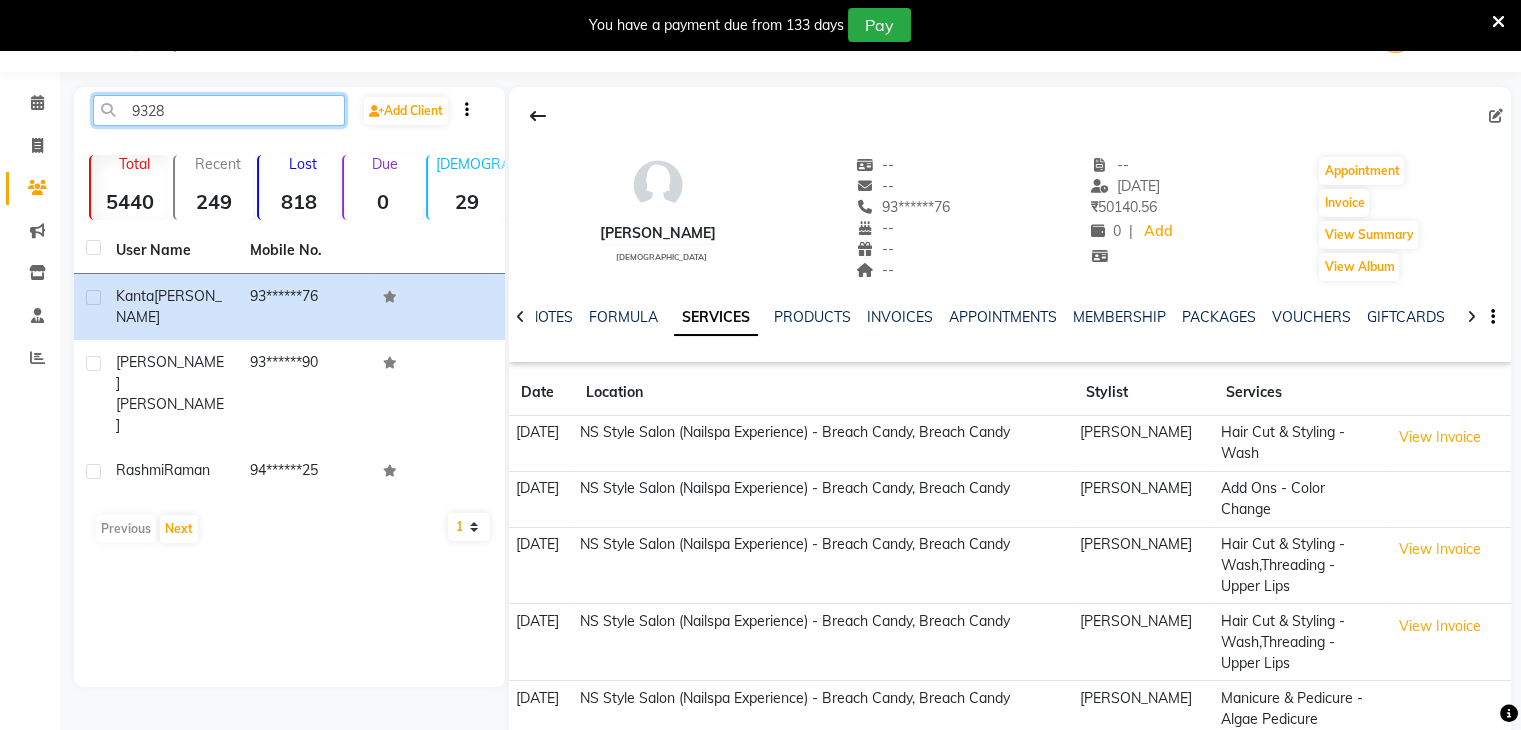 click on "9328" 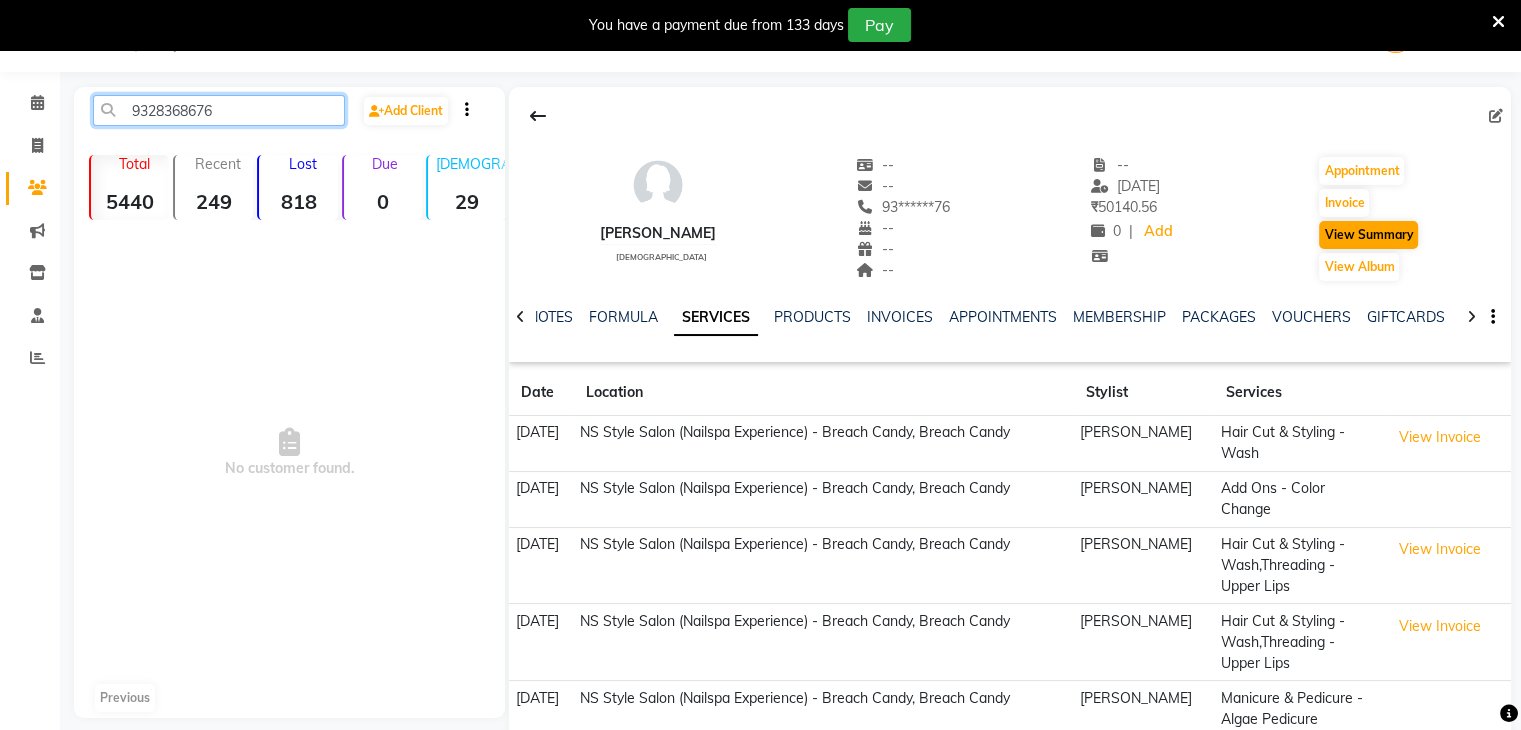 type on "9328368676" 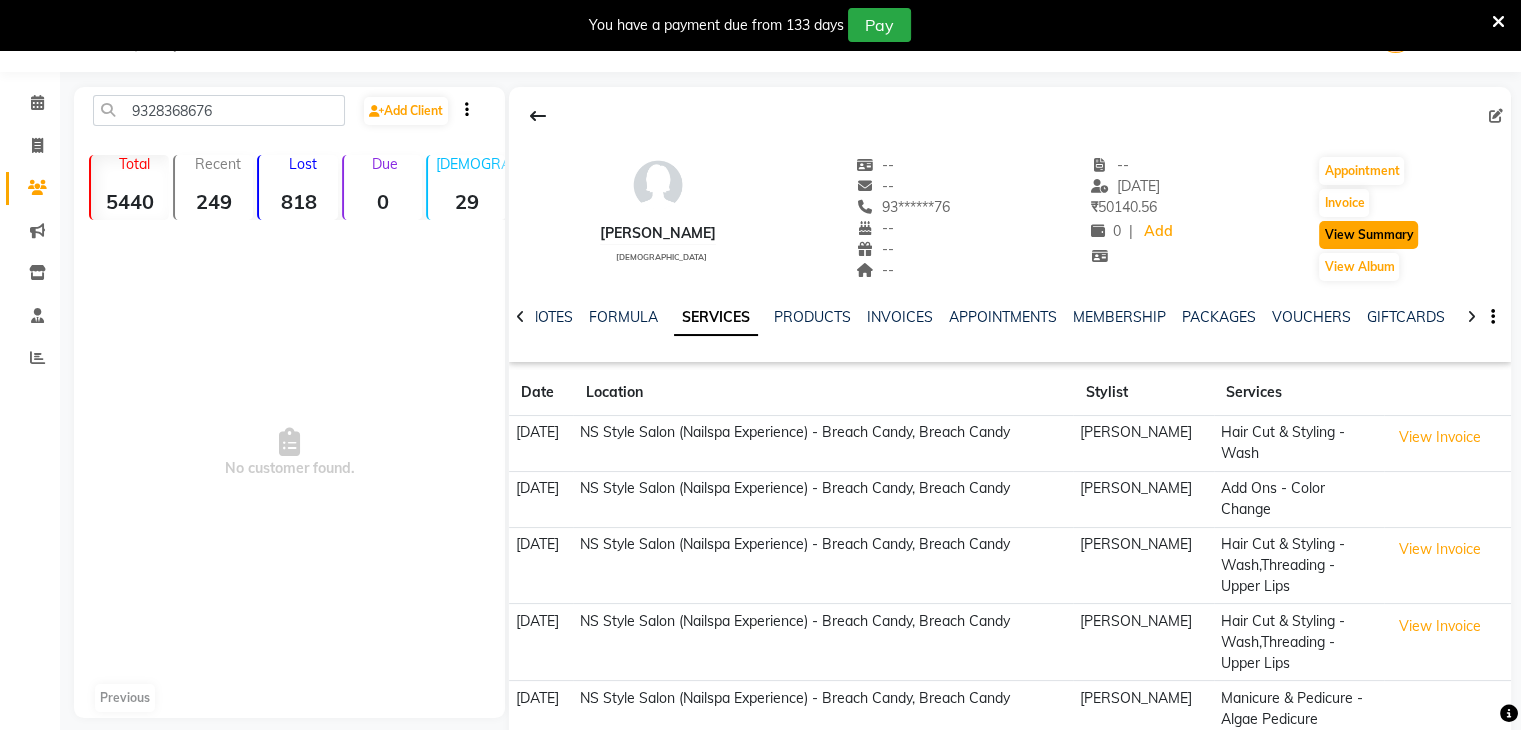 click on "View Summary" 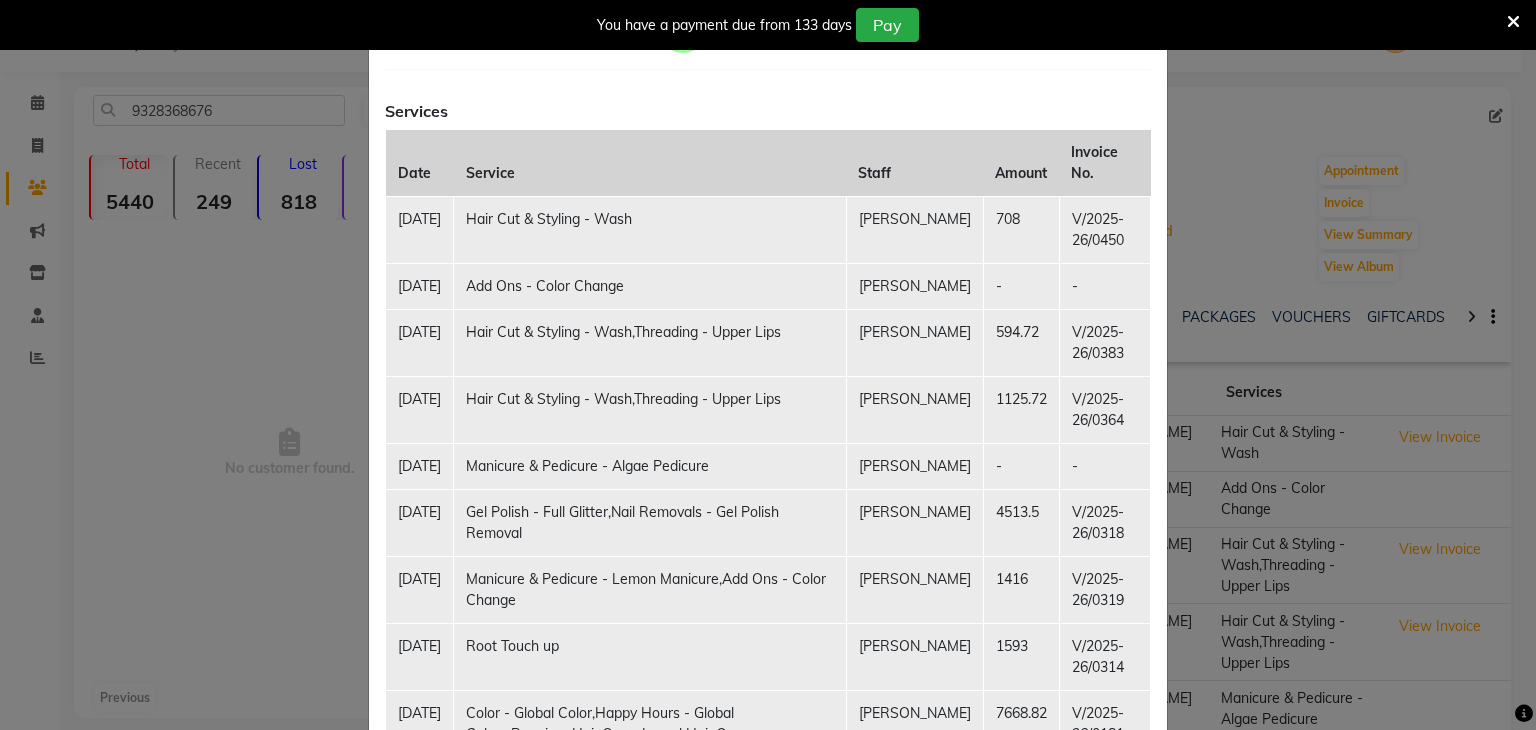 scroll, scrollTop: 235, scrollLeft: 0, axis: vertical 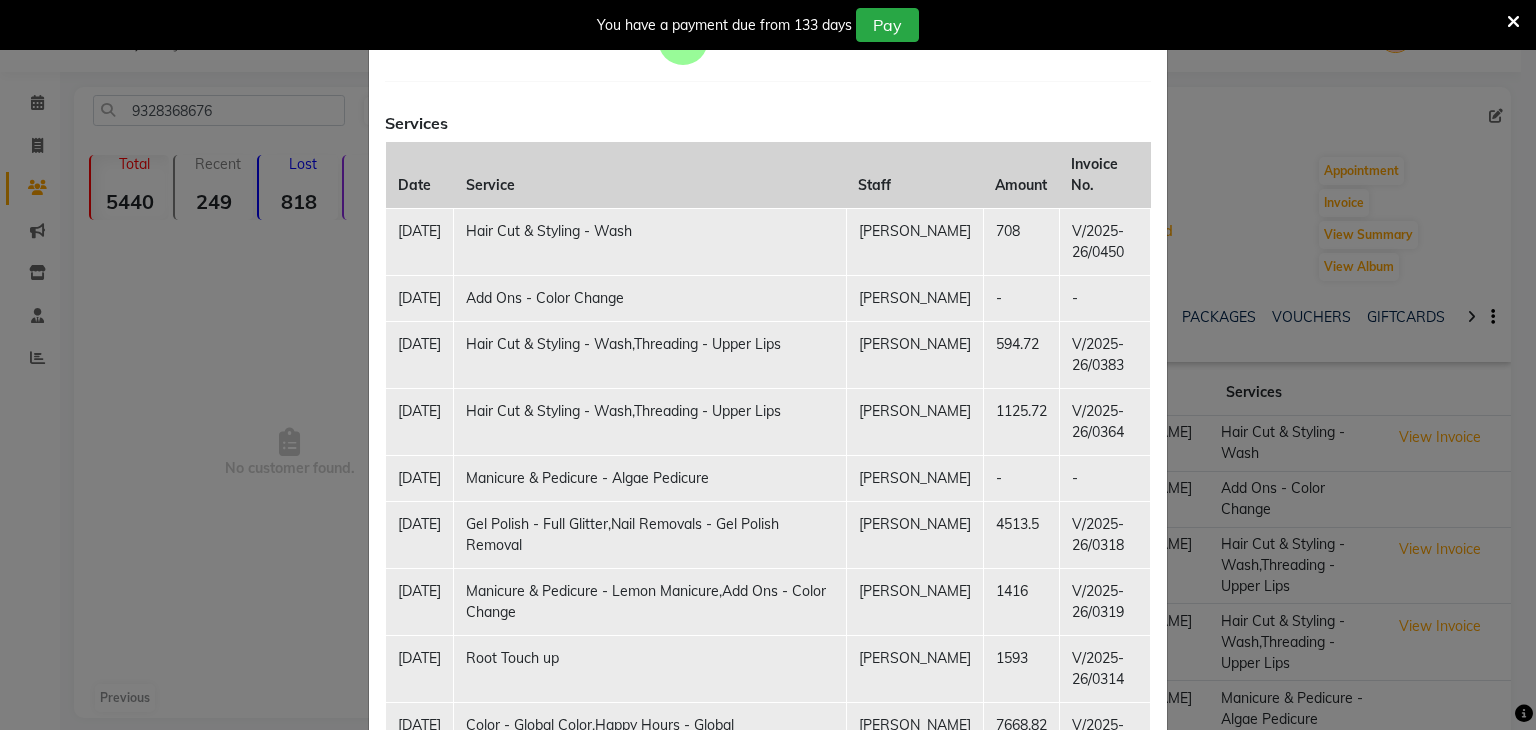 click on "Client Summary Print [PERSON_NAME] 93******76 [DATE] Membership Services Date Service Staff Amount Invoice No. [DATE] Hair Cut & Styling - Wash [PERSON_NAME] 708 V/2025-26/0450 [DATE] Add Ons - Color Change [PERSON_NAME] - - [DATE] Hair Cut & Styling - Wash,Threading - Upper Lips [PERSON_NAME] 594.72 V/2025-26/0383 [DATE] Hair Cut & Styling - Wash,Threading - Upper Lips [PERSON_NAME] 1125.72 V/2025-26/0364 [DATE] Manicure & Pedicure - Algae Pedicure [PERSON_NAME] - - [DATE] Gel Polish - Full Glitter,Nail Removals - Gel Polish Removal [PERSON_NAME] 4513.5 V/2025-26/0318 [DATE] Manicure & Pedicure - Lemon Manicure,Add Ons - Color Change [PERSON_NAME] 1416 V/2025-26/0319 [DATE] Root Touch up  [PERSON_NAME] 1593 V/2025-26/0314 [DATE] Color - Global Color,Happy Hours - Global Colour,Premium Hair Spa - Loreal Hair Spa [PERSON_NAME] 7668.82 V/2025-26/0181 [DATE] Manicure & Pedicure - Algae Pedicure [PERSON_NAME] 8437 V/2025-26/0173 [DATE] Clean-up & Facials - Offer Cannoby Facial,Add Ons - Glitter Nail Art [PERSON_NAME] - - [DATE]" 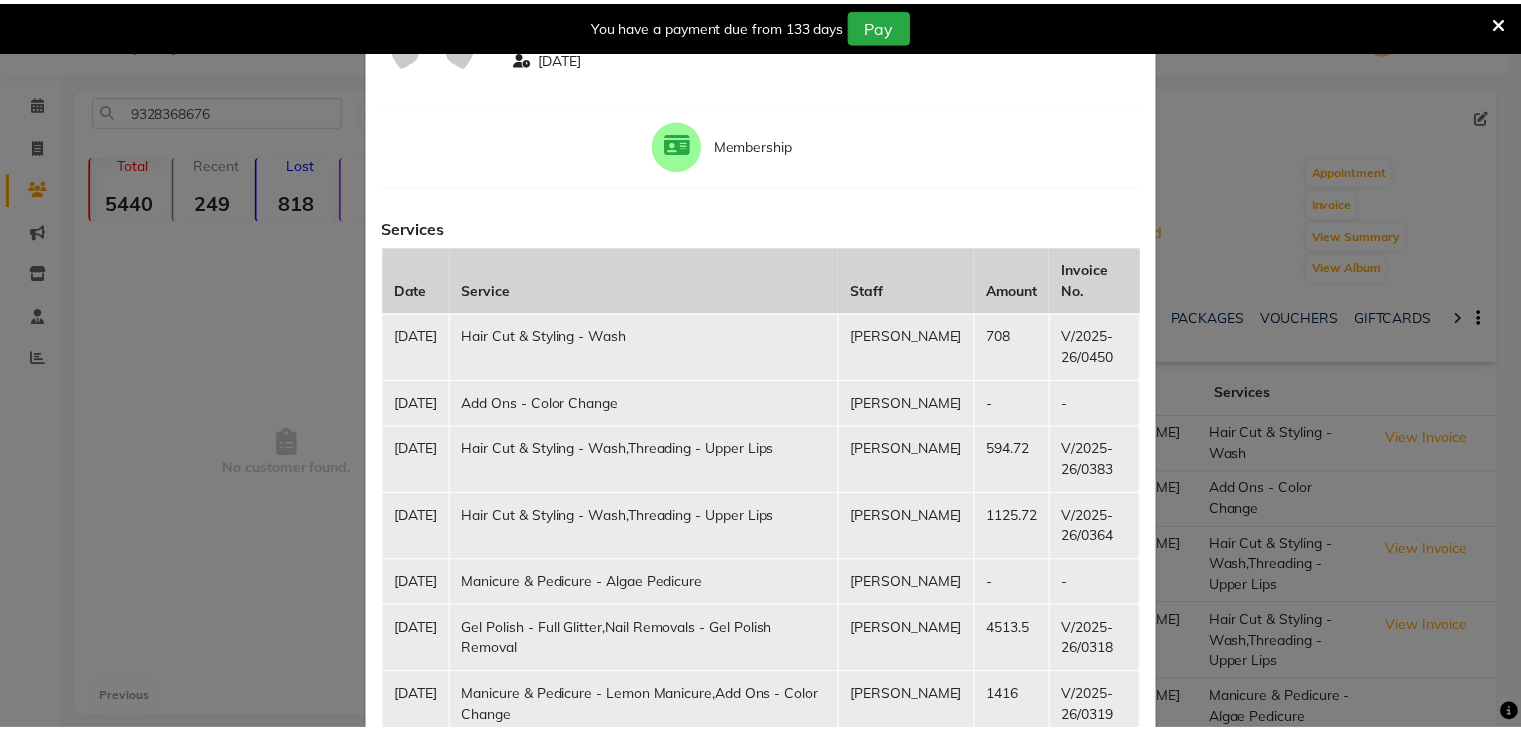 scroll, scrollTop: 0, scrollLeft: 0, axis: both 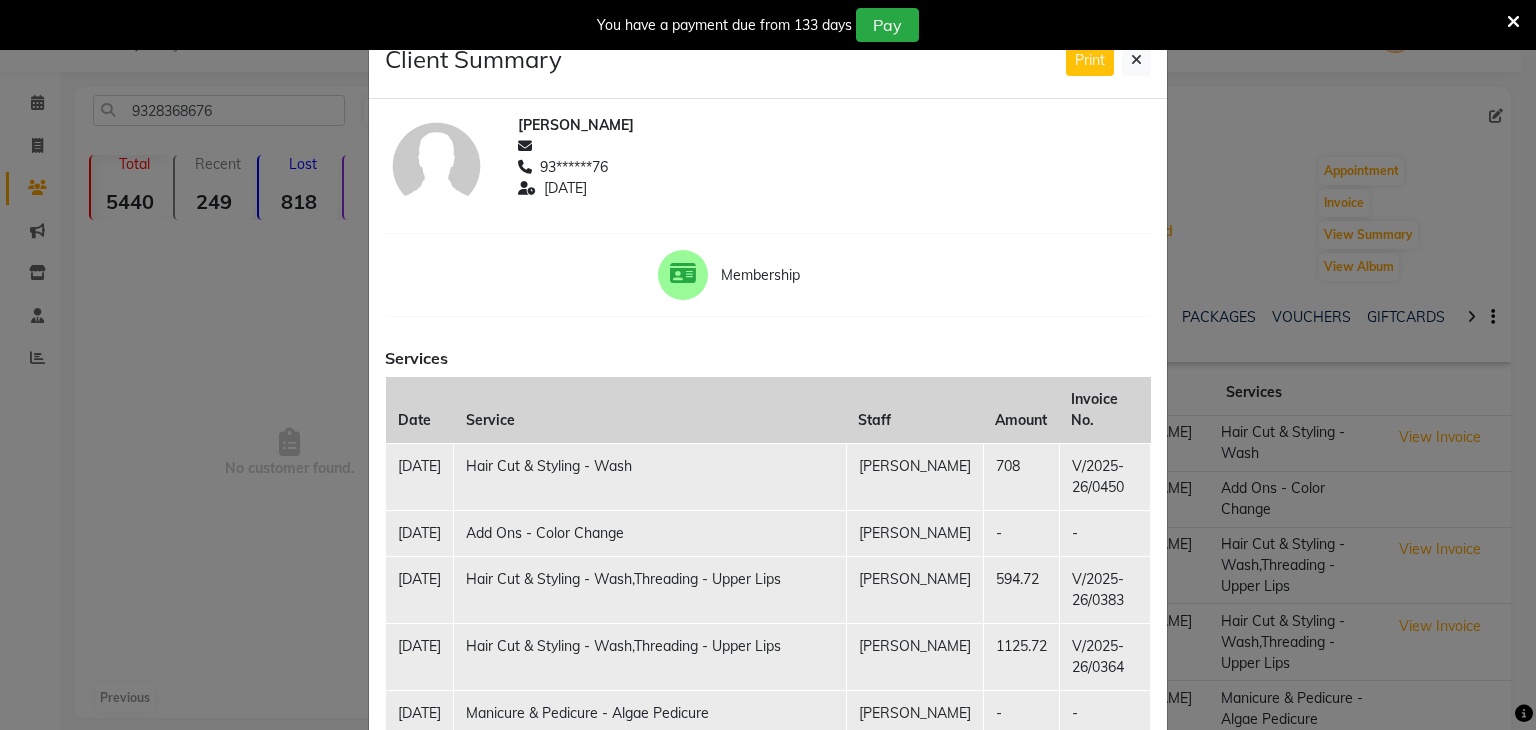 click 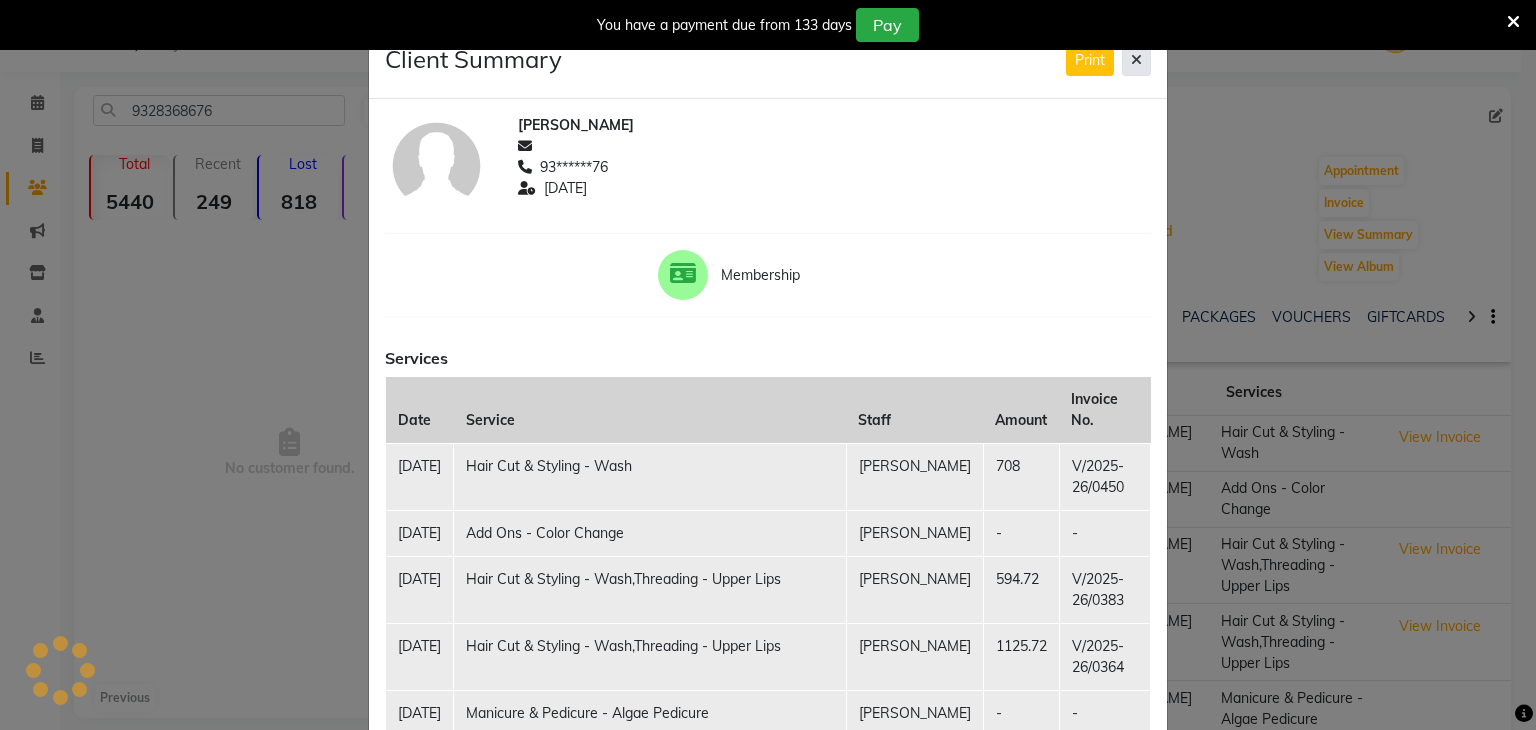 click 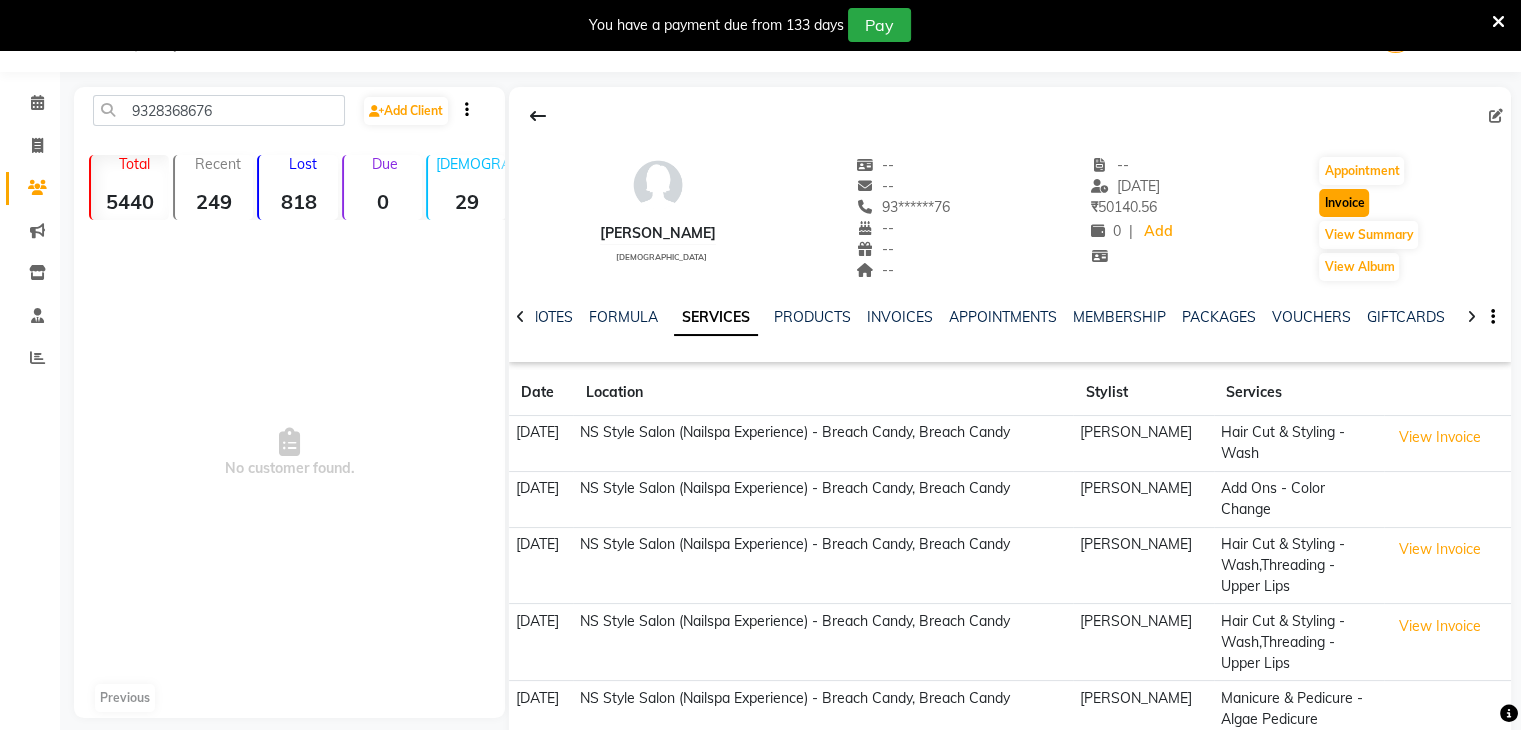 click on "Invoice" 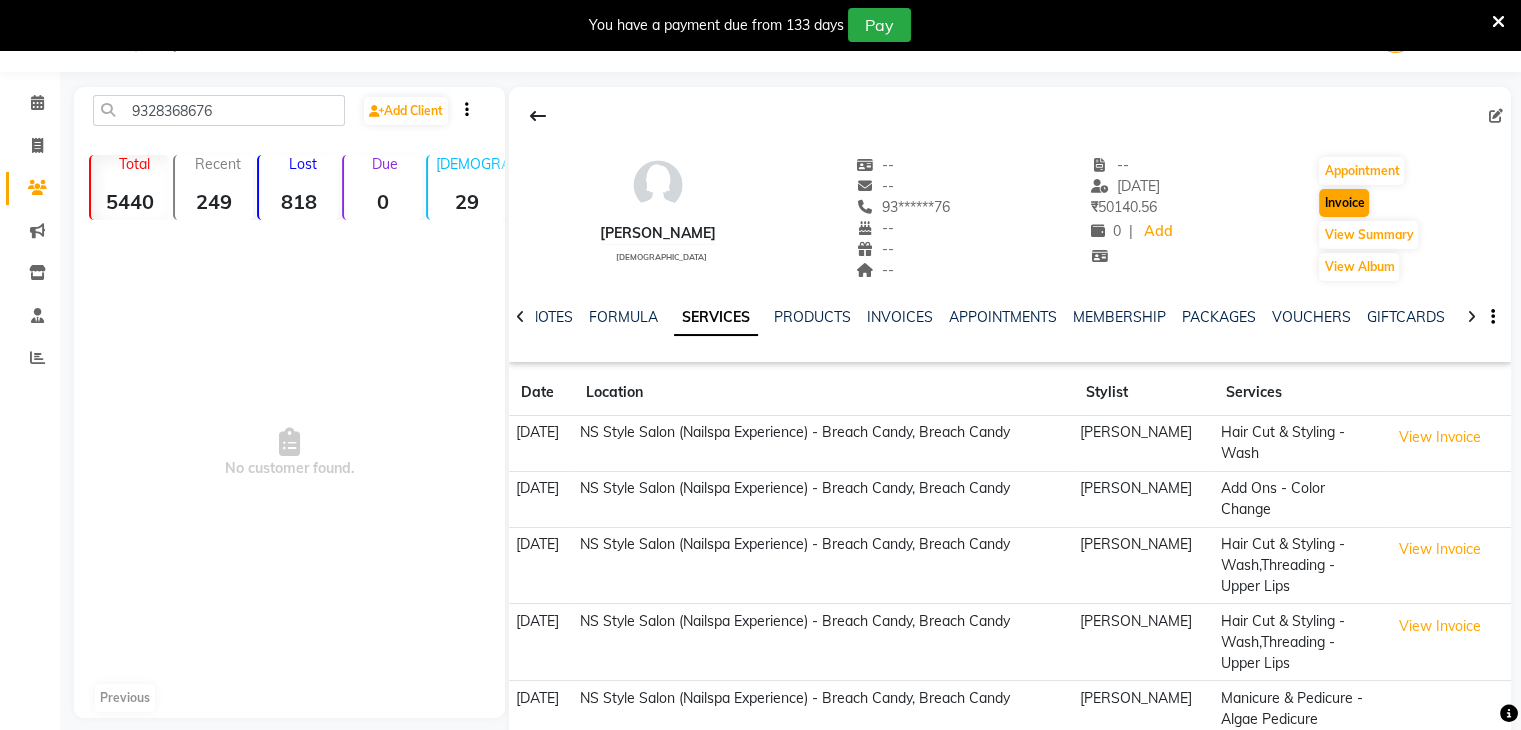 select on "service" 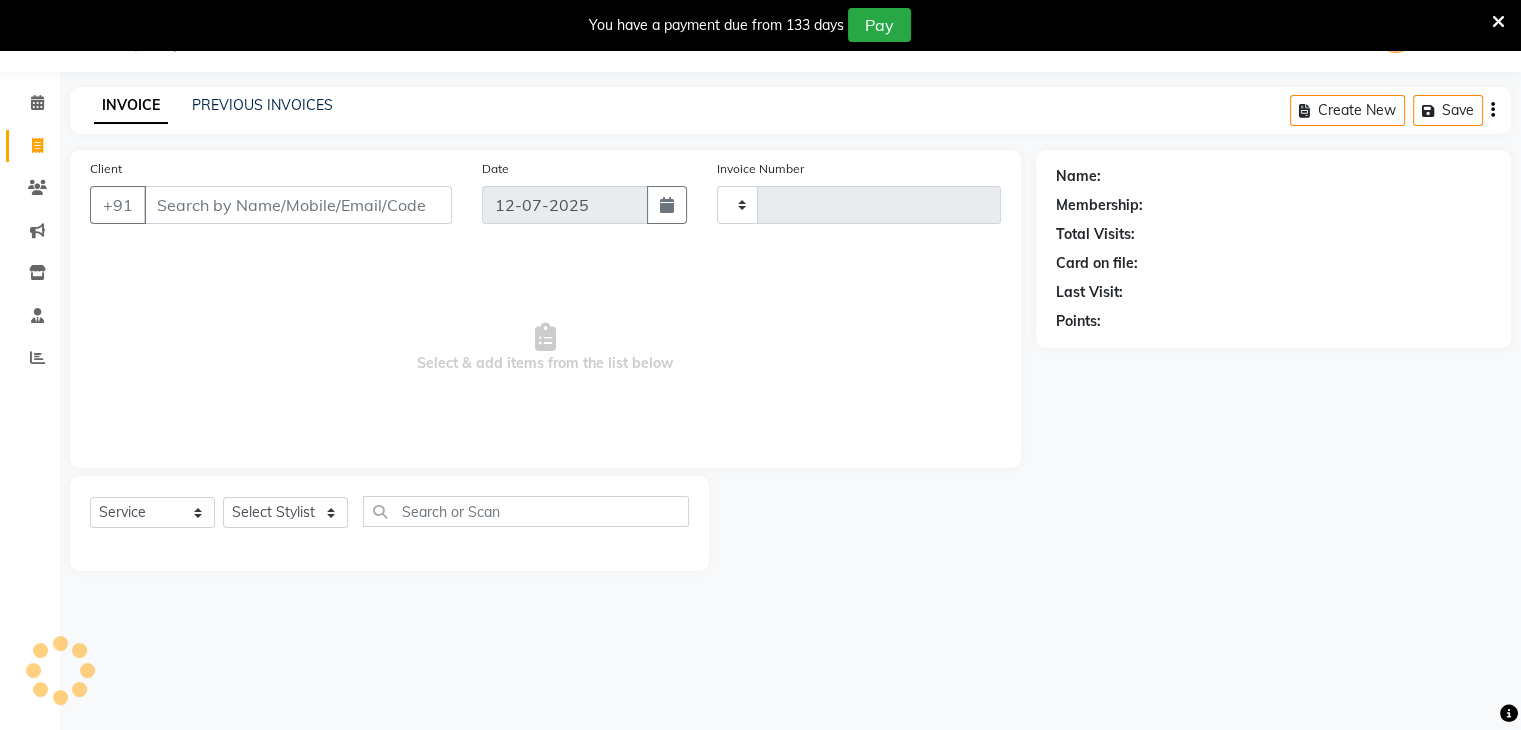 type on "0560" 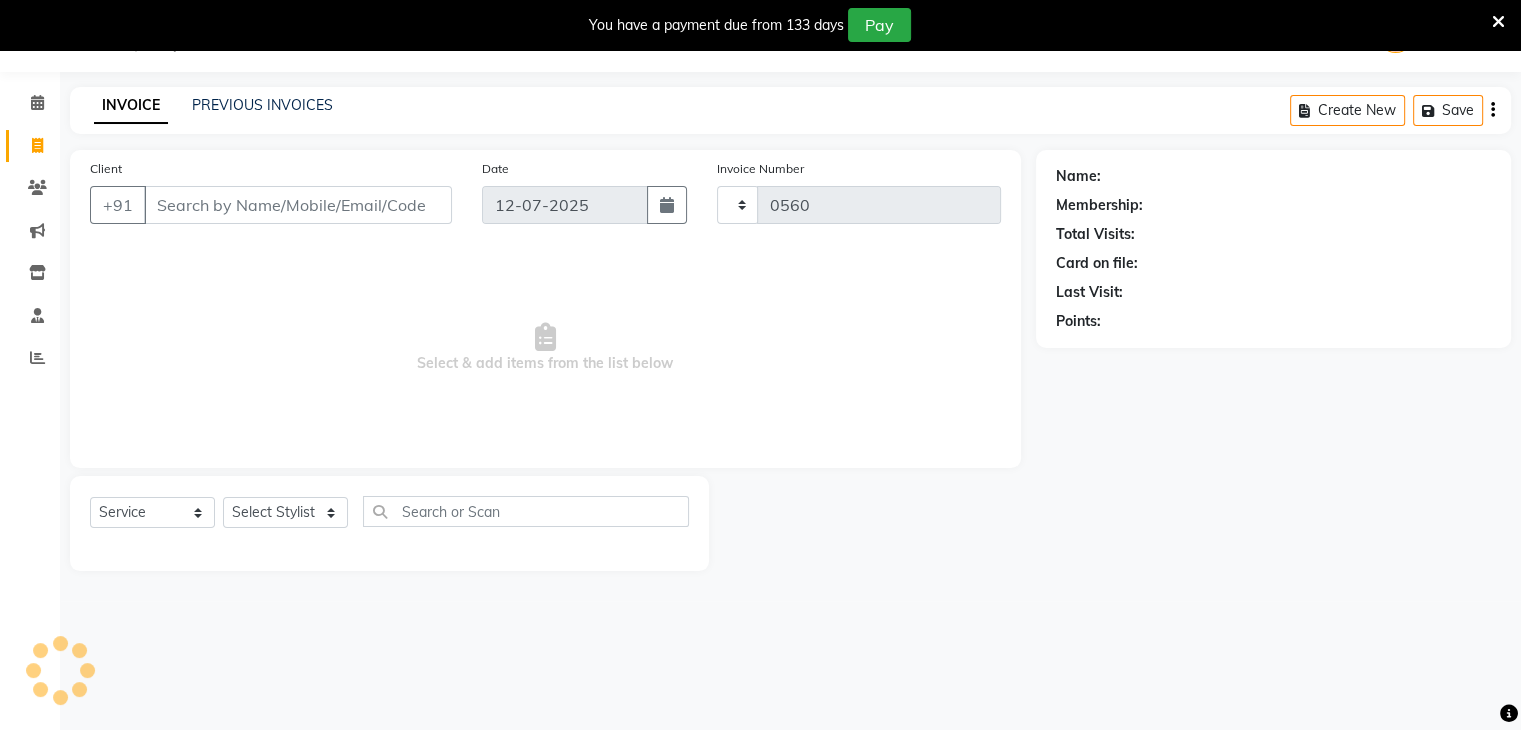 select on "5621" 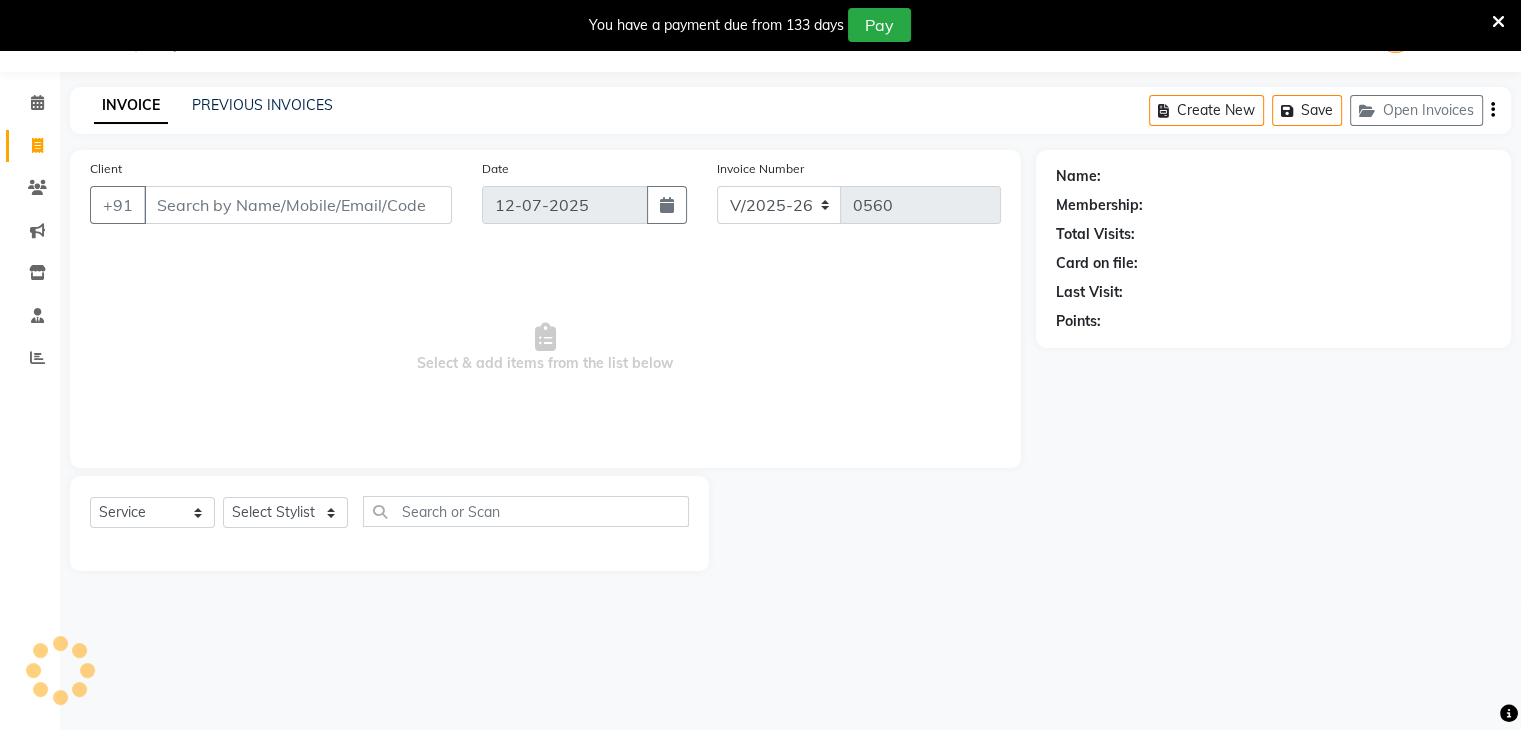 type on "93******76" 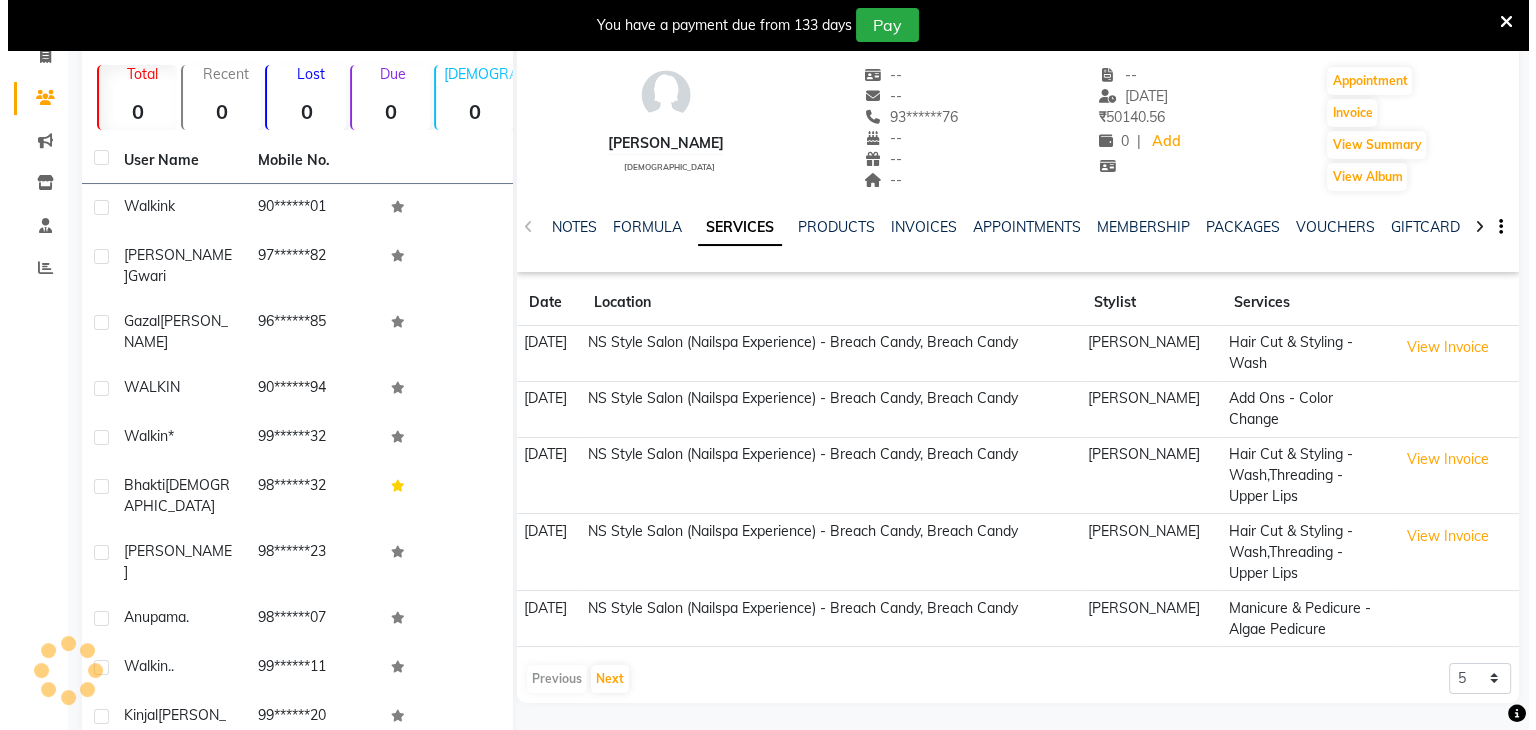 scroll, scrollTop: 187, scrollLeft: 0, axis: vertical 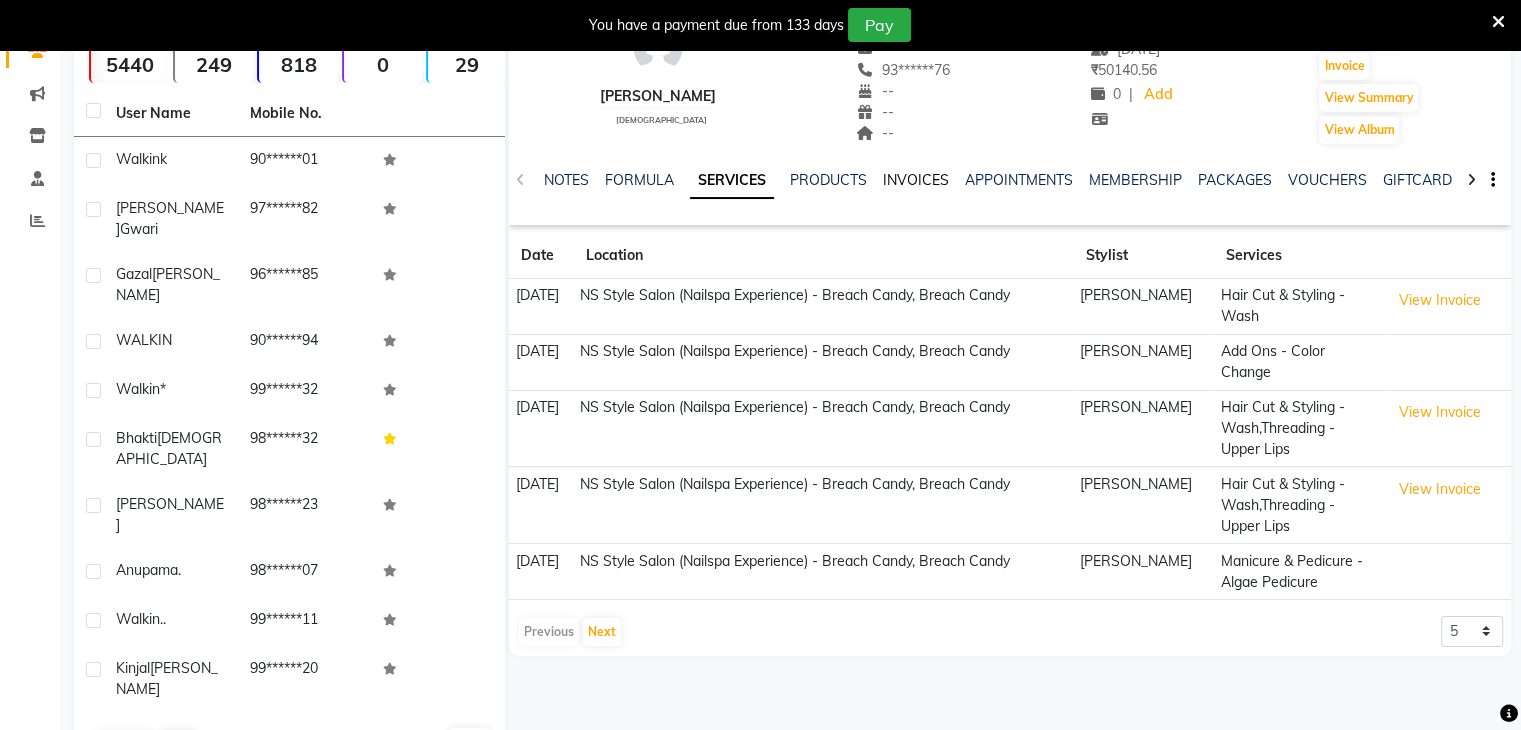 click on "INVOICES" 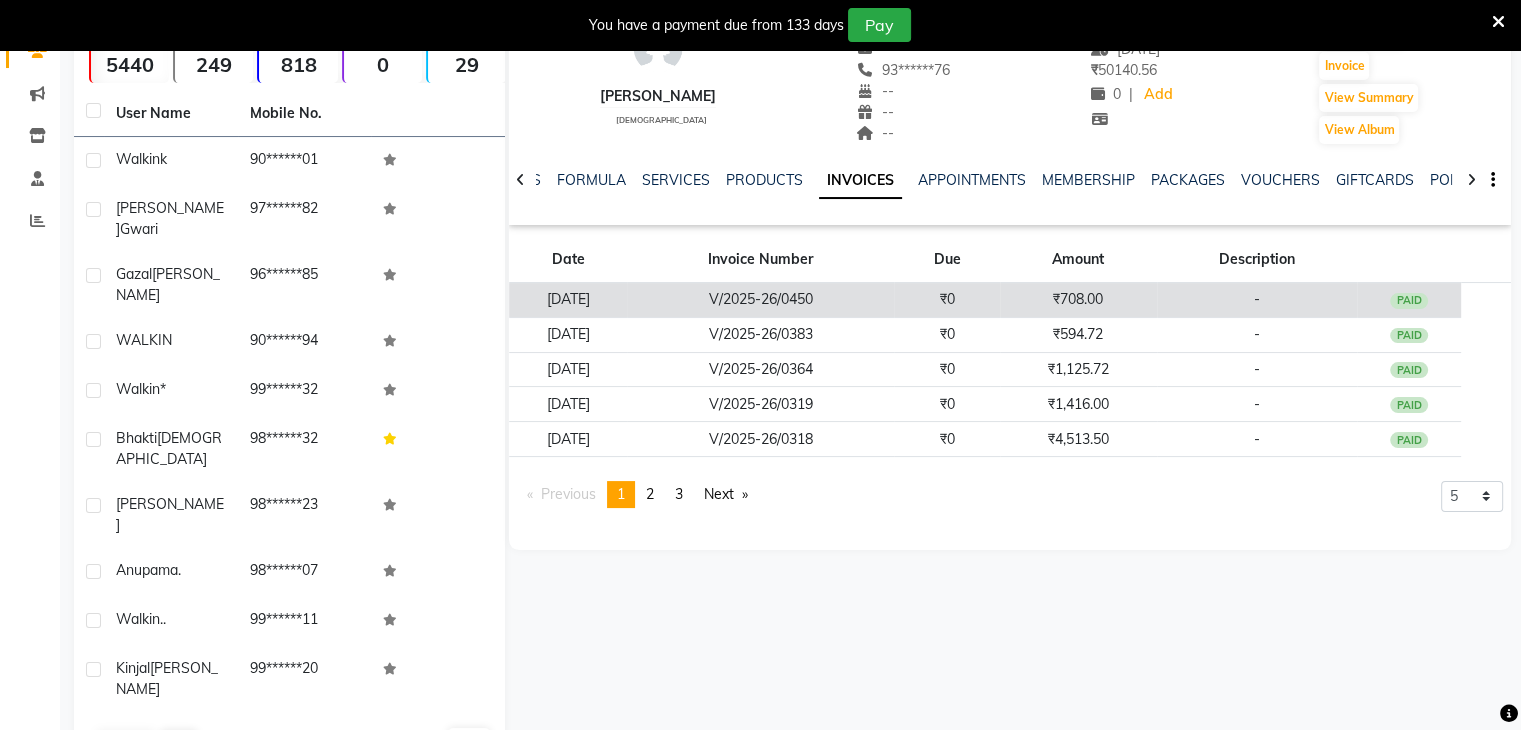click on "-" 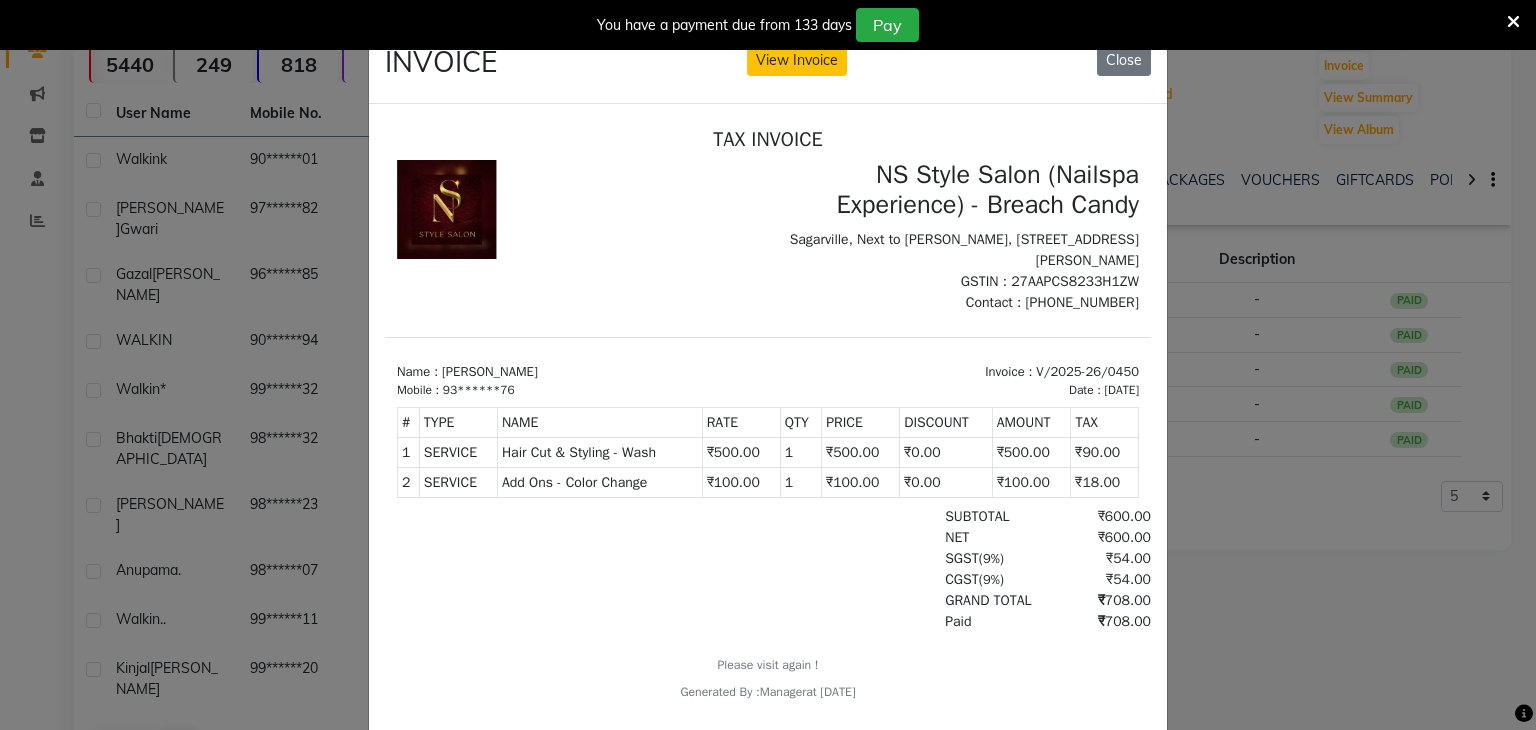 scroll, scrollTop: 16, scrollLeft: 0, axis: vertical 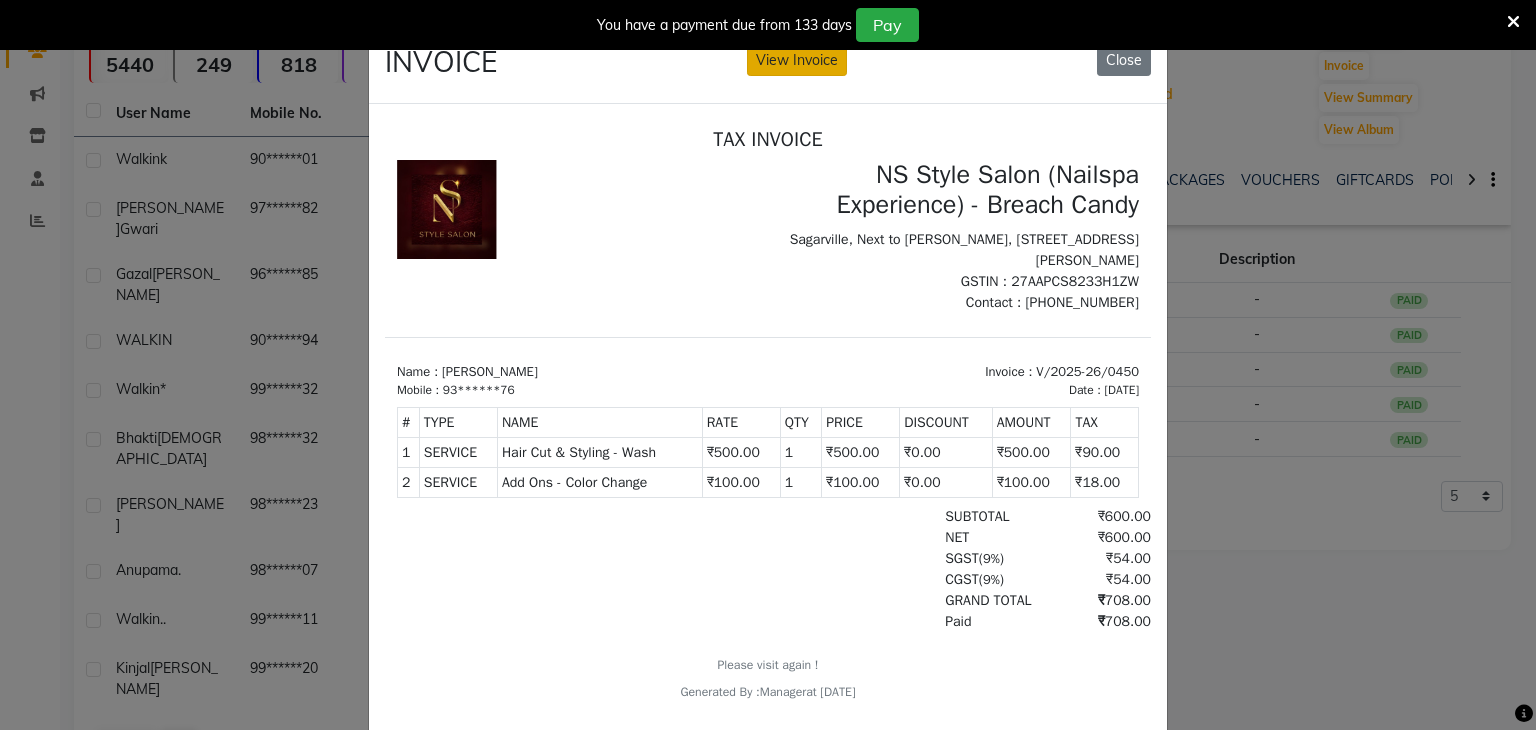 click on "View Invoice" 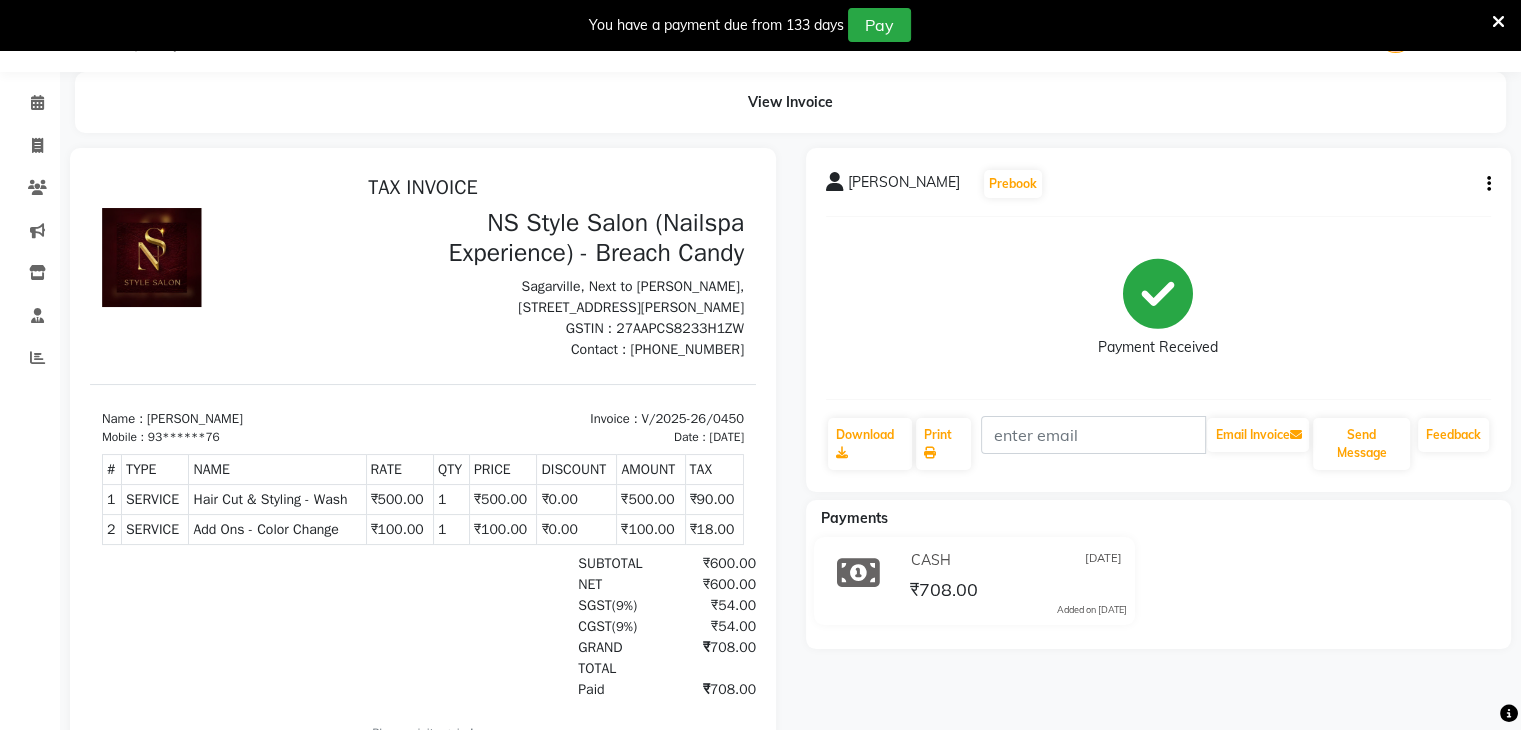 scroll, scrollTop: 16, scrollLeft: 0, axis: vertical 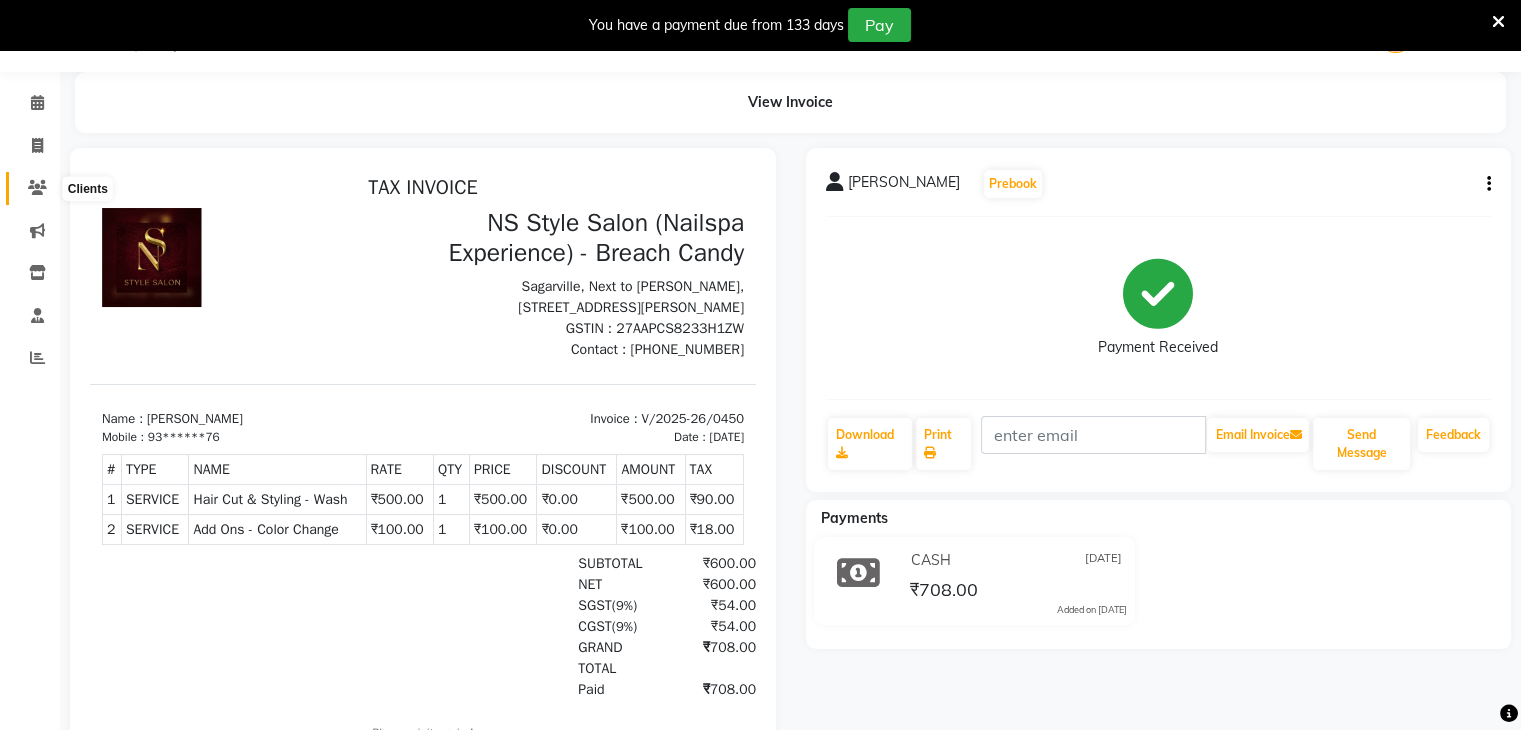 click 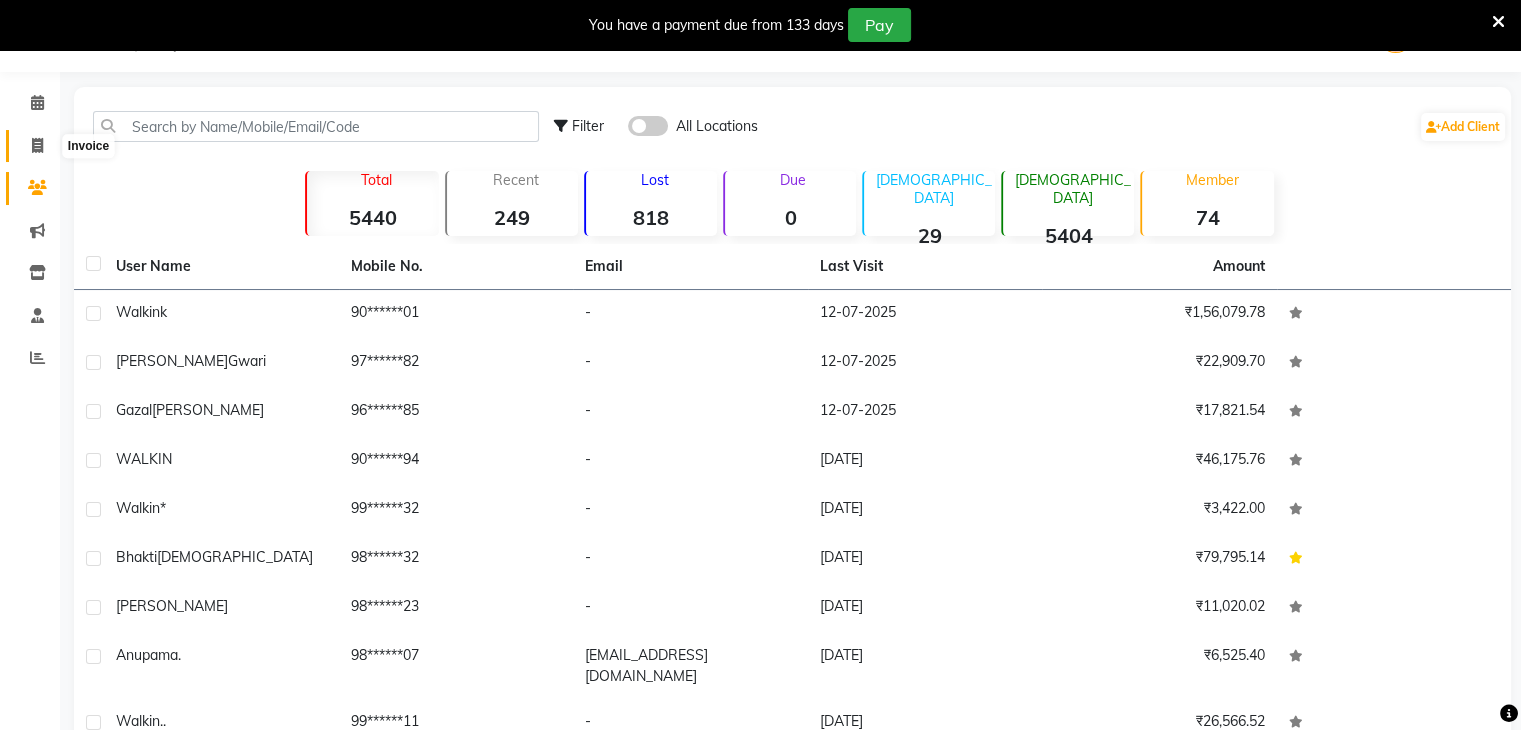 click 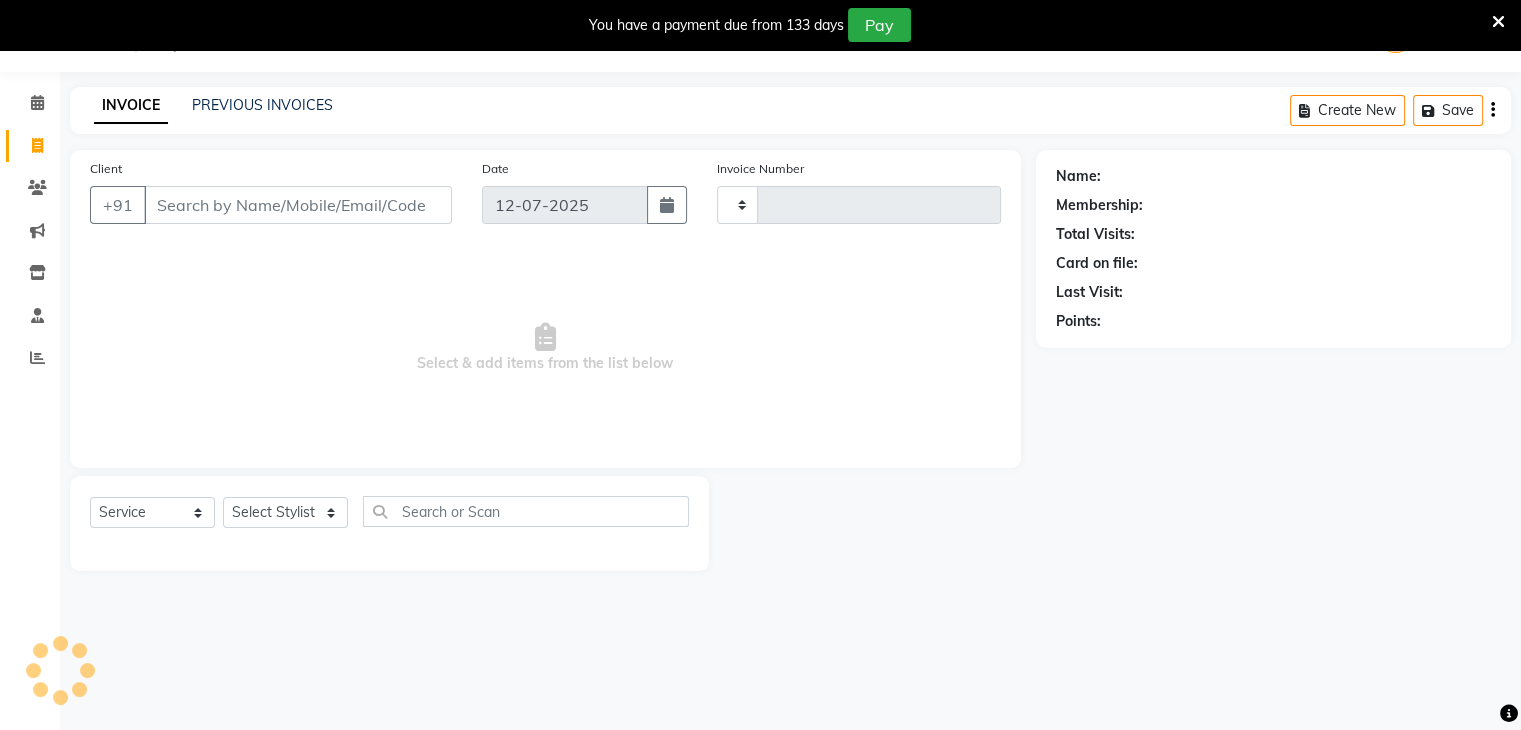 type on "0560" 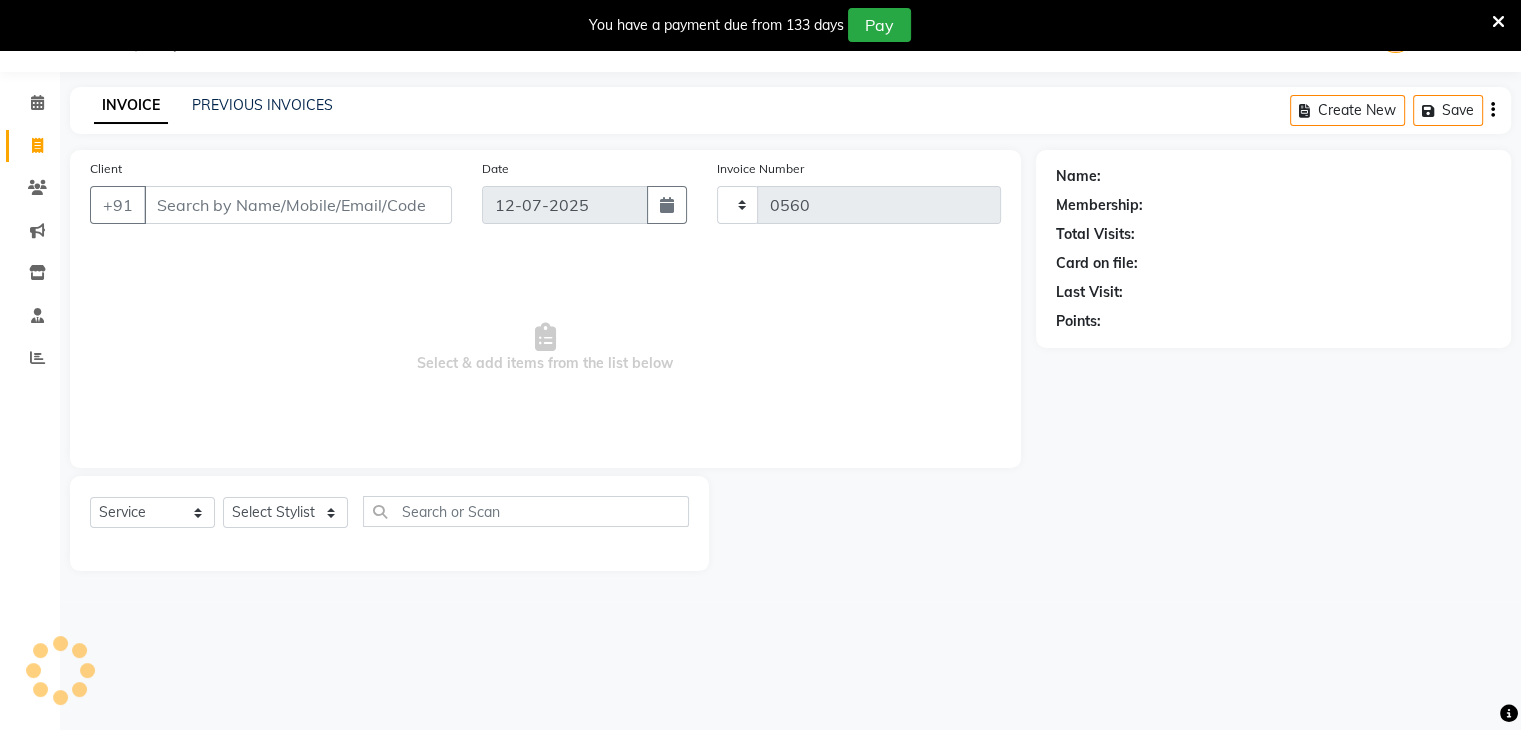 select on "5621" 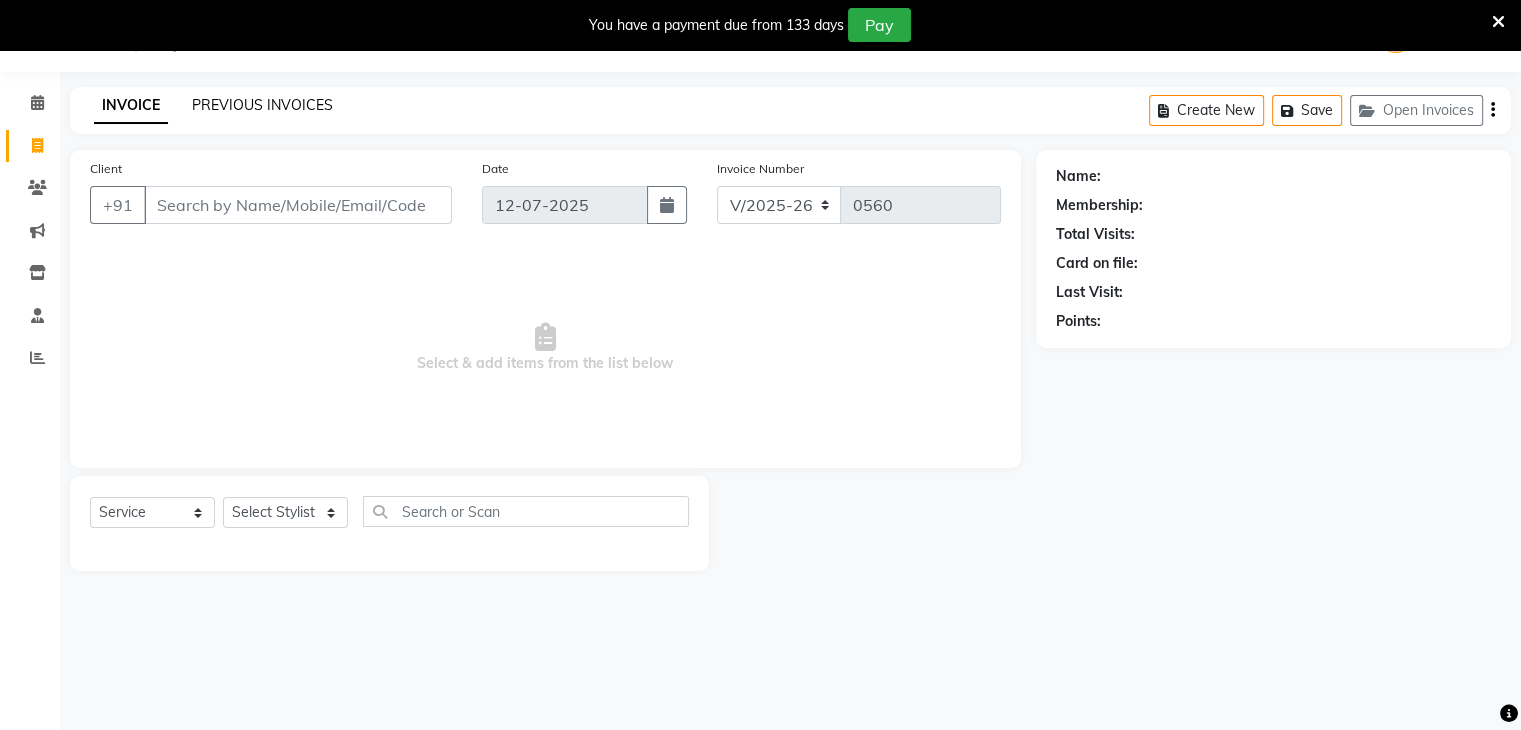click on "PREVIOUS INVOICES" 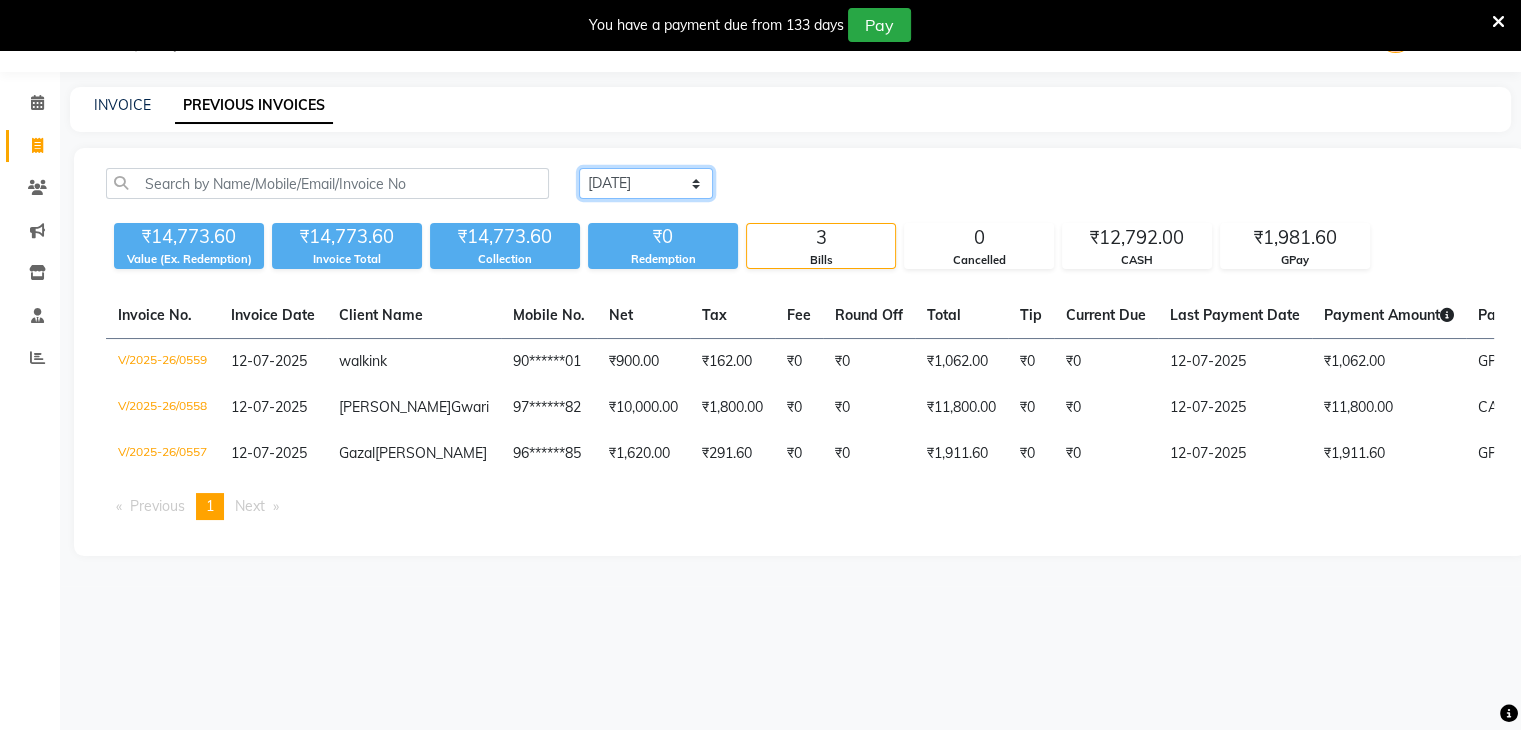 click on "[DATE] [DATE] Custom Range" 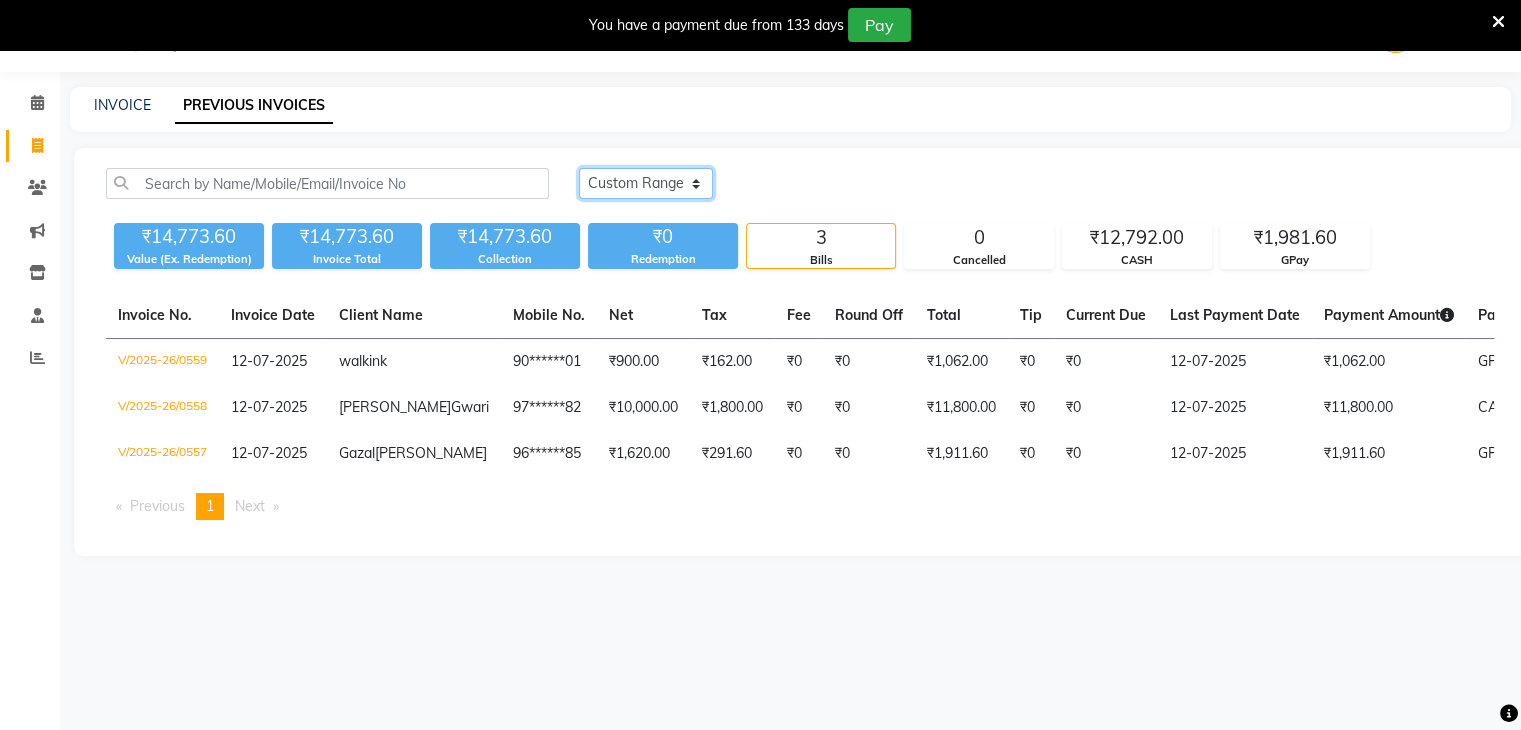 click on "[DATE] [DATE] Custom Range" 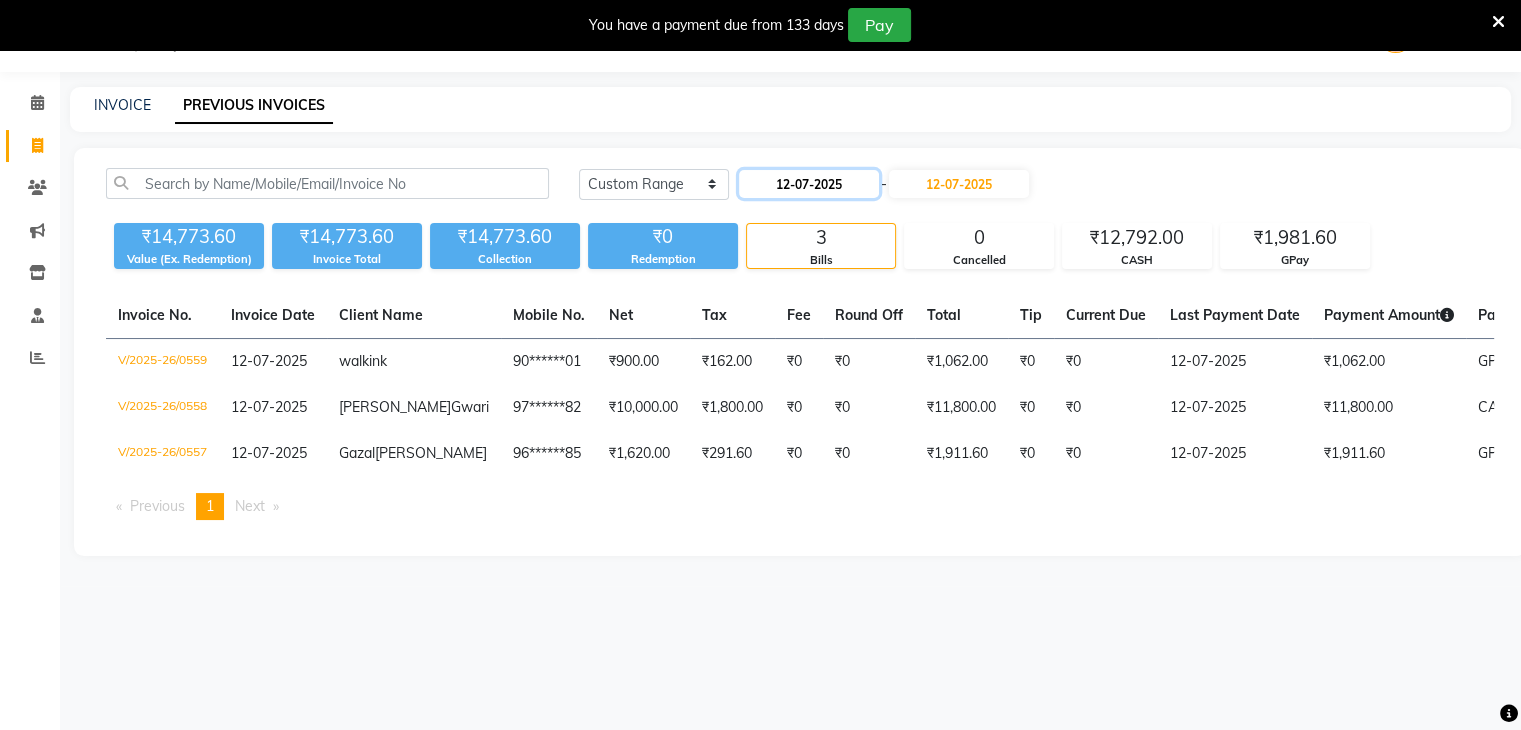 click on "12-07-2025" 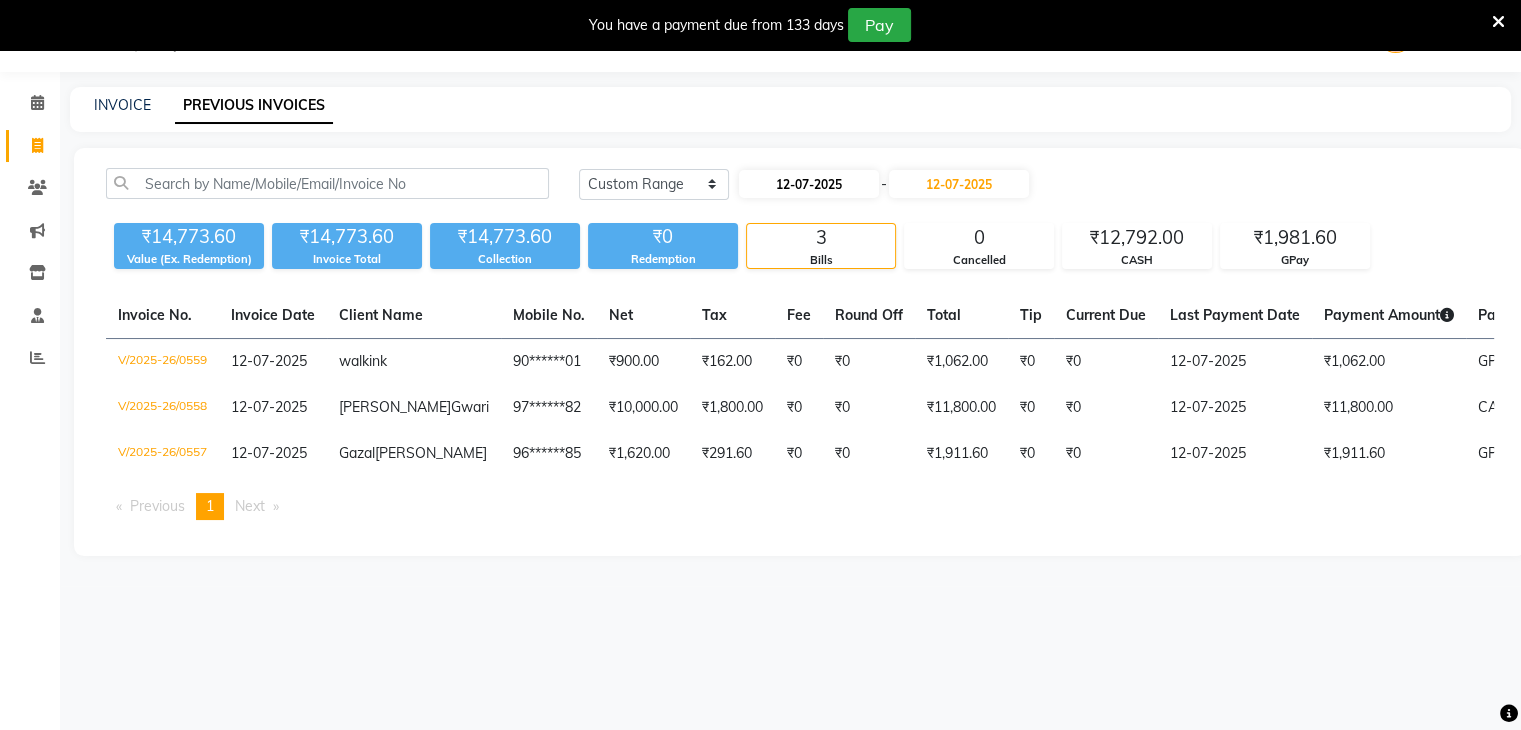 select on "7" 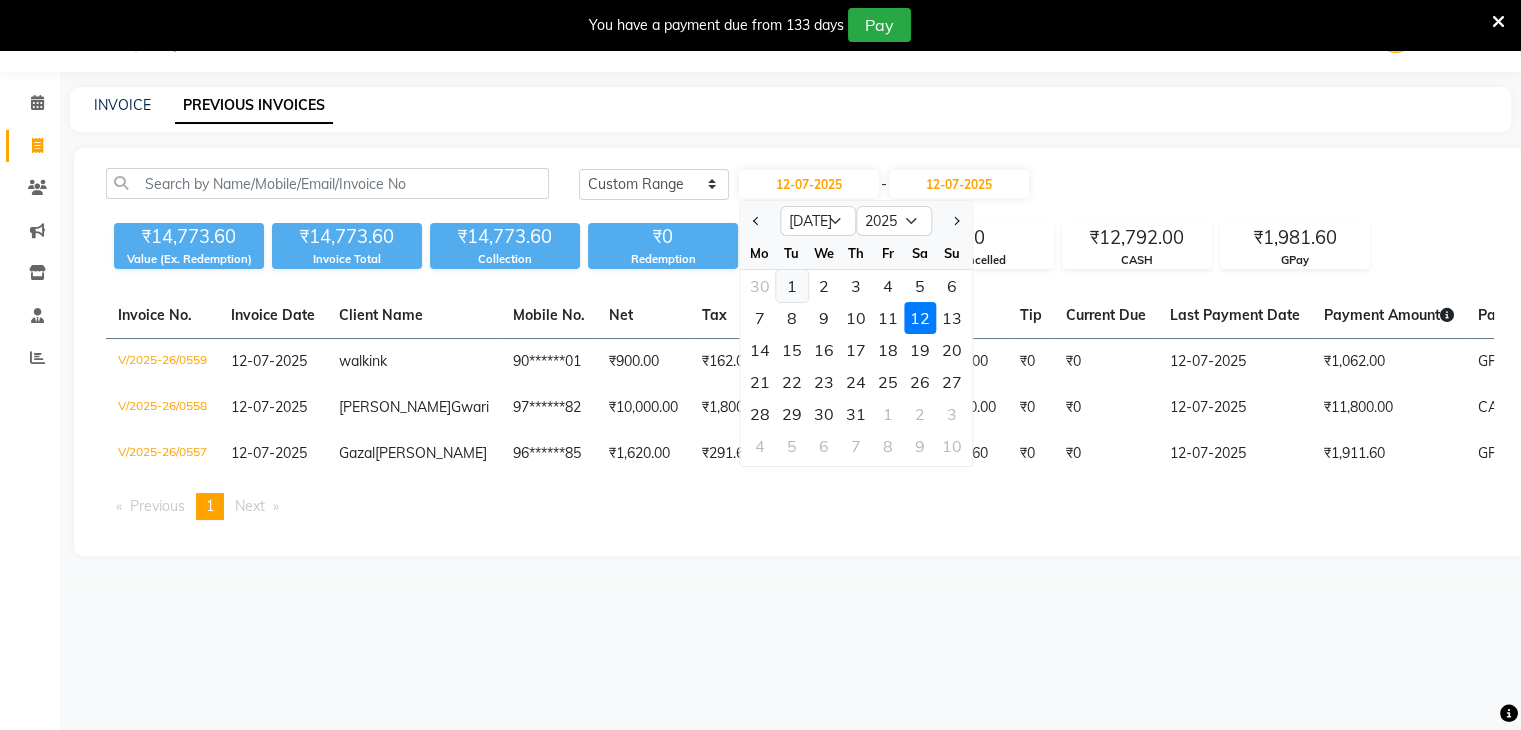 click on "1" 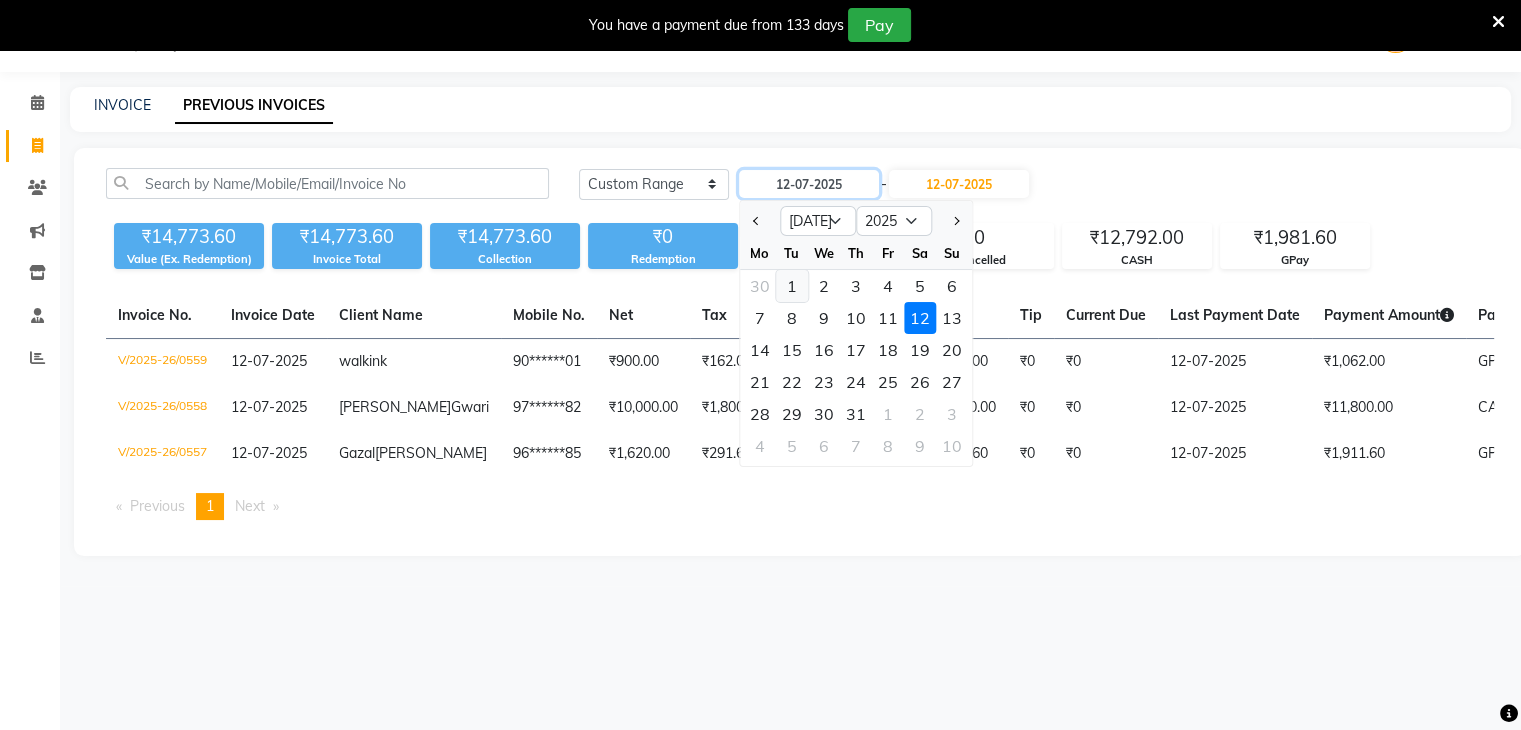 type on "[DATE]" 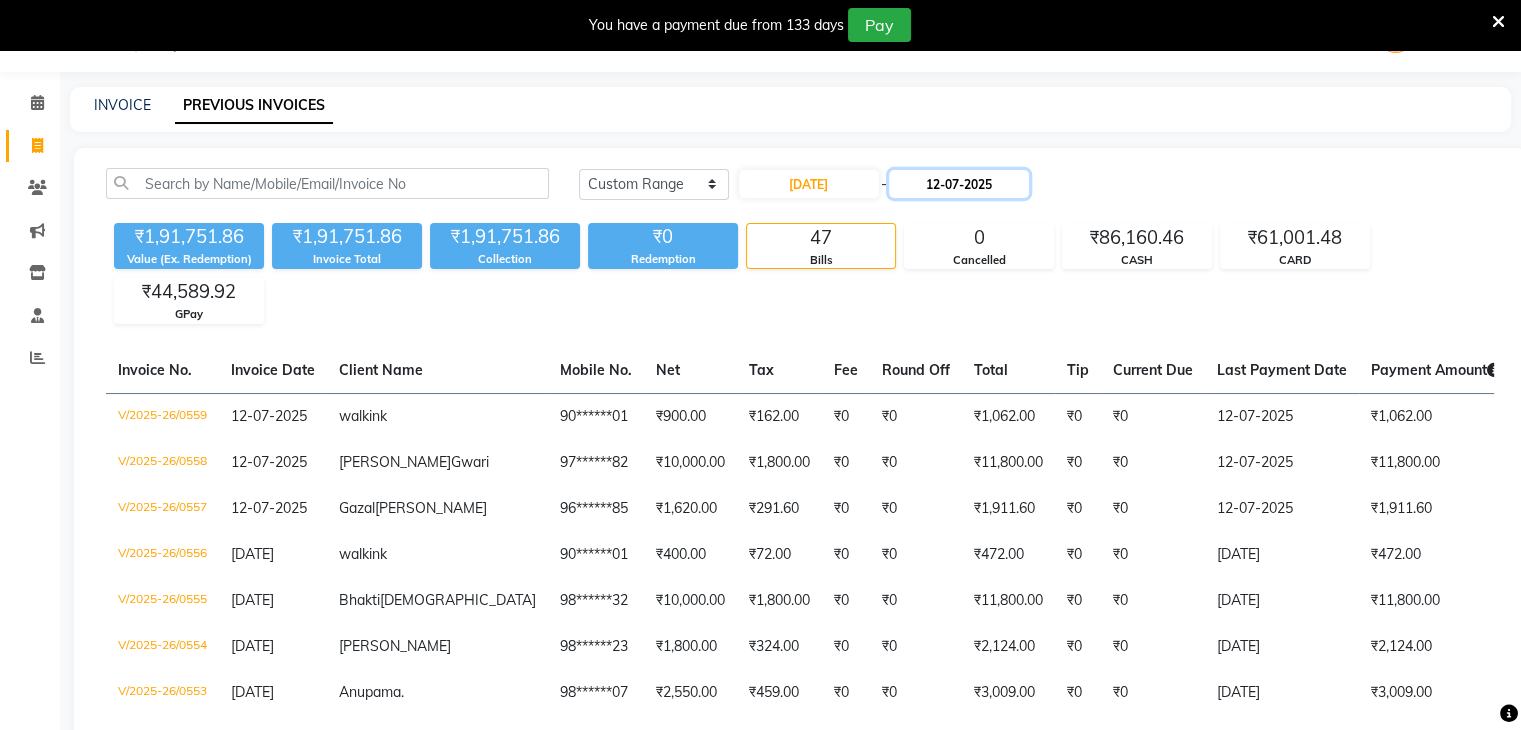 click on "12-07-2025" 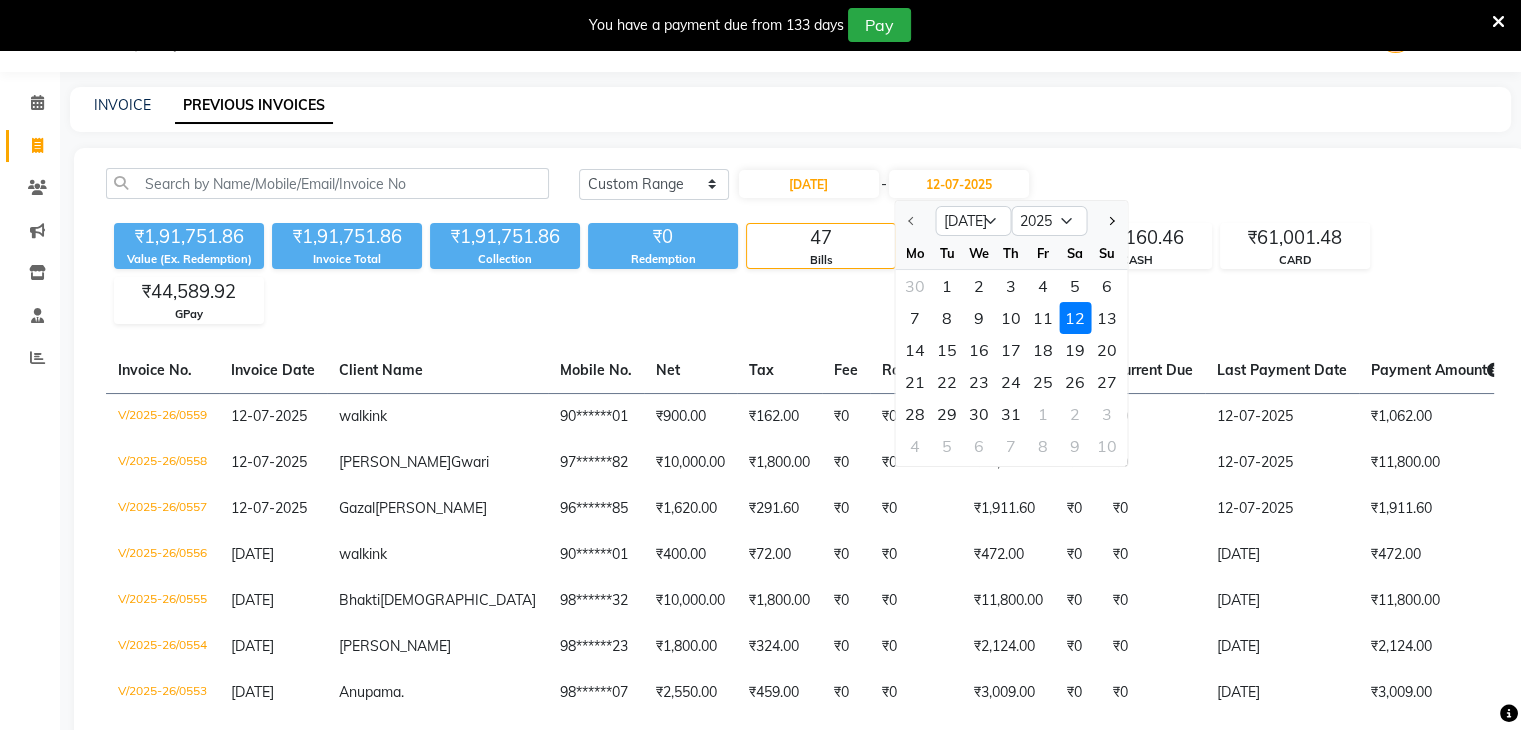 click 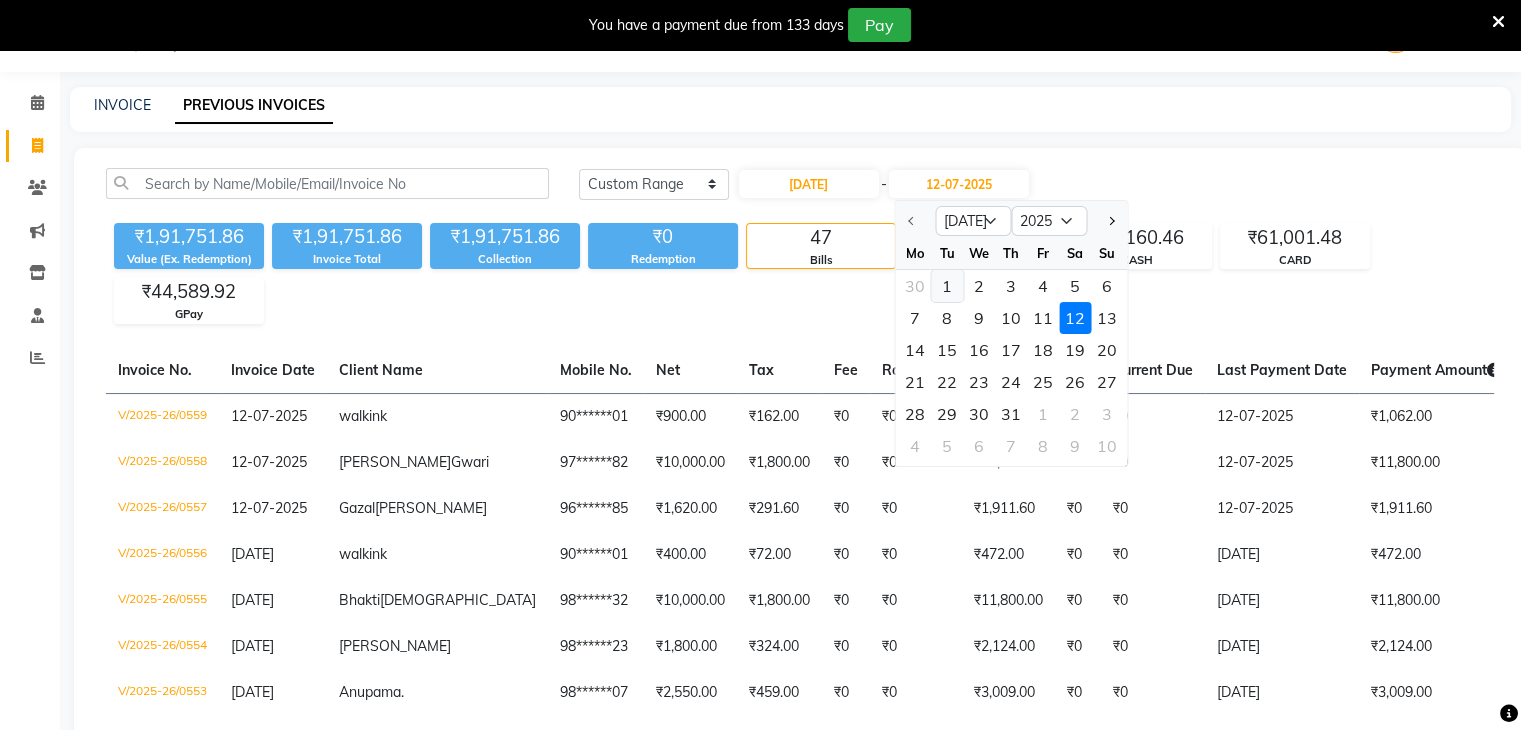 click on "1" 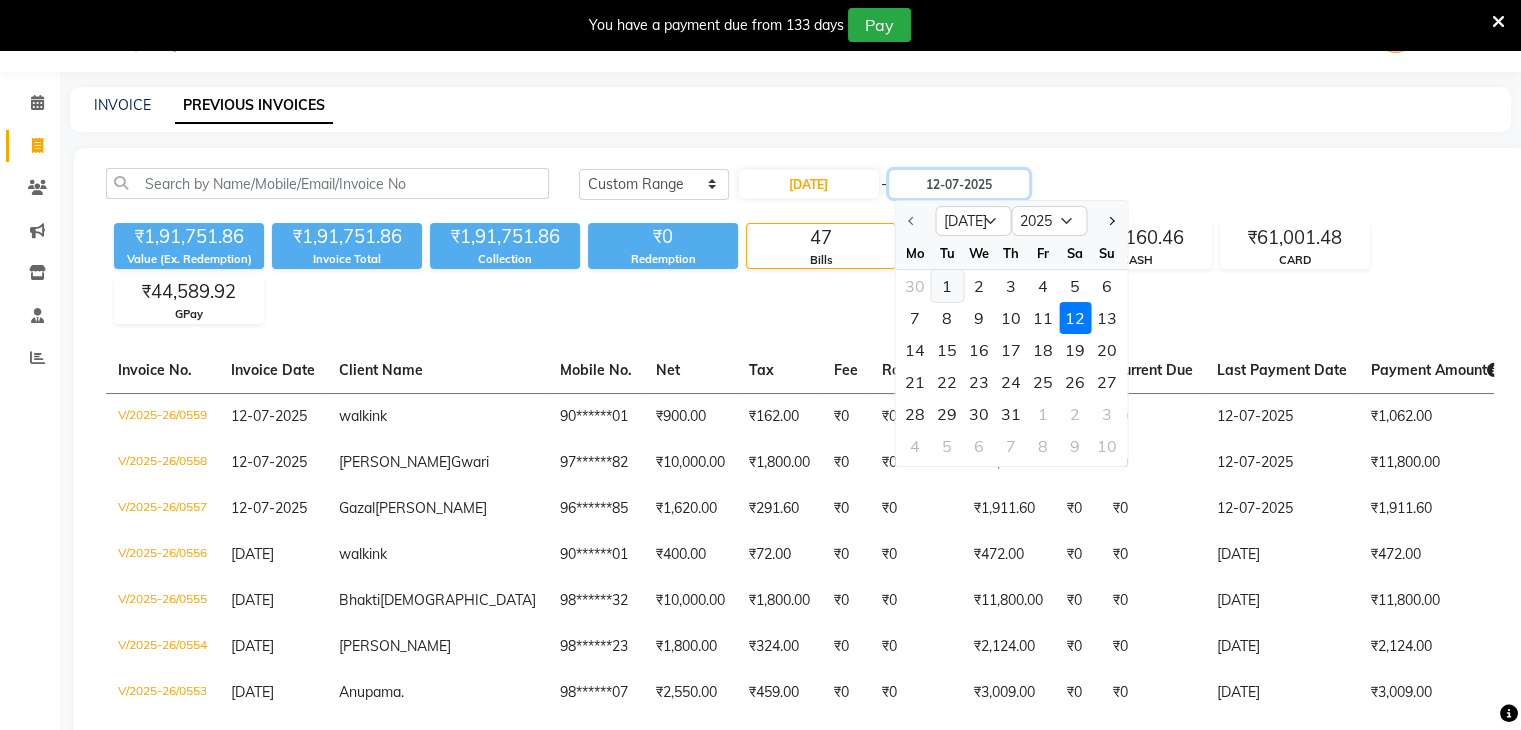 type on "[DATE]" 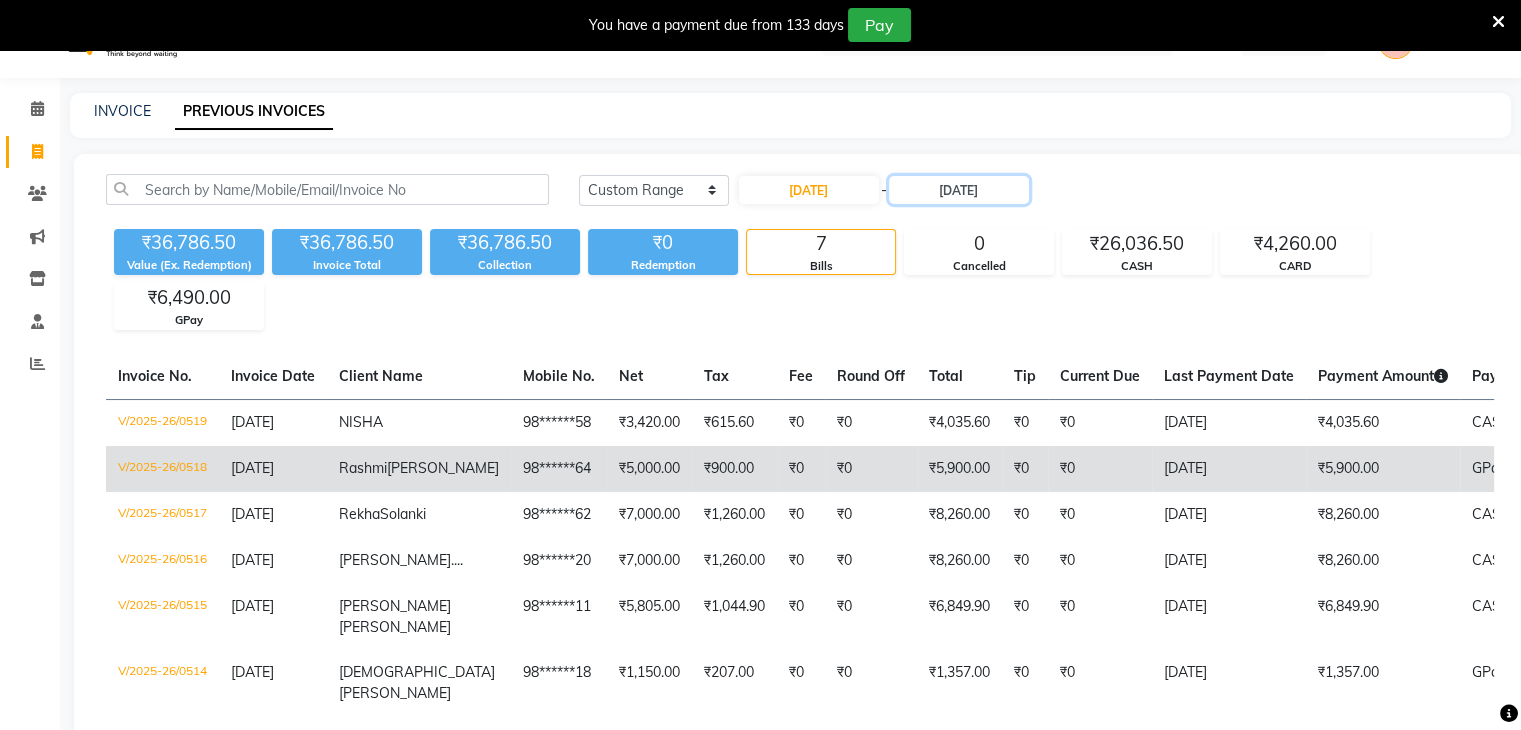 scroll, scrollTop: 0, scrollLeft: 0, axis: both 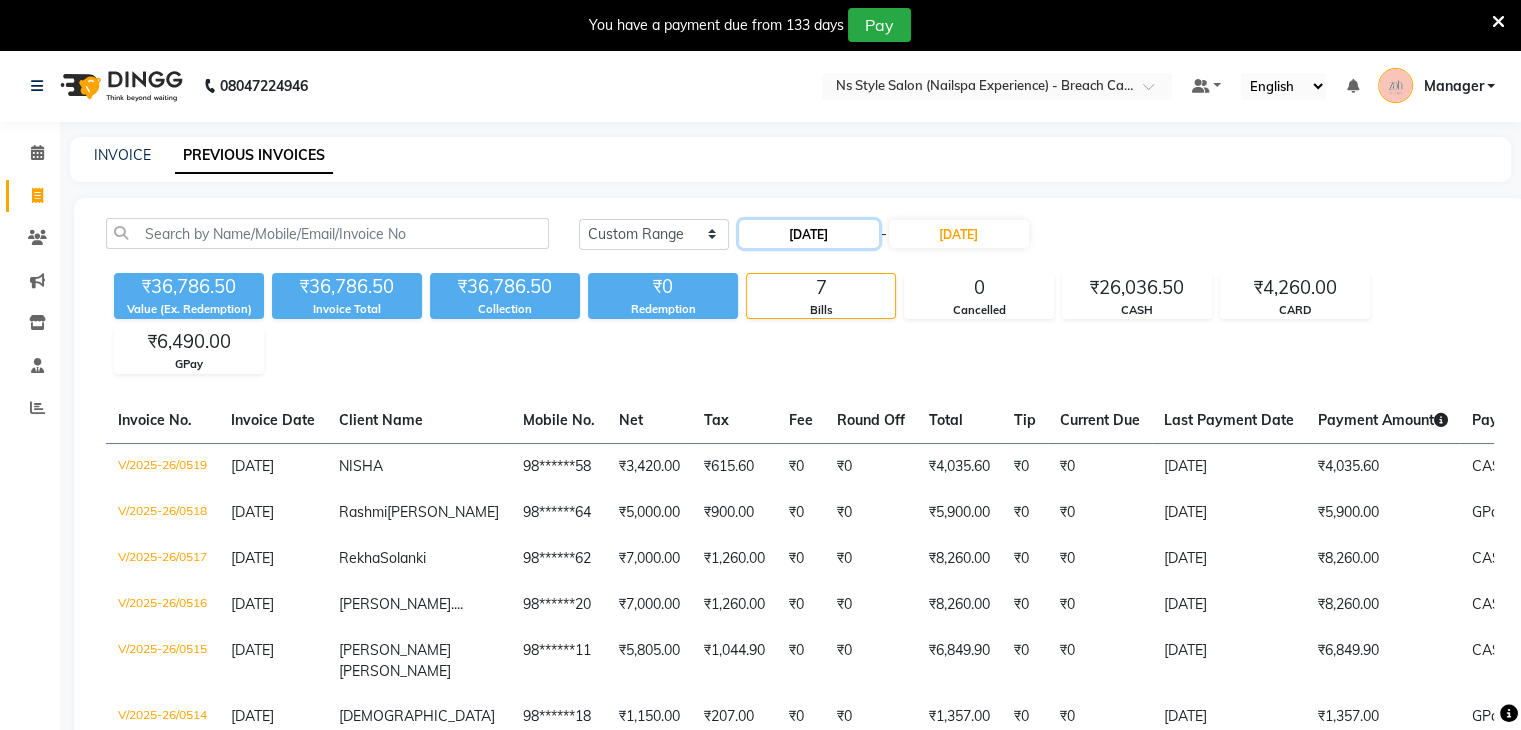 click on "[DATE]" 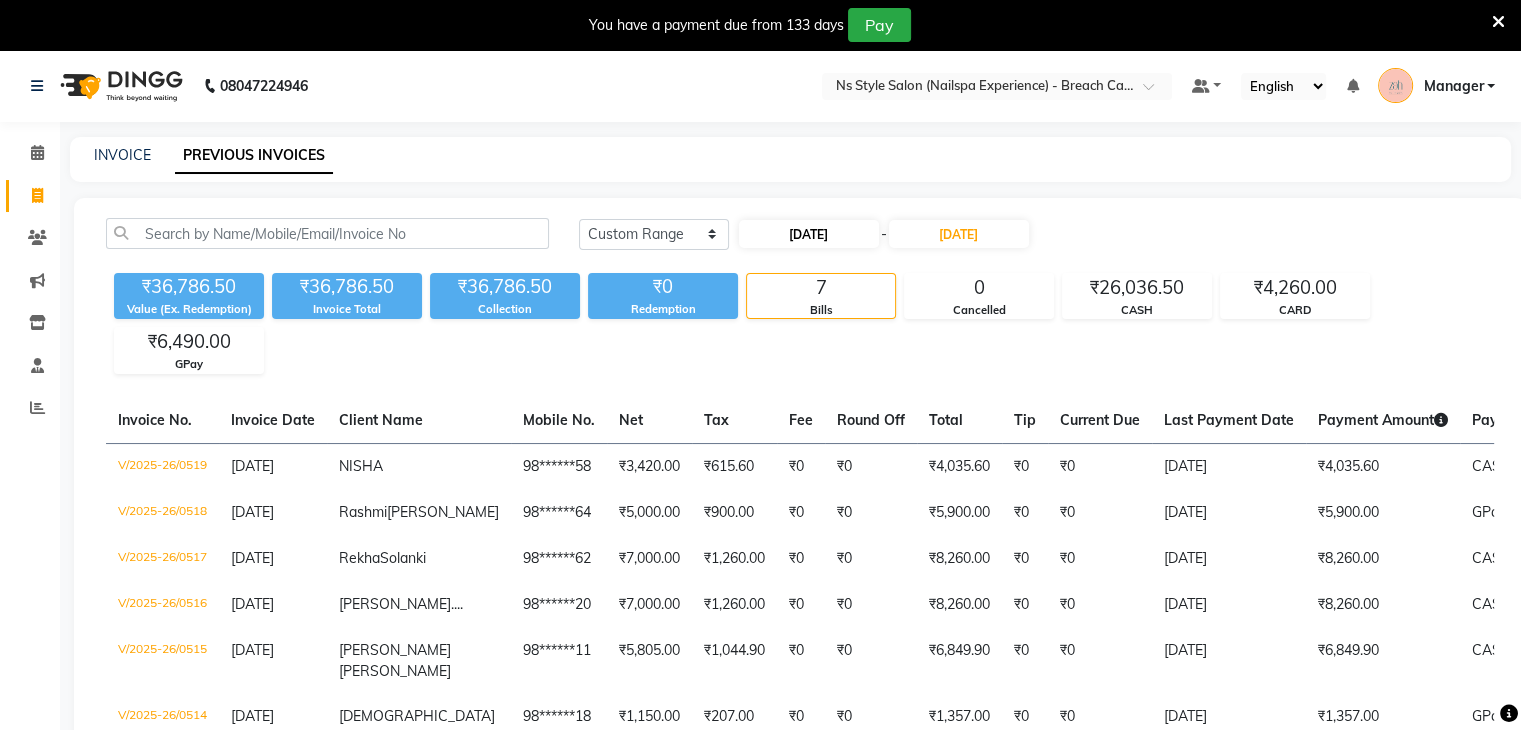 select on "7" 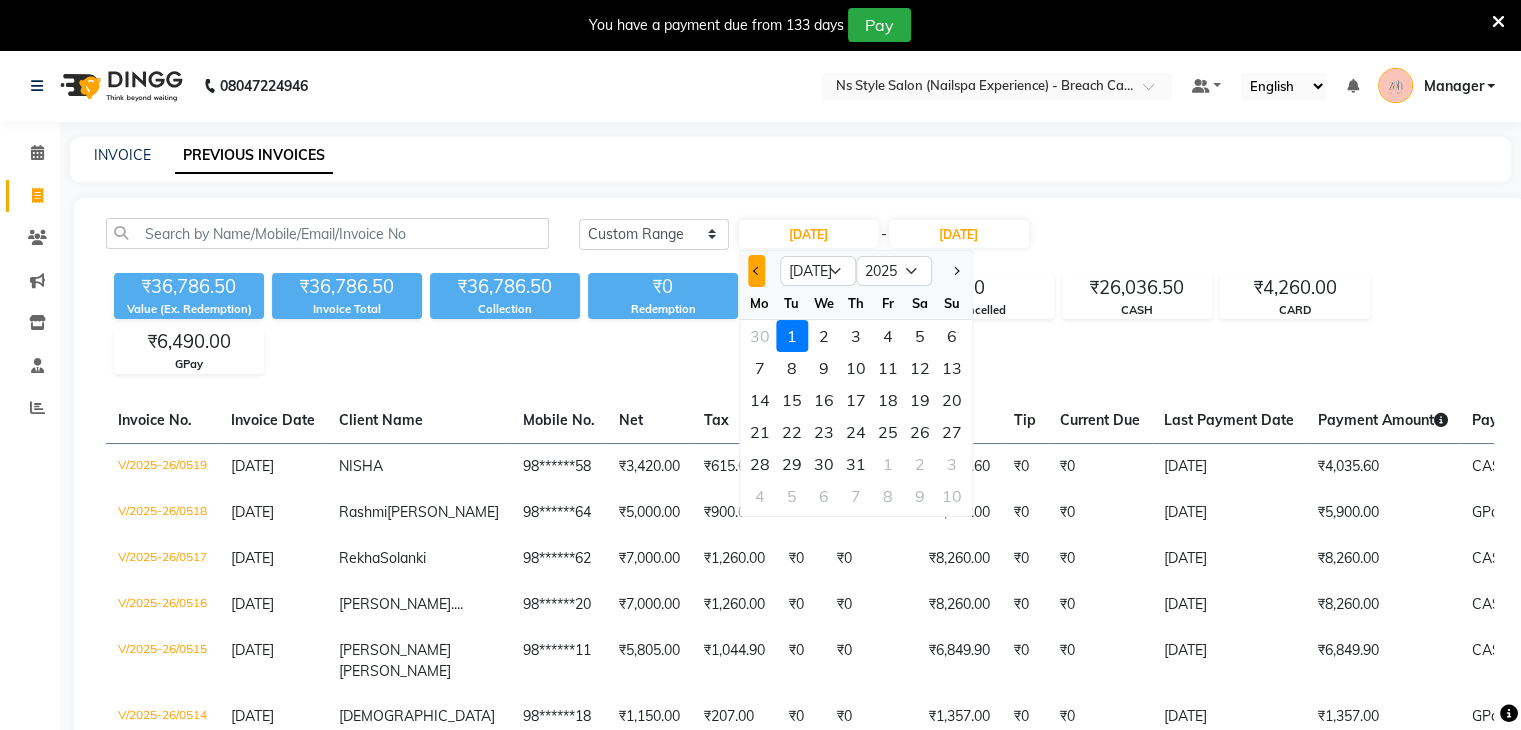 click 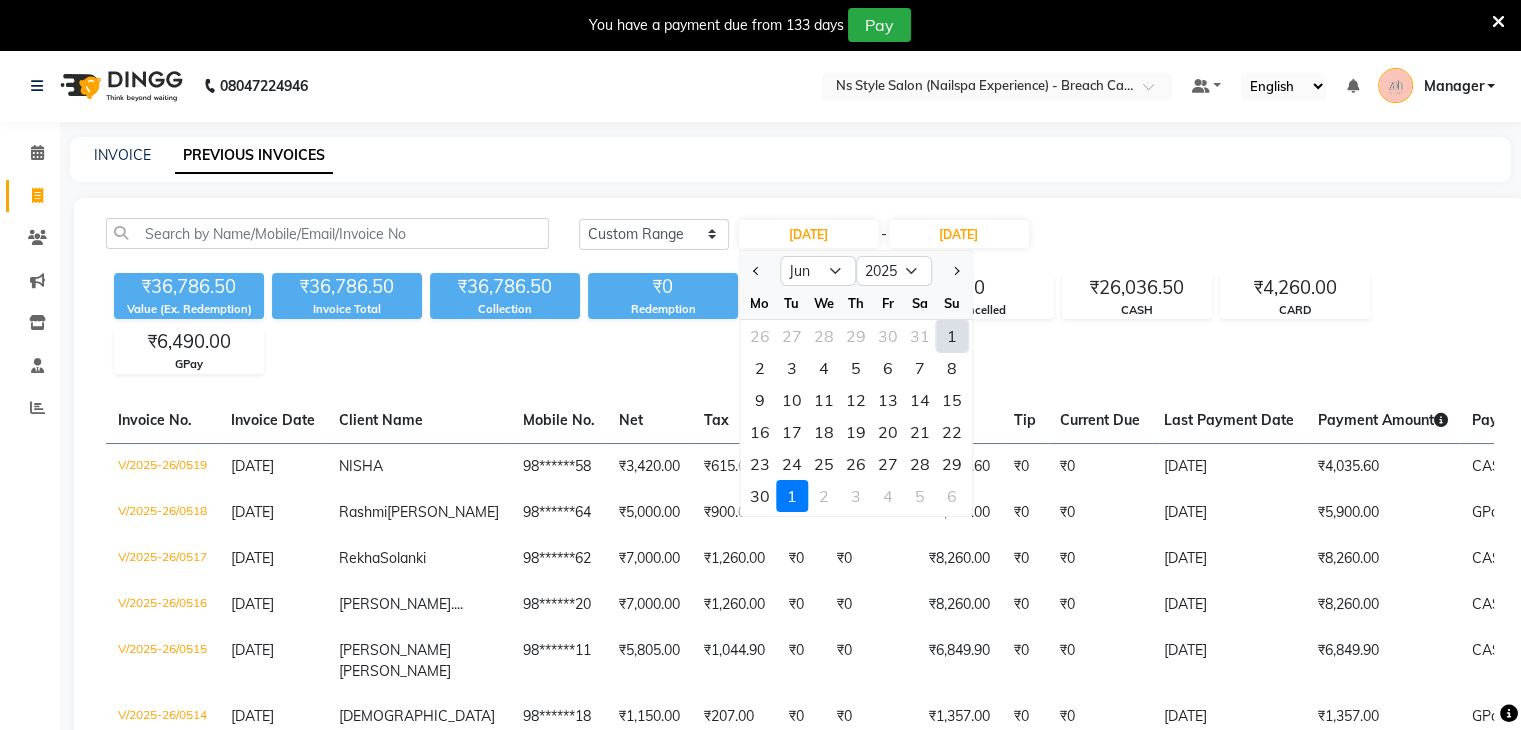 click on "1" 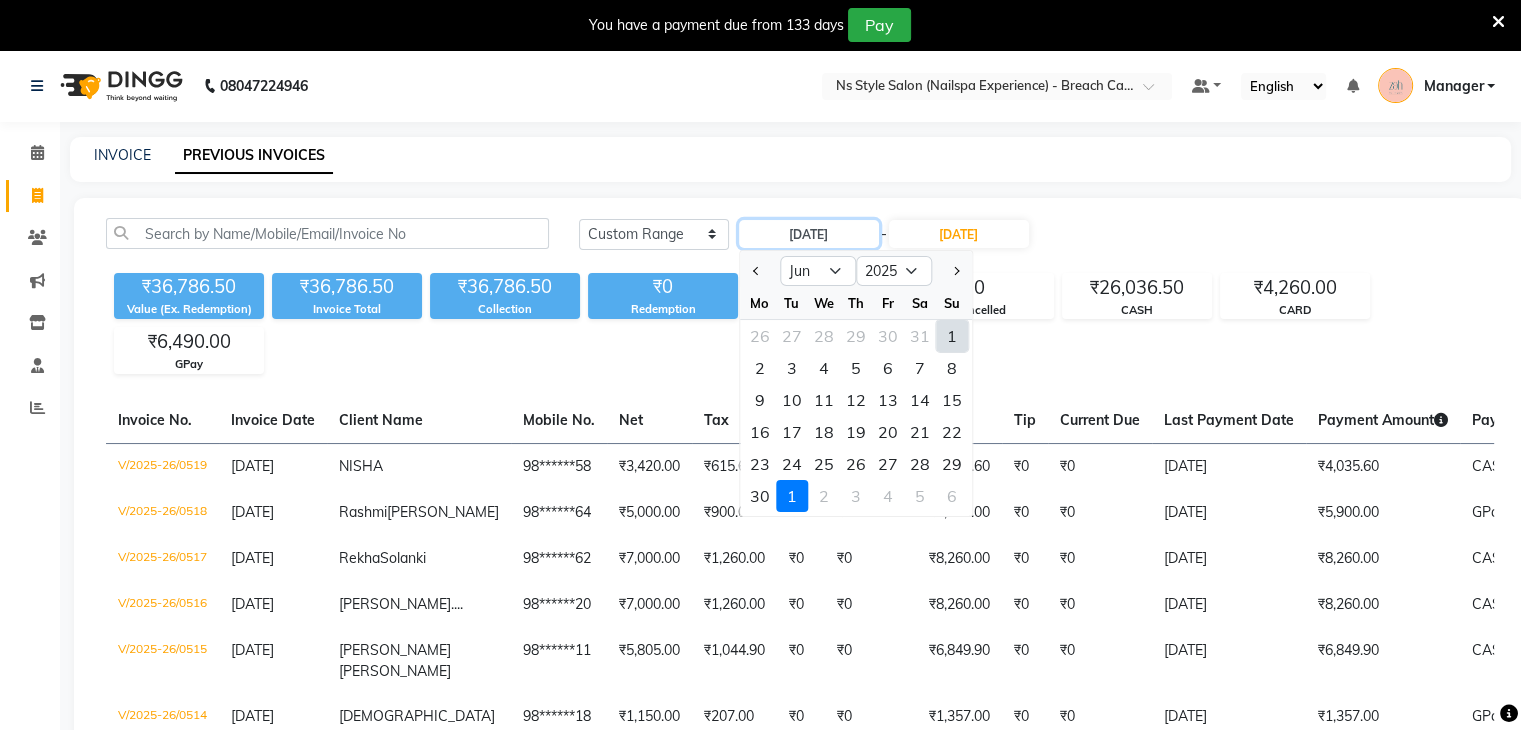 type on "[DATE]" 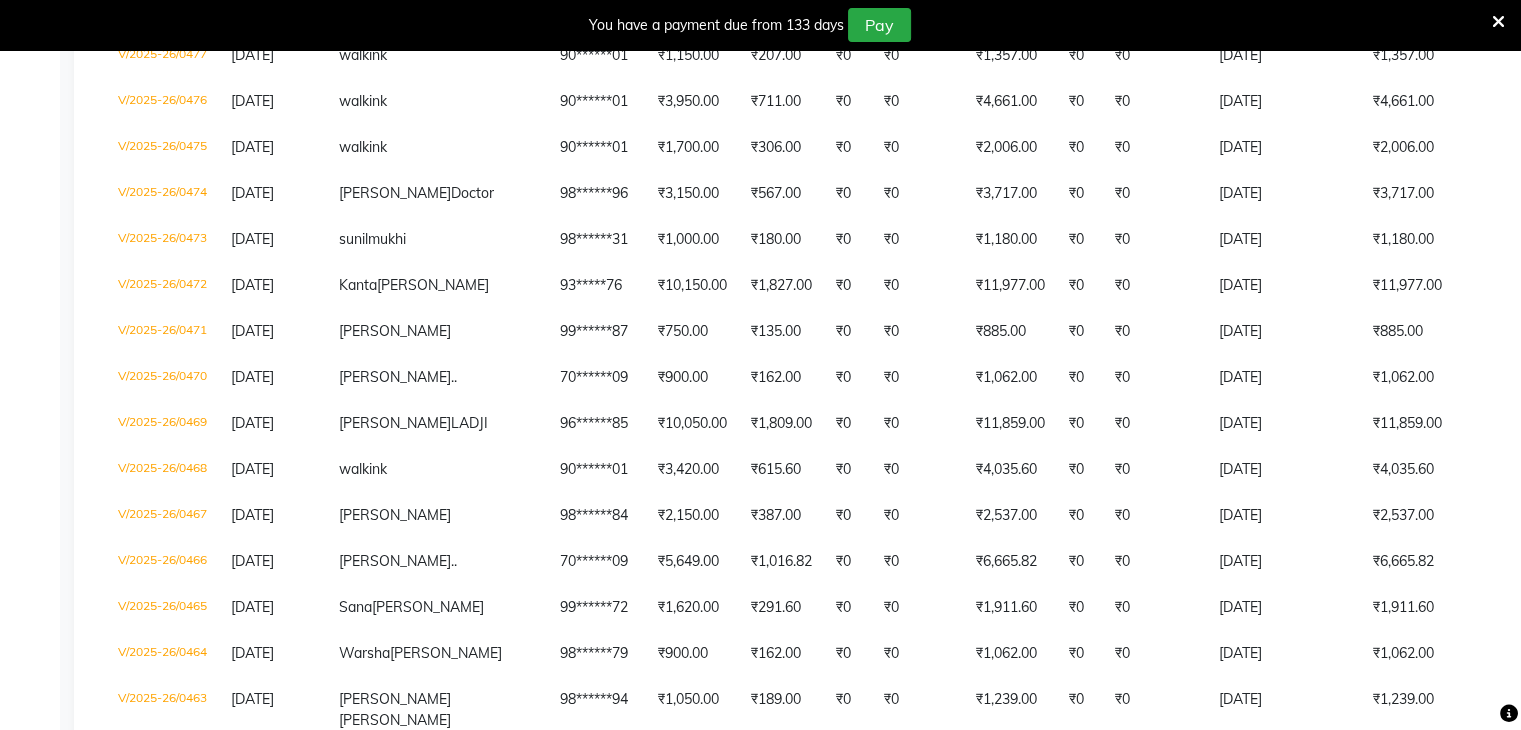 scroll, scrollTop: 2552, scrollLeft: 0, axis: vertical 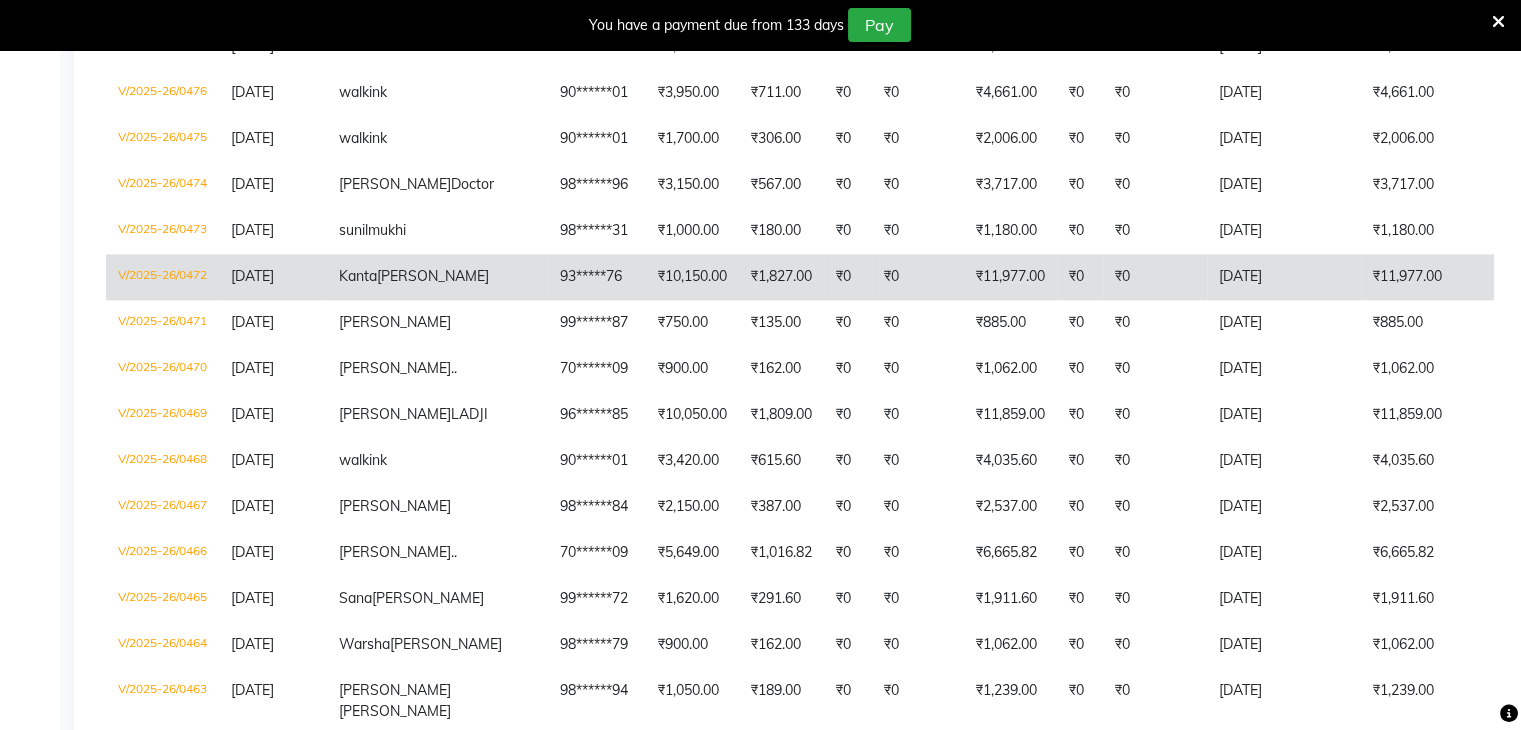 click on "₹0" 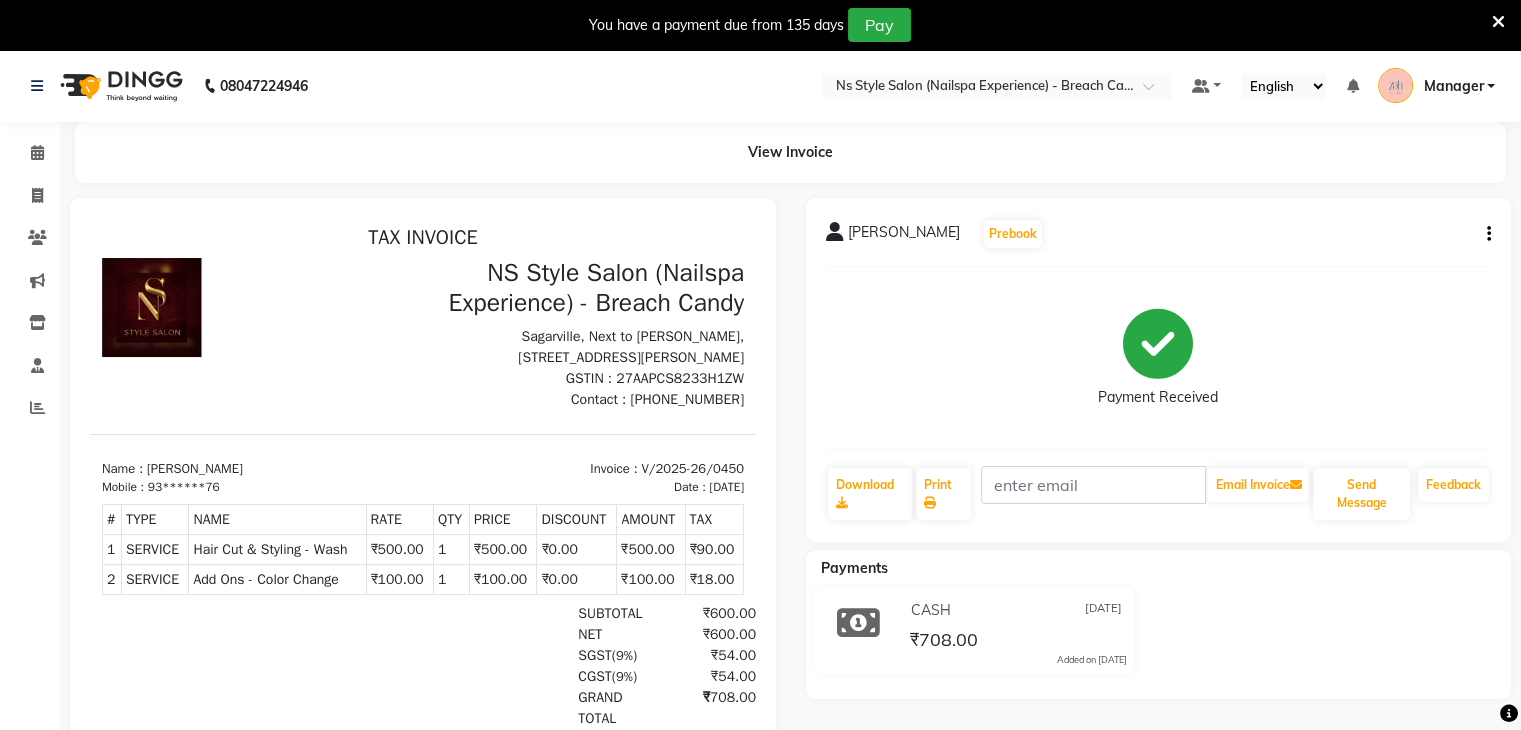 scroll, scrollTop: 0, scrollLeft: 0, axis: both 